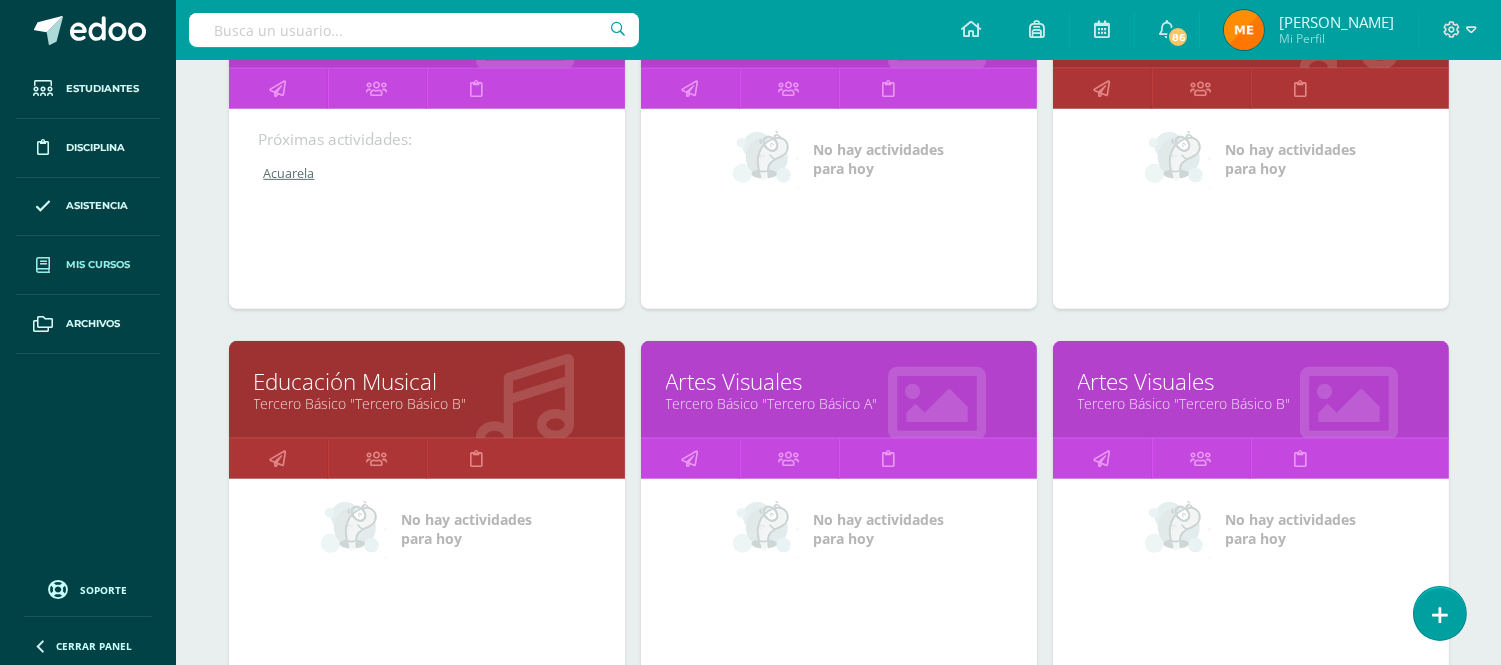 scroll, scrollTop: 1840, scrollLeft: 0, axis: vertical 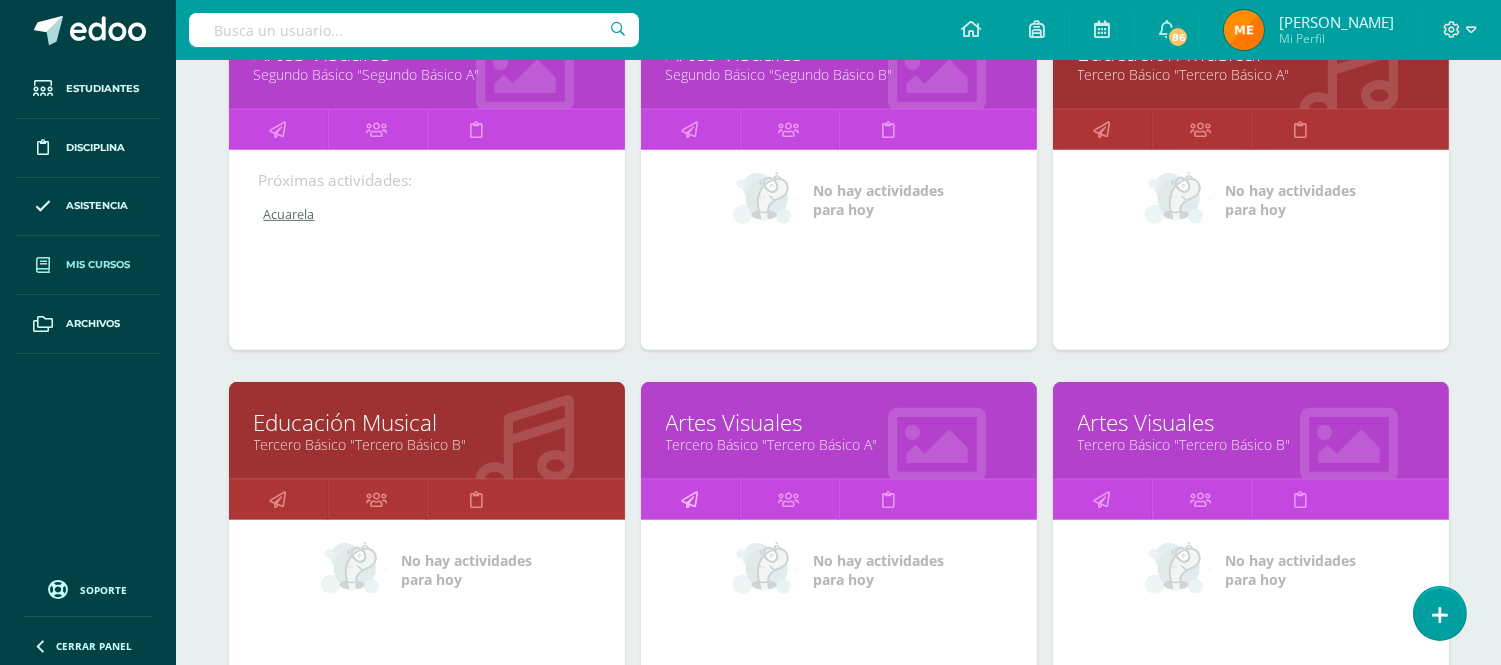 click at bounding box center (689, 499) 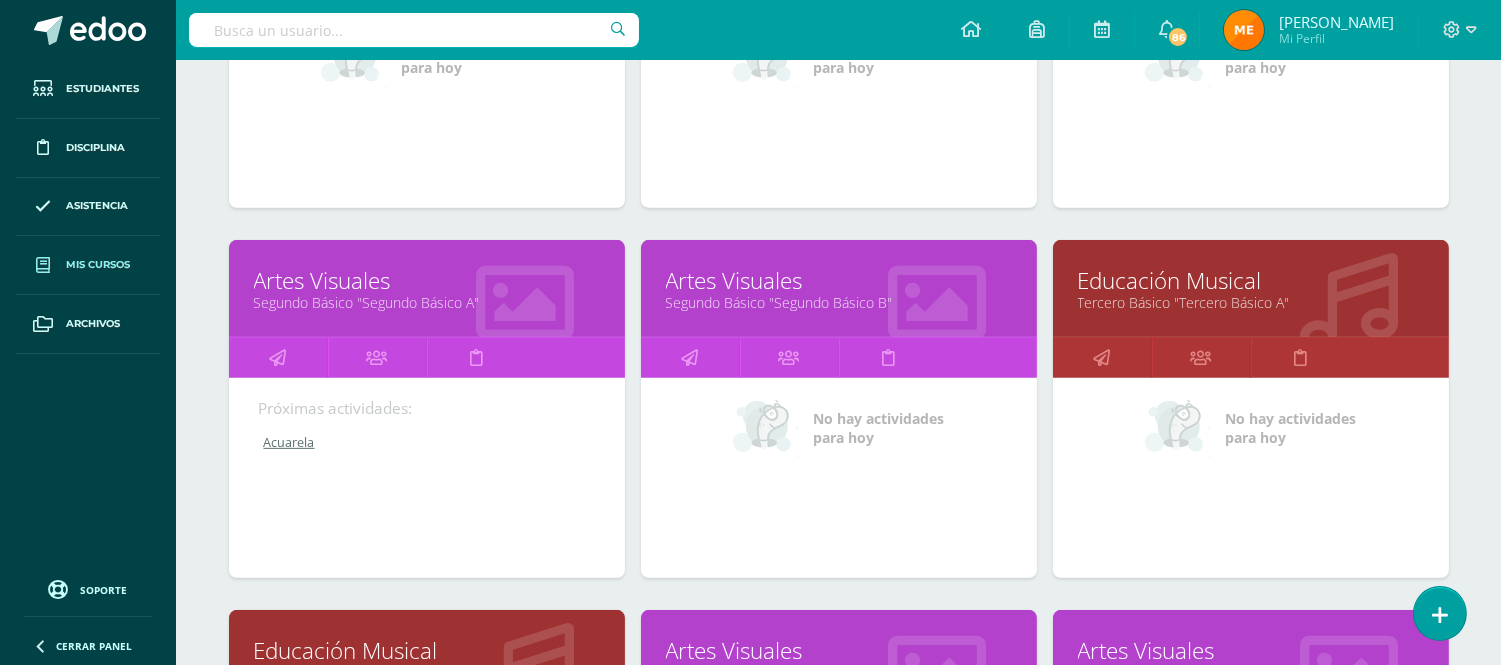 scroll, scrollTop: 1611, scrollLeft: 0, axis: vertical 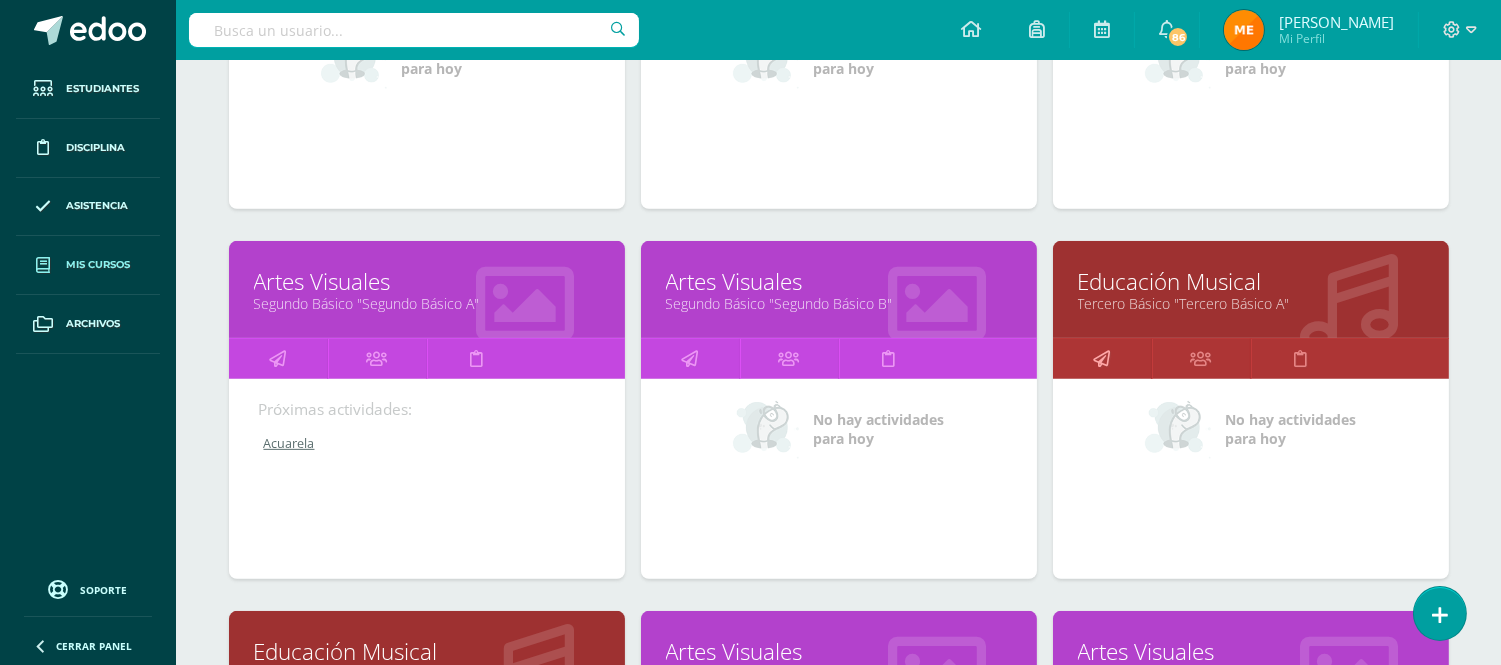 click at bounding box center [1101, 358] 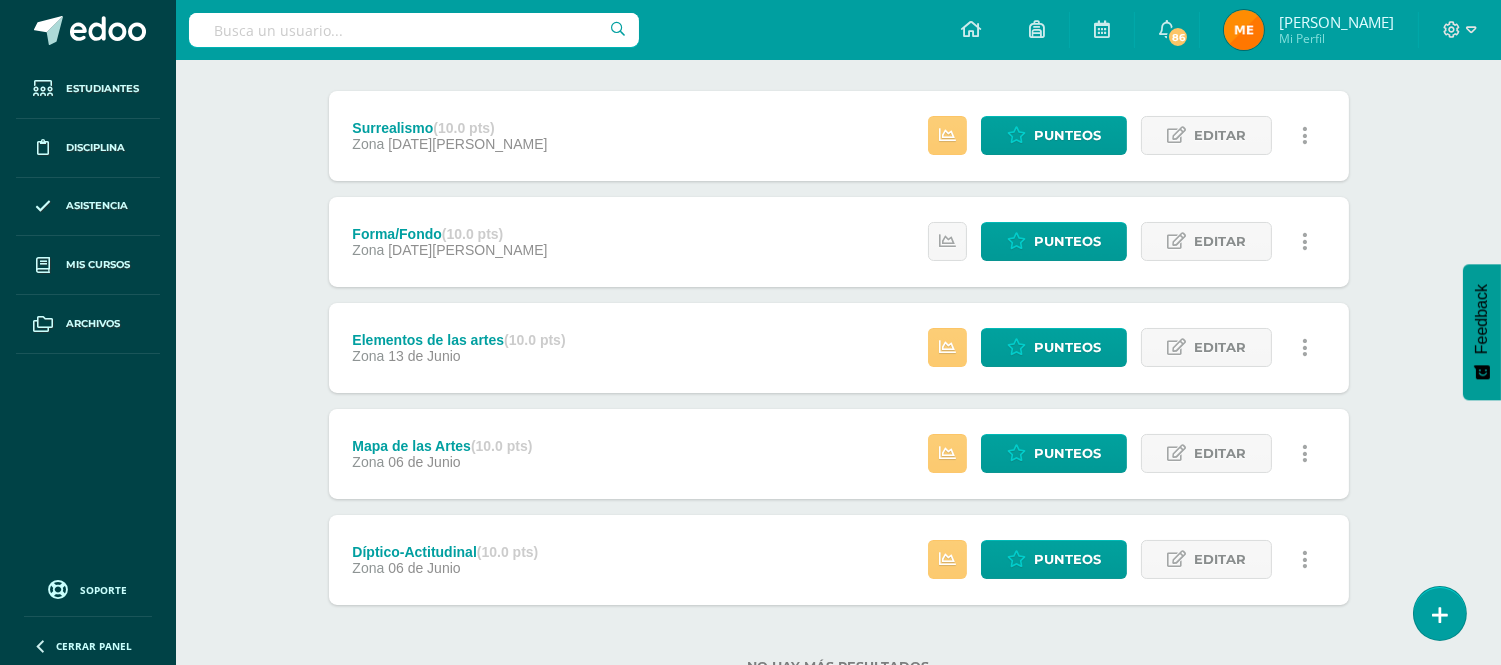 scroll, scrollTop: 202, scrollLeft: 0, axis: vertical 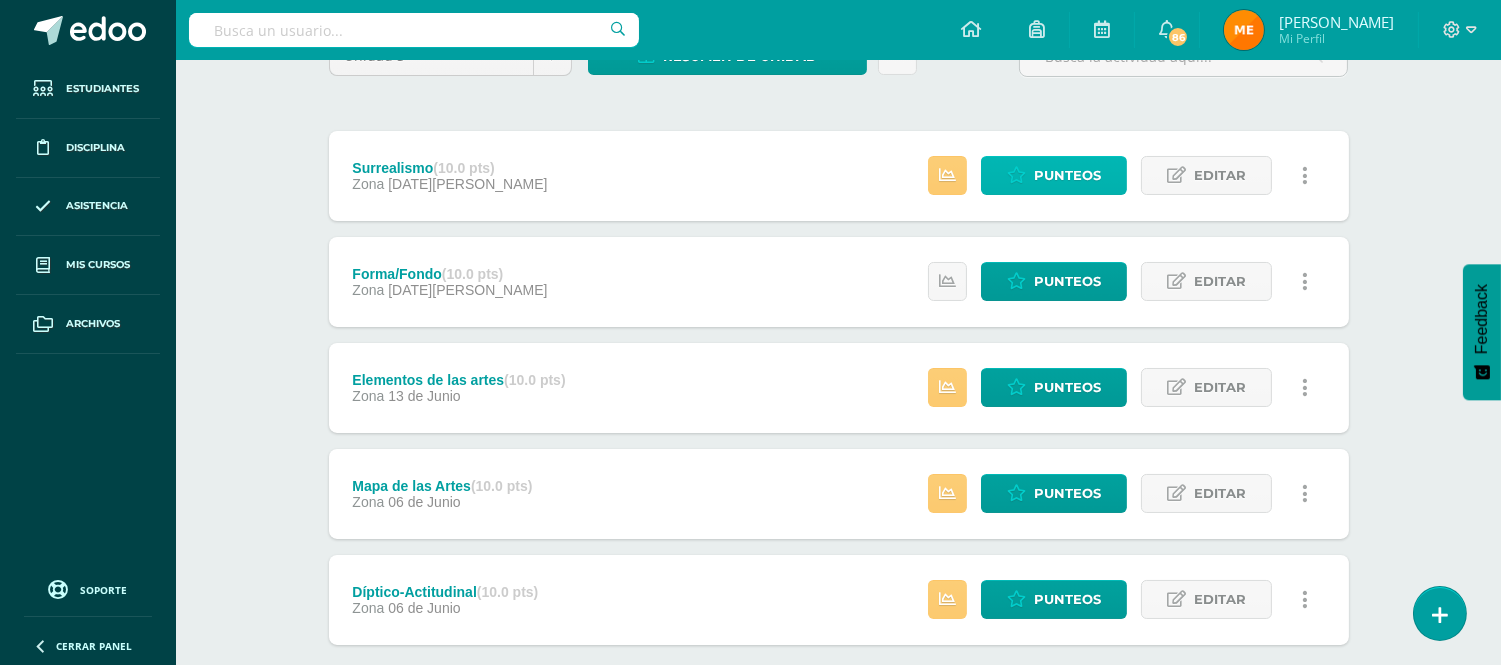click on "Punteos" at bounding box center (1067, 175) 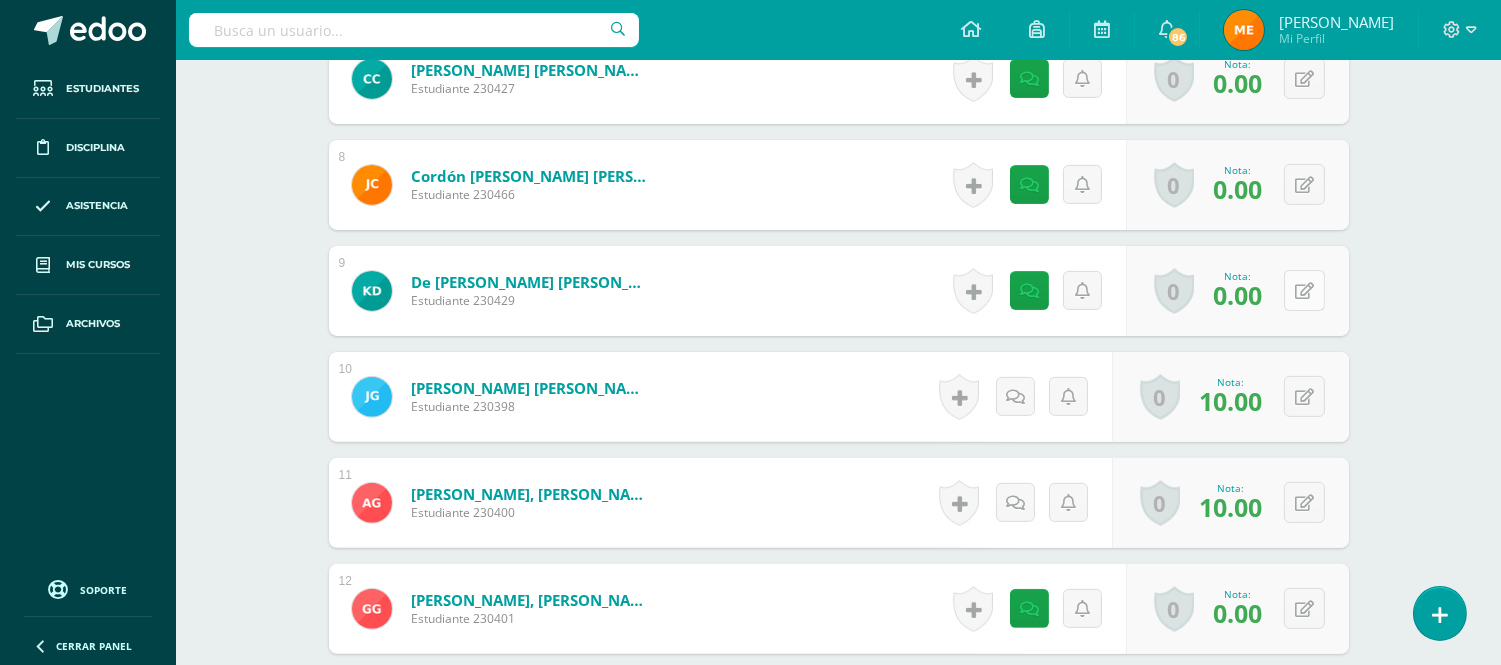 scroll, scrollTop: 1336, scrollLeft: 0, axis: vertical 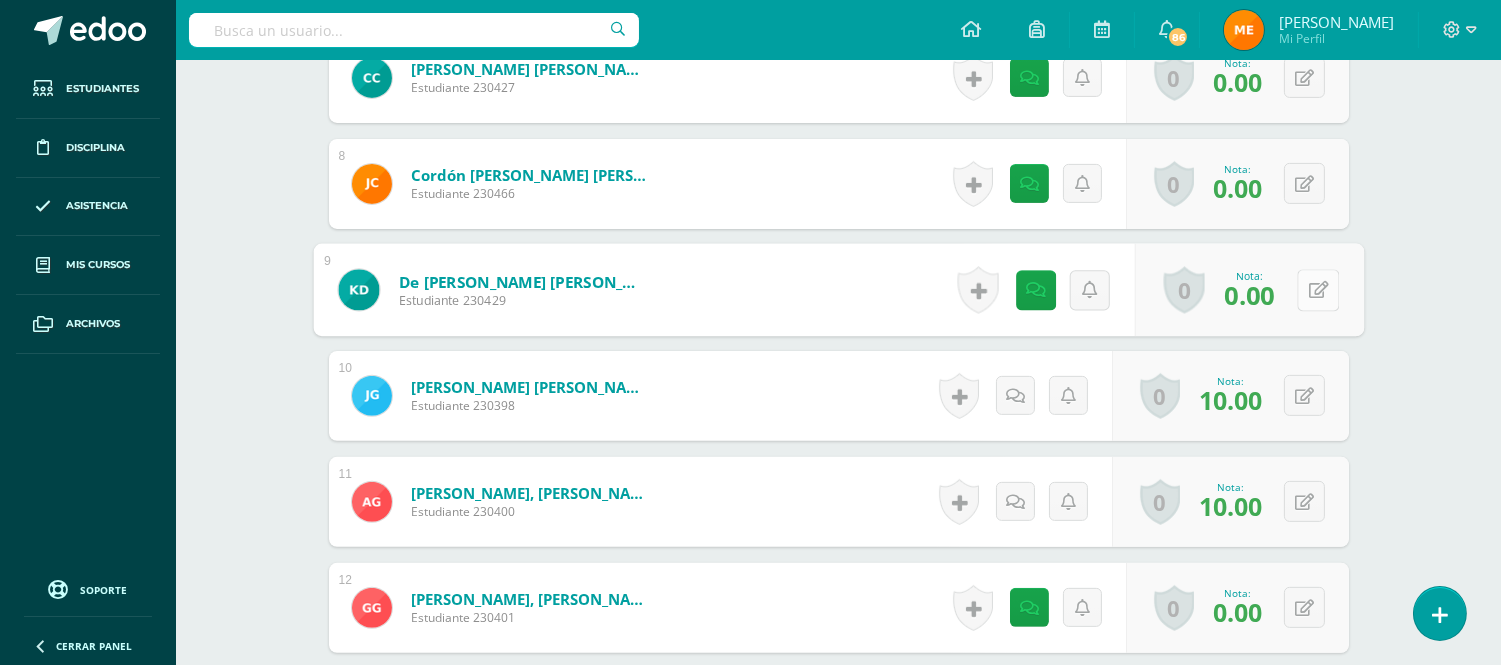 click at bounding box center [1318, 290] 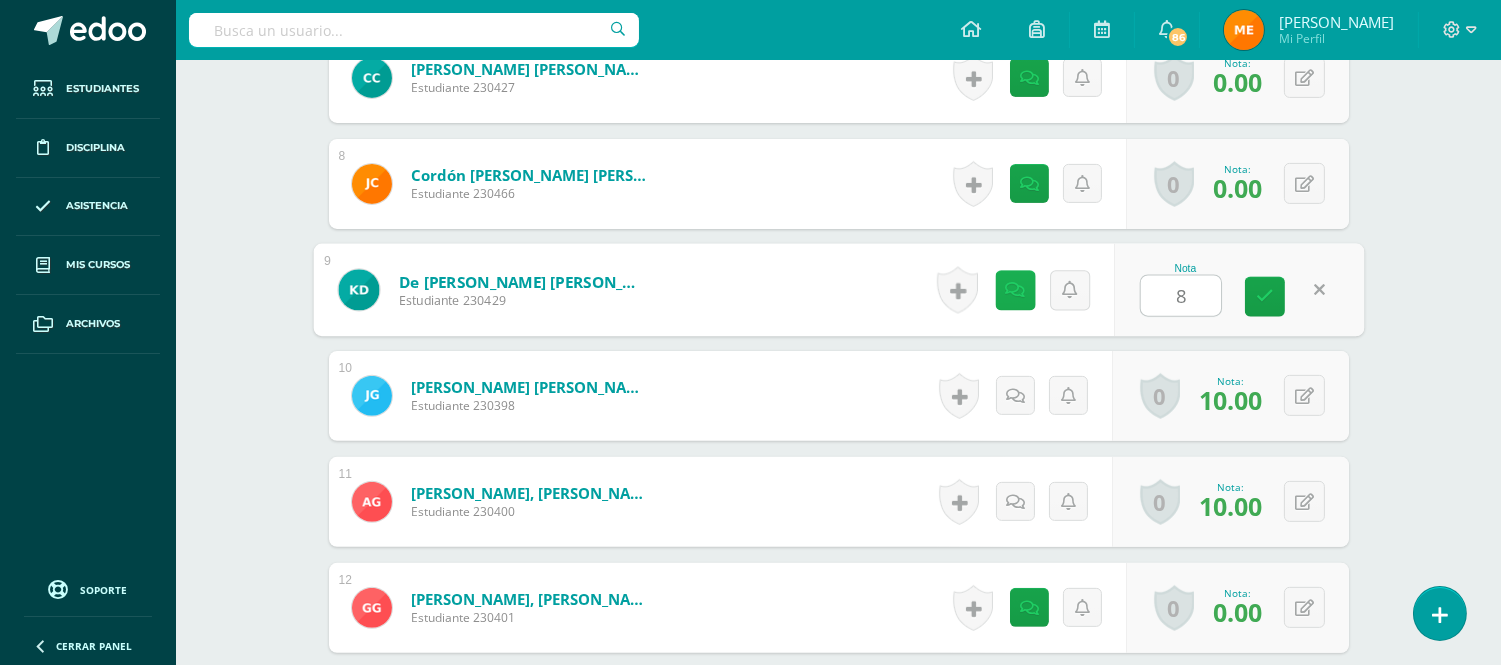 type on "8" 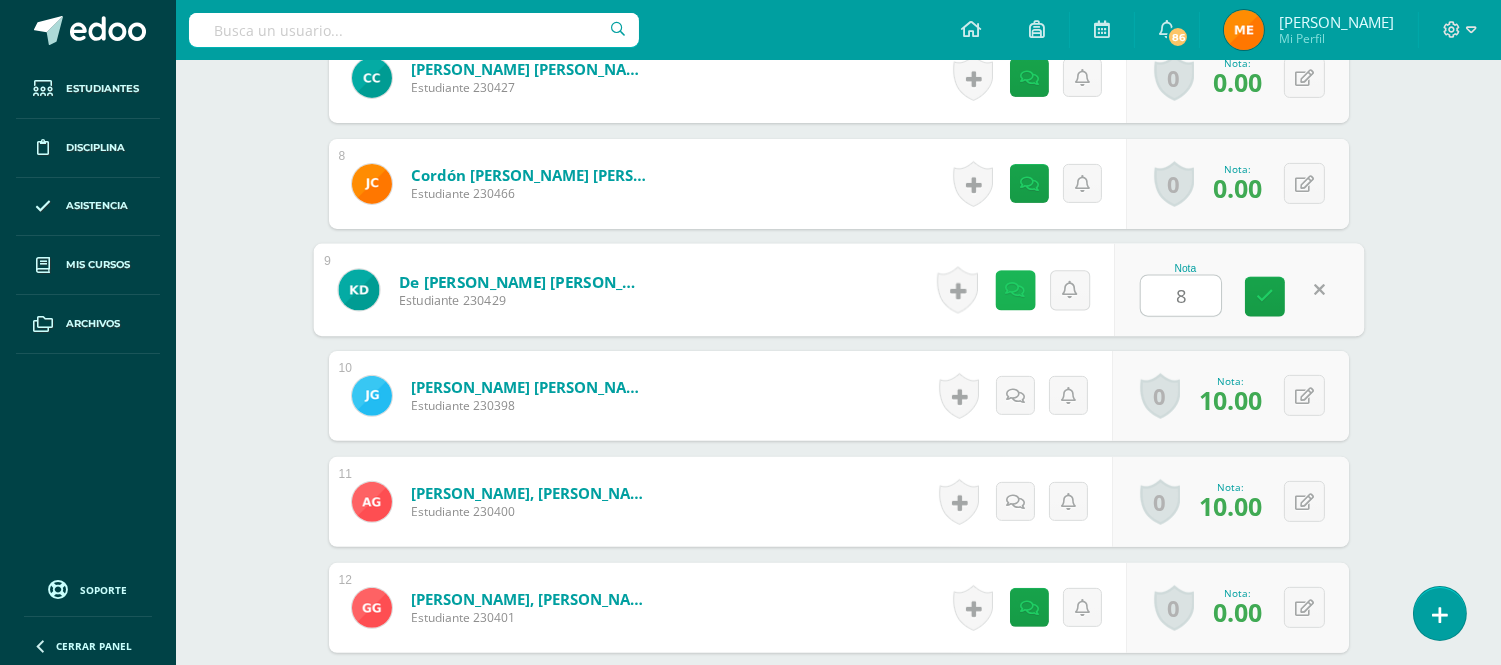 click at bounding box center [1015, 290] 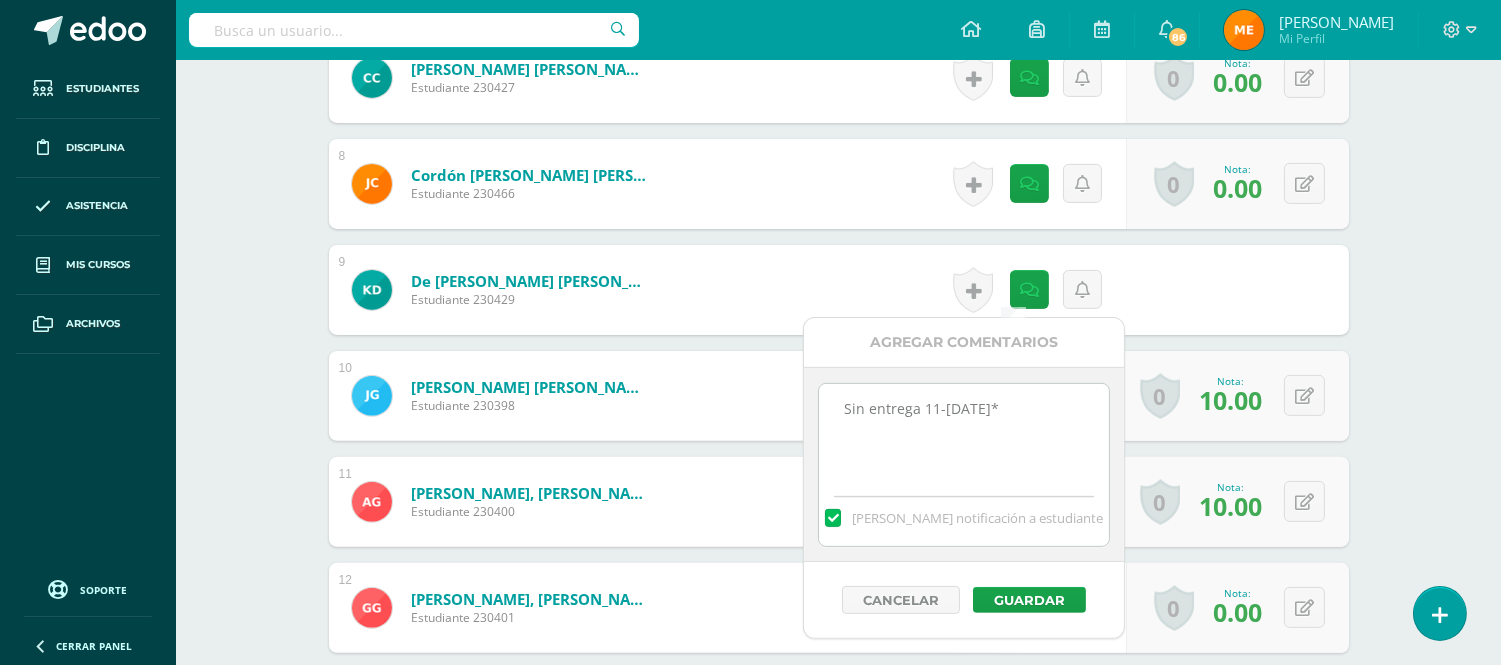 click on "Sin entrega 11-Jul*" at bounding box center [963, 434] 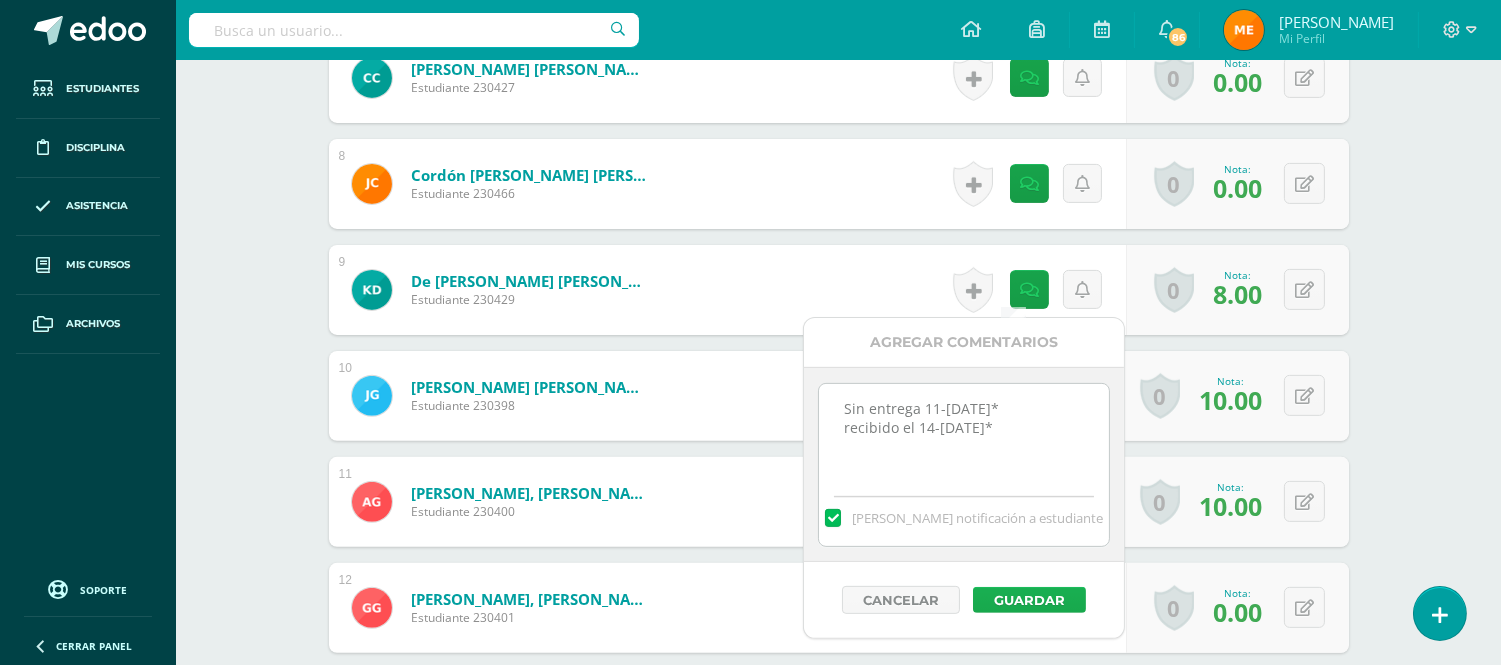 type on "Sin entrega 11-Jul*
recibido el 14-jul*" 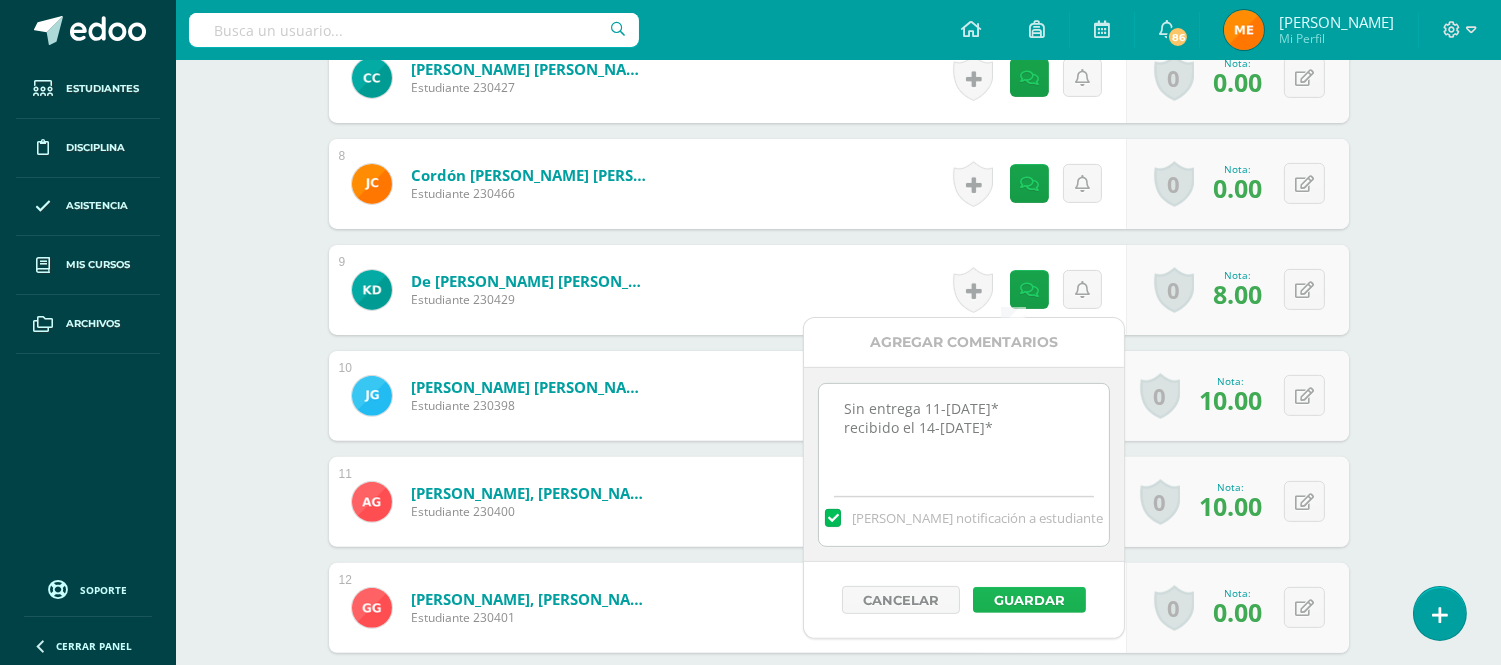 click on "Guardar" at bounding box center (1029, 600) 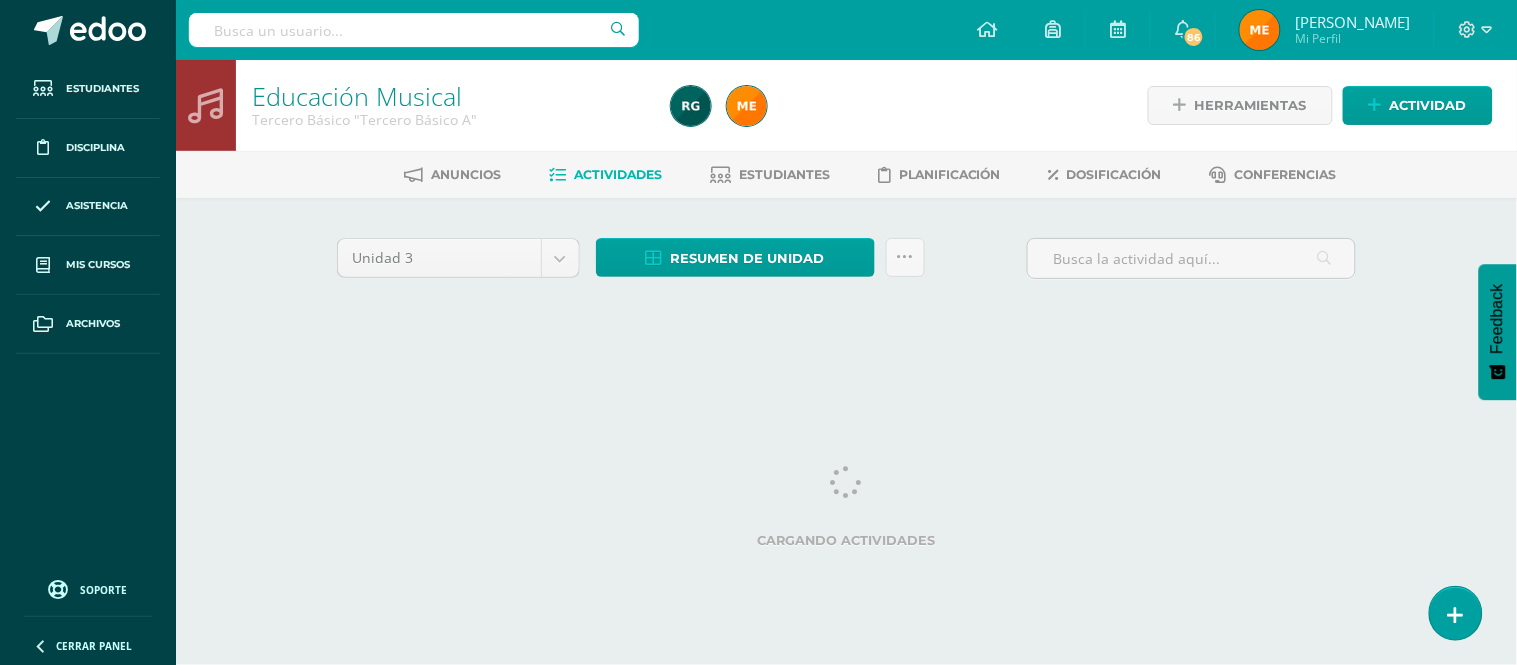 scroll, scrollTop: 0, scrollLeft: 0, axis: both 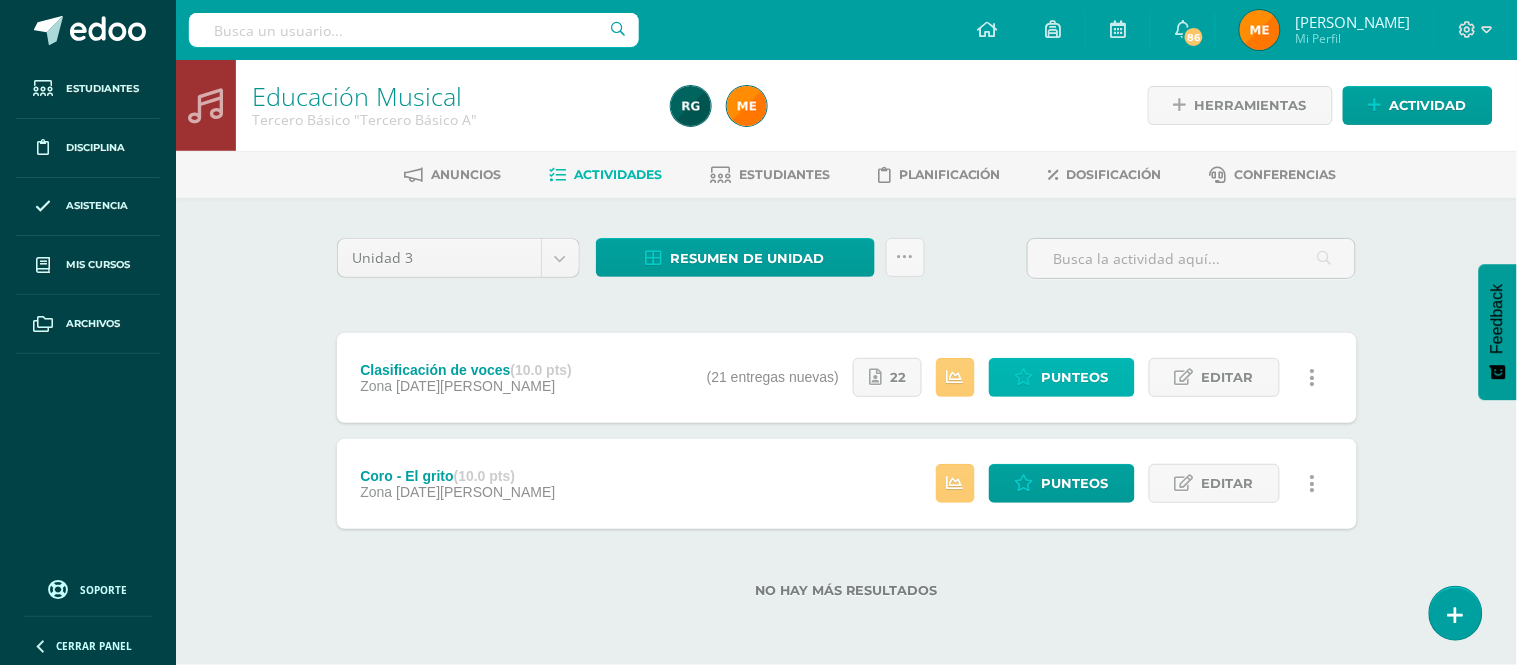 click on "Punteos" at bounding box center [1075, 377] 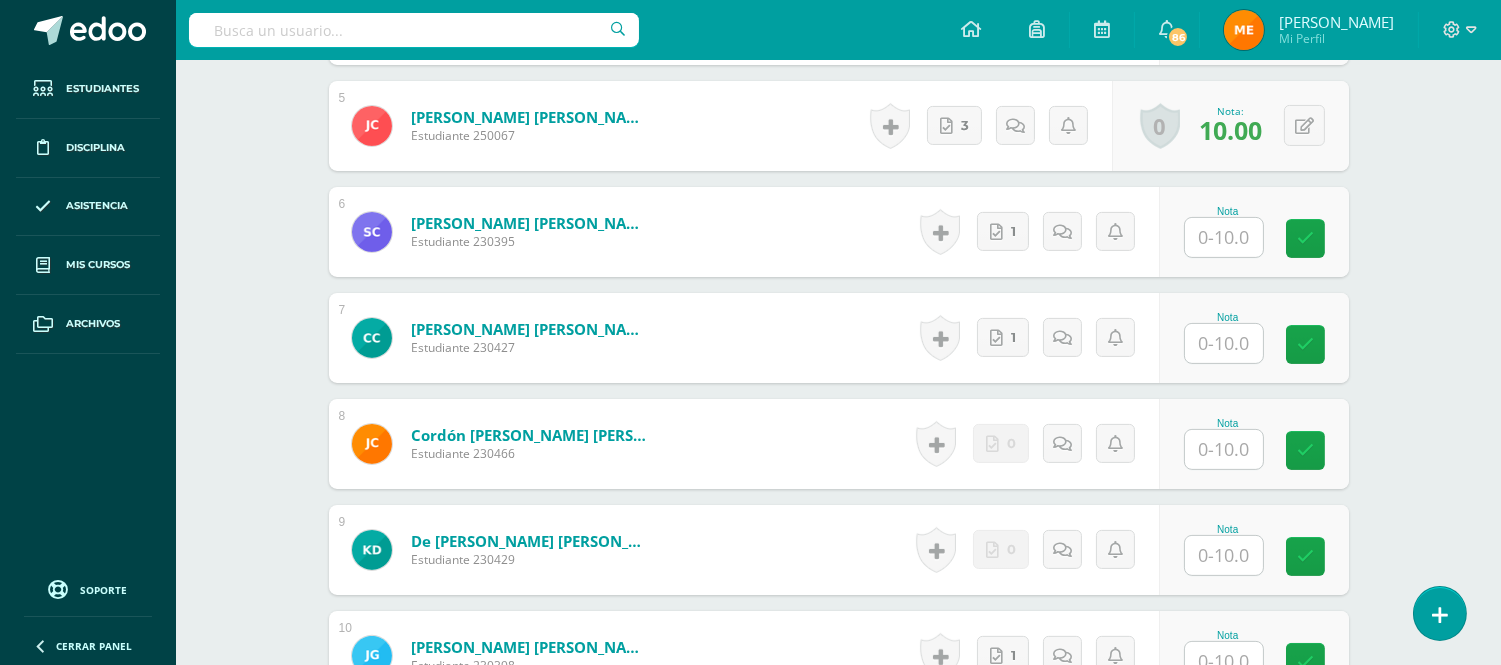 scroll, scrollTop: 1291, scrollLeft: 0, axis: vertical 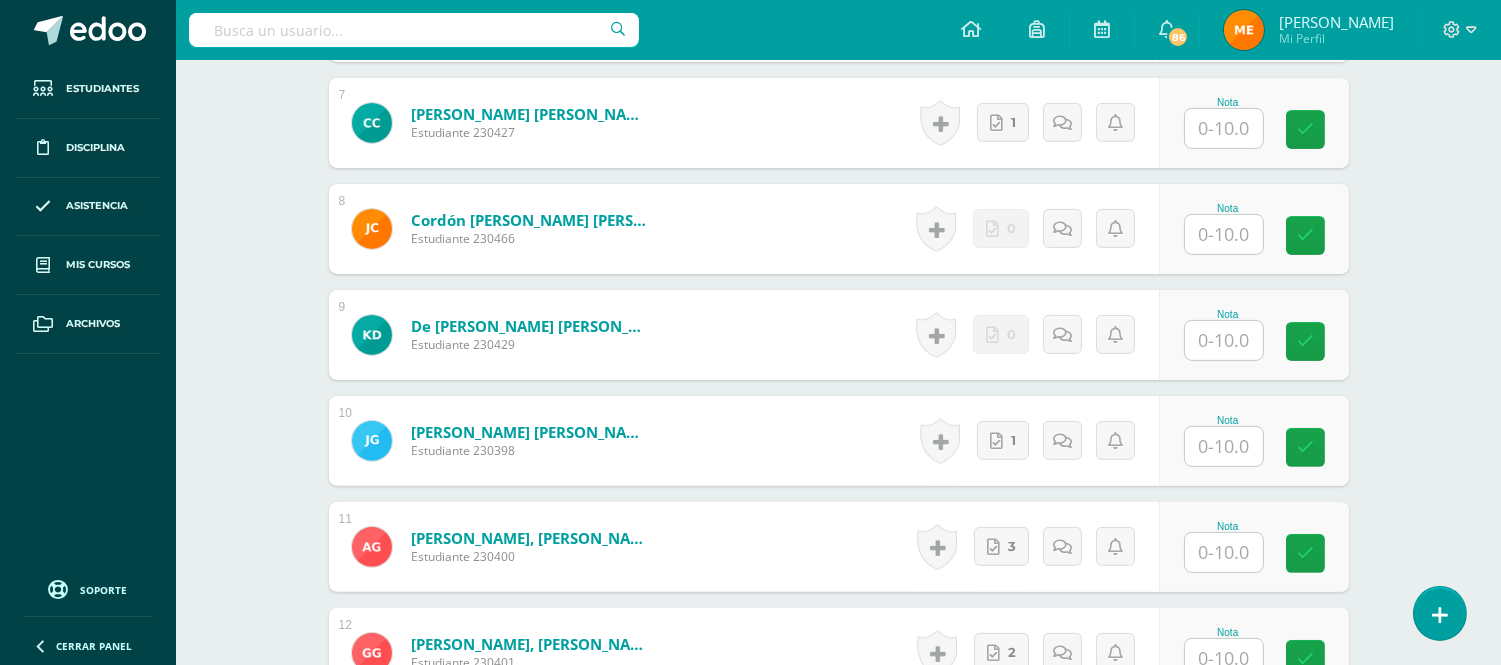 click at bounding box center (1224, 340) 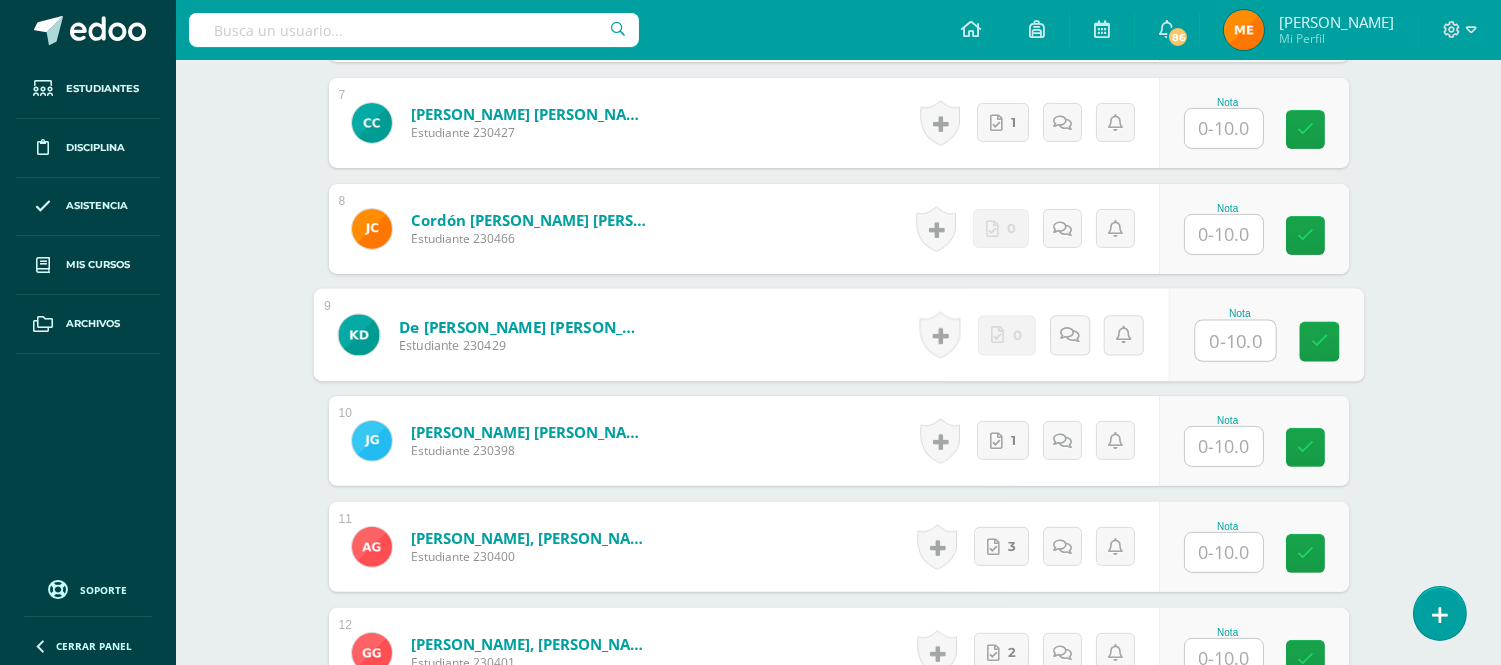 scroll, scrollTop: 1292, scrollLeft: 0, axis: vertical 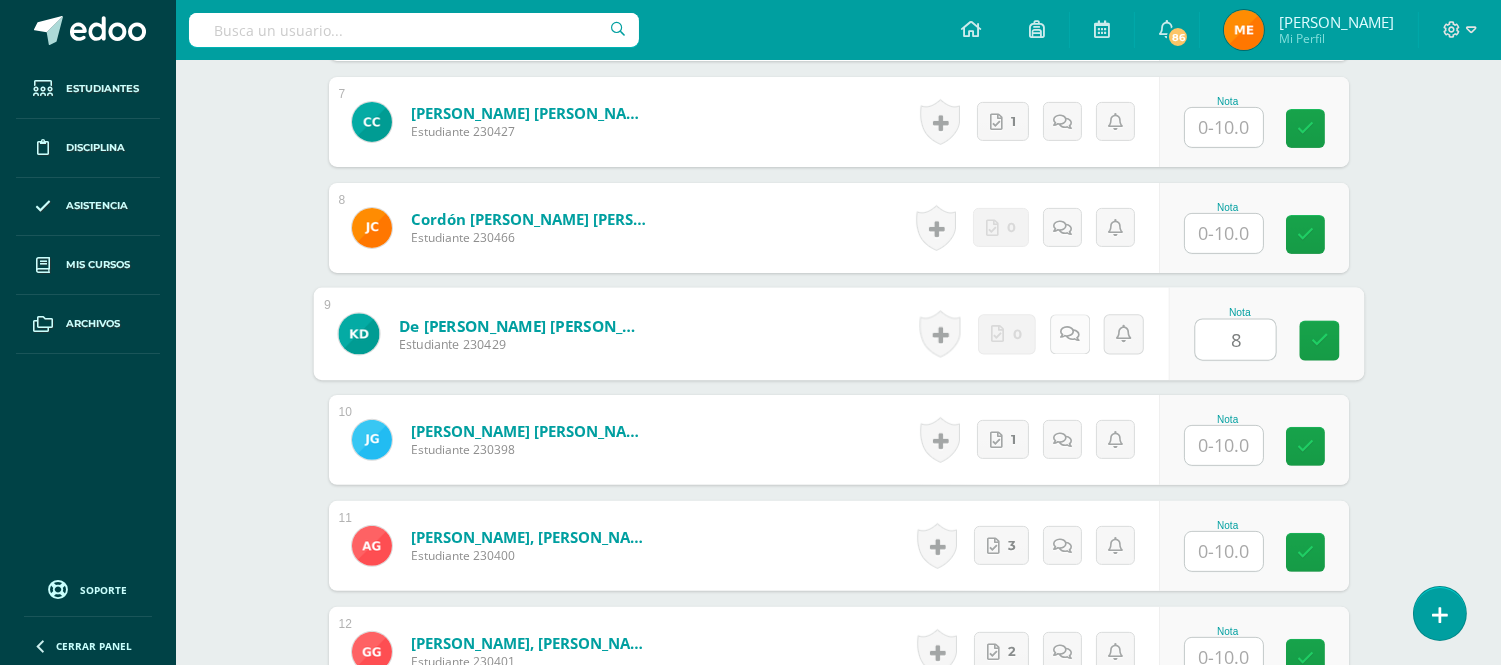 type on "8" 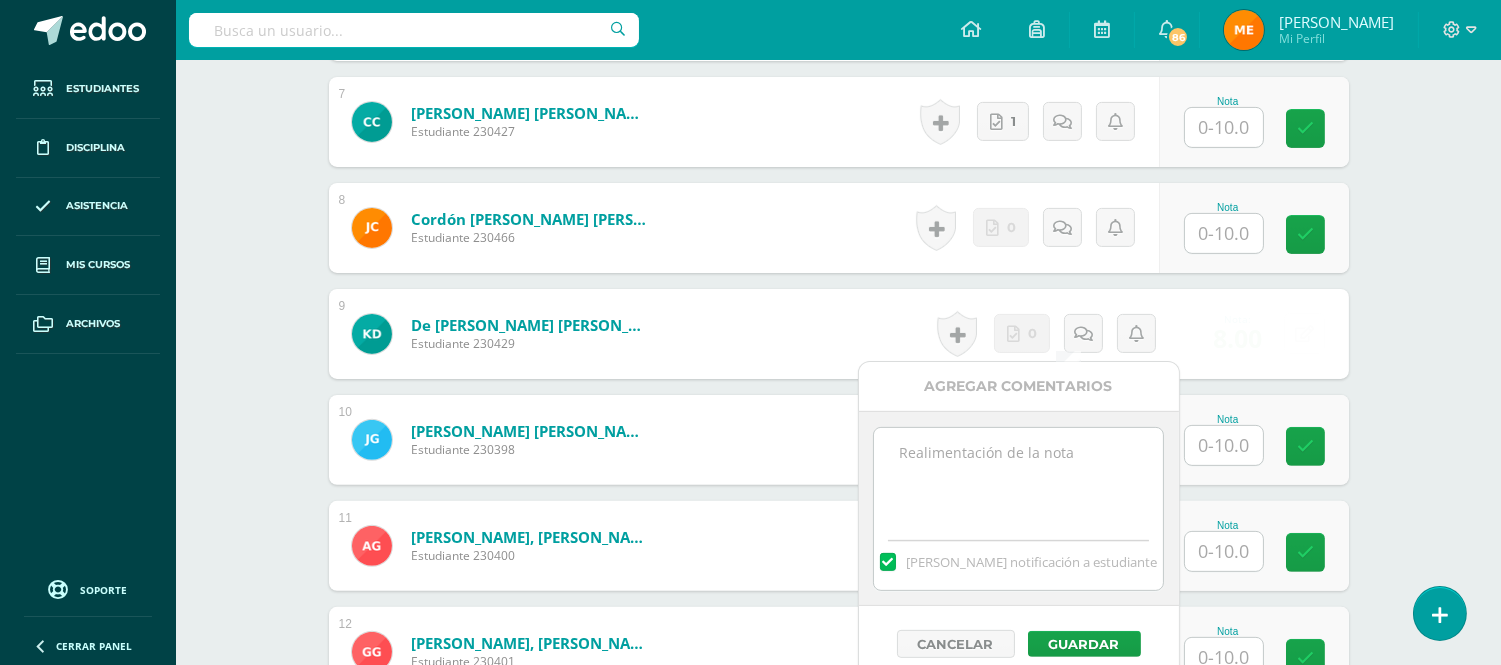click at bounding box center (1018, 478) 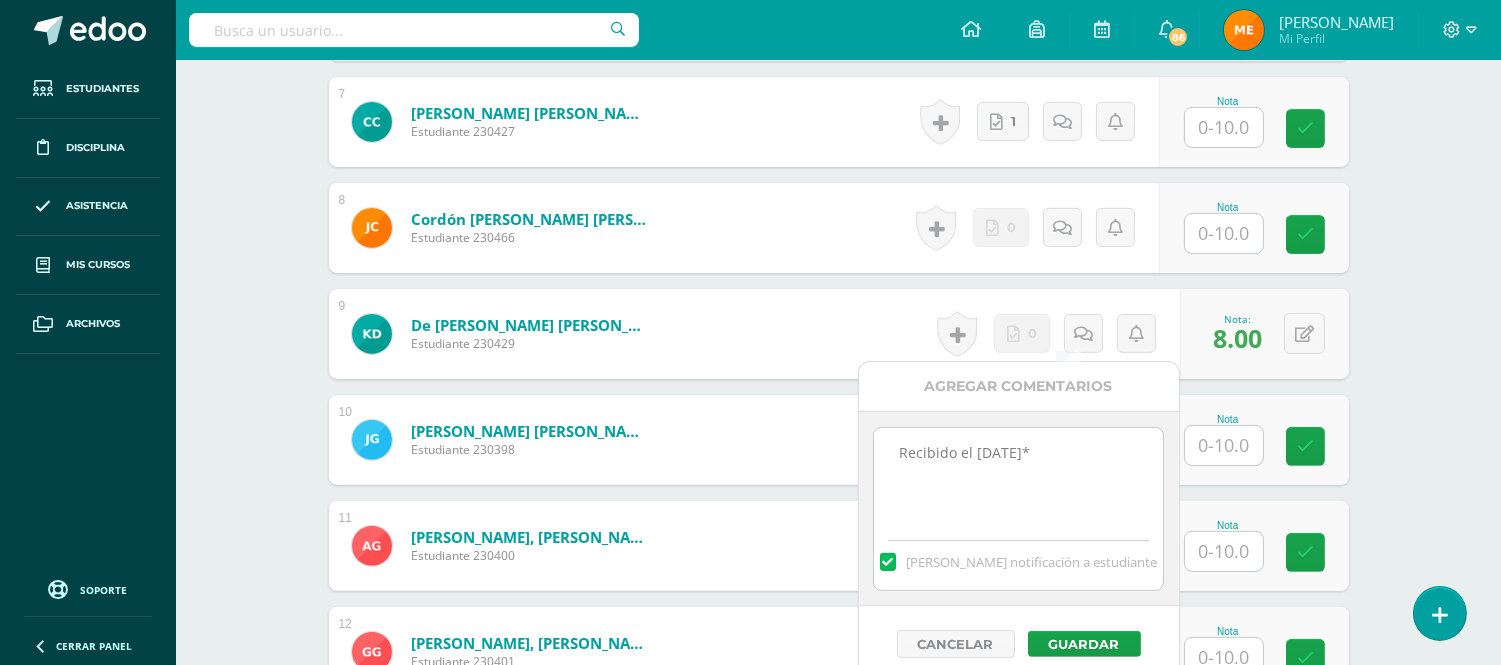 click on "Recibido el 14 Jul*" at bounding box center [1018, 478] 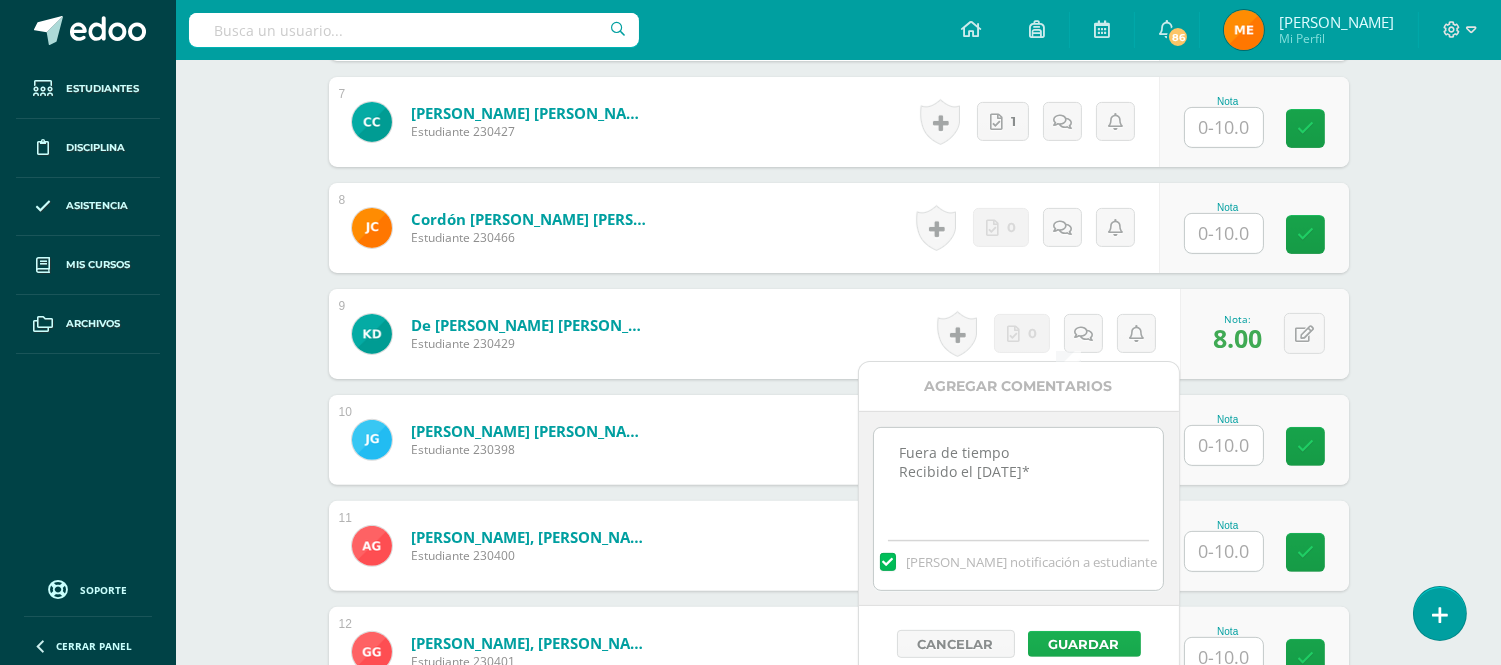 type on "Fuera de tiempo
Recibido el 14 Jul*" 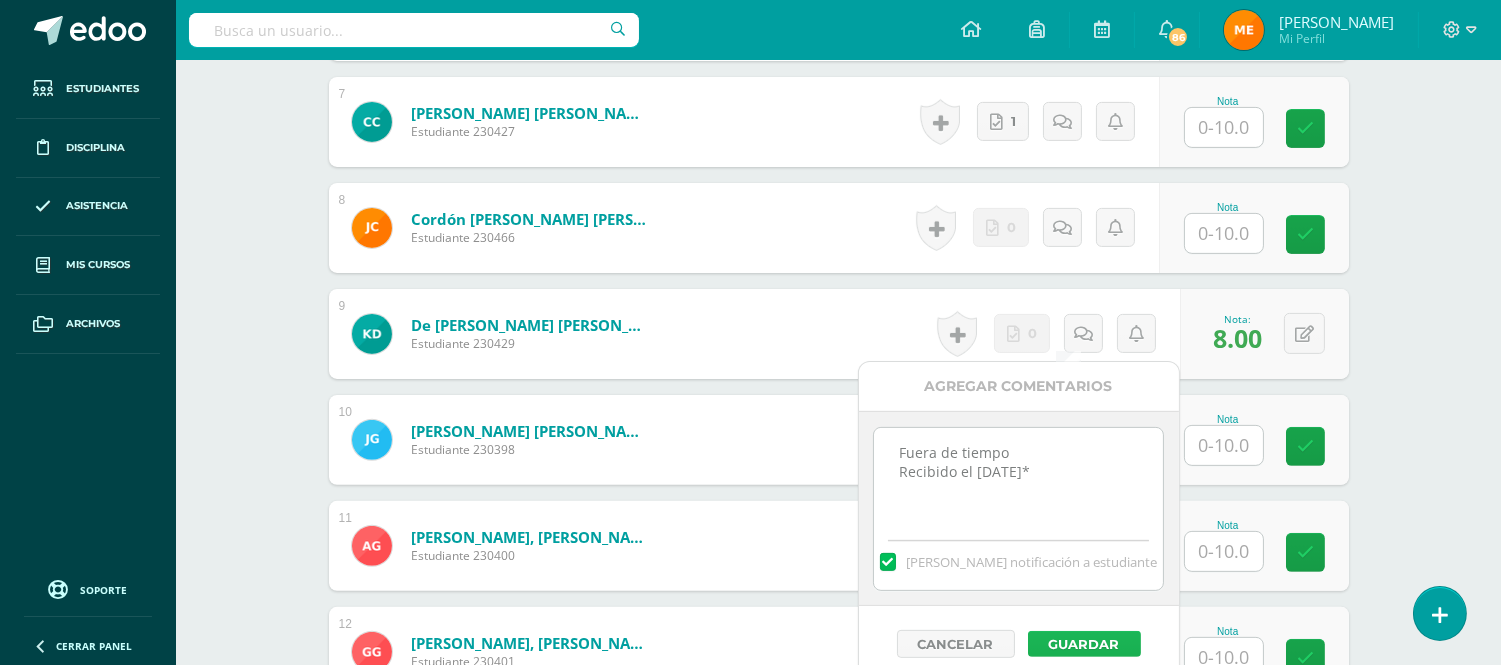 click on "Guardar" at bounding box center (1084, 644) 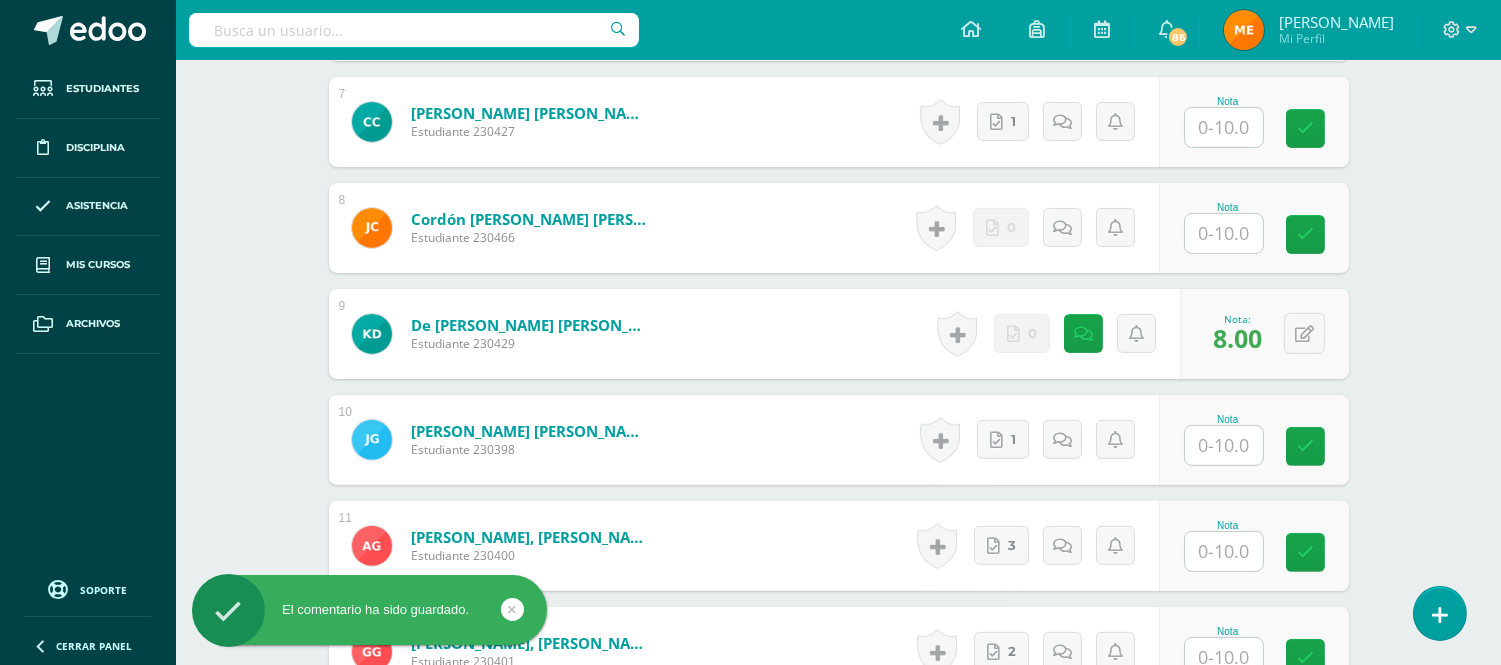 click on "Educación Musical
Tercero Básico "Tercero Básico A"
Herramientas
Detalle de asistencias
Actividad
Anuncios
Actividades
Estudiantes
Planificación
Dosificación
Conferencias
¿Estás seguro que quieres  eliminar  esta actividad?
Esto borrará la actividad y cualquier nota que hayas registrado
permanentemente. Esta acción no se puede revertir. Cancelar Eliminar
Administración de escalas de valoración
escala de valoración
Aún no has creado una escala de valoración.
Cancelar Agregar nueva escala de valoración: Cancelar         1" at bounding box center (838, 748) 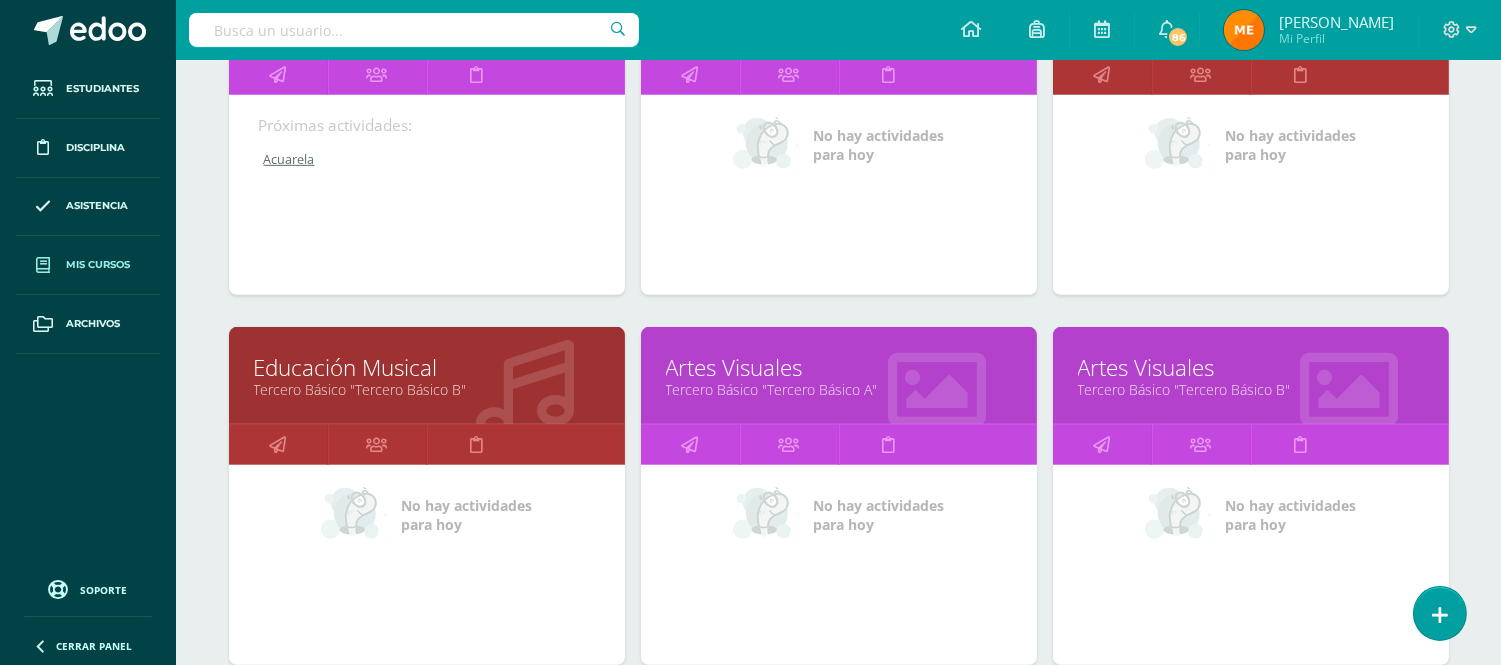scroll, scrollTop: 2062, scrollLeft: 0, axis: vertical 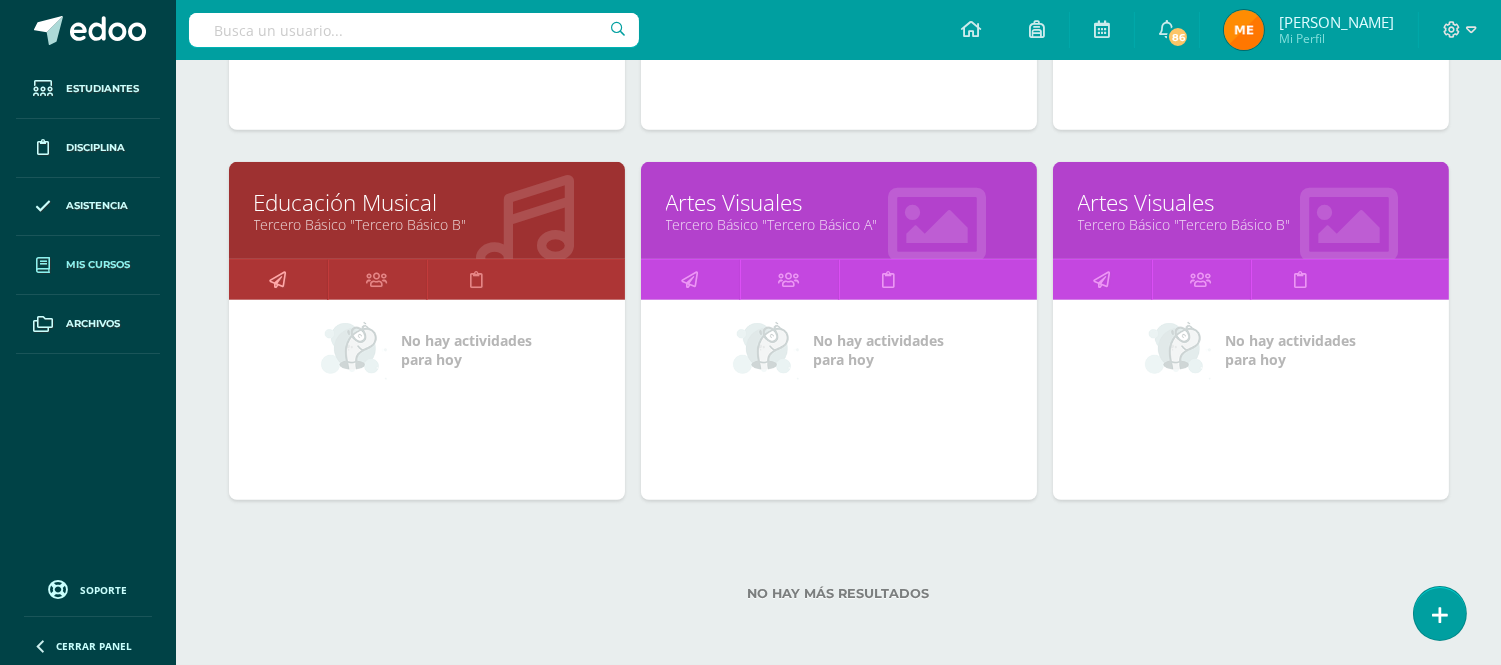 click at bounding box center (277, 279) 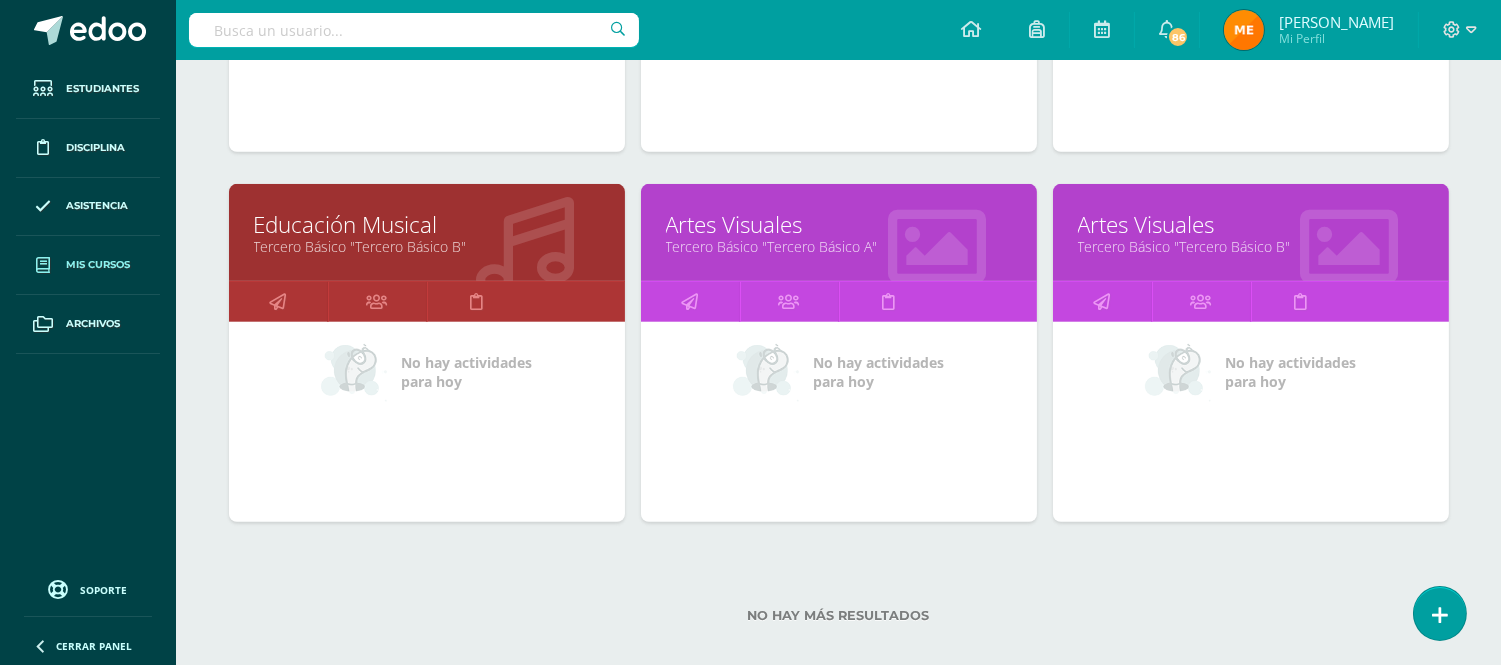 scroll, scrollTop: 2062, scrollLeft: 0, axis: vertical 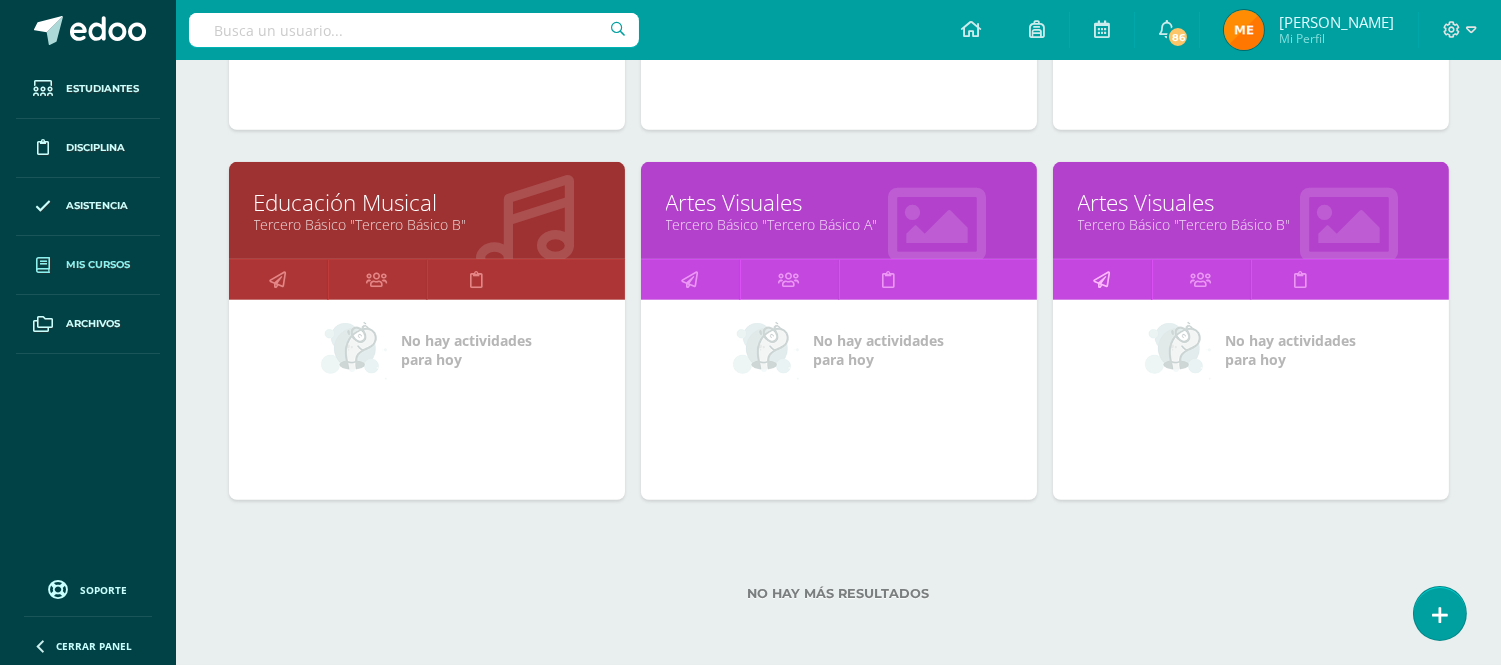 click at bounding box center (1101, 279) 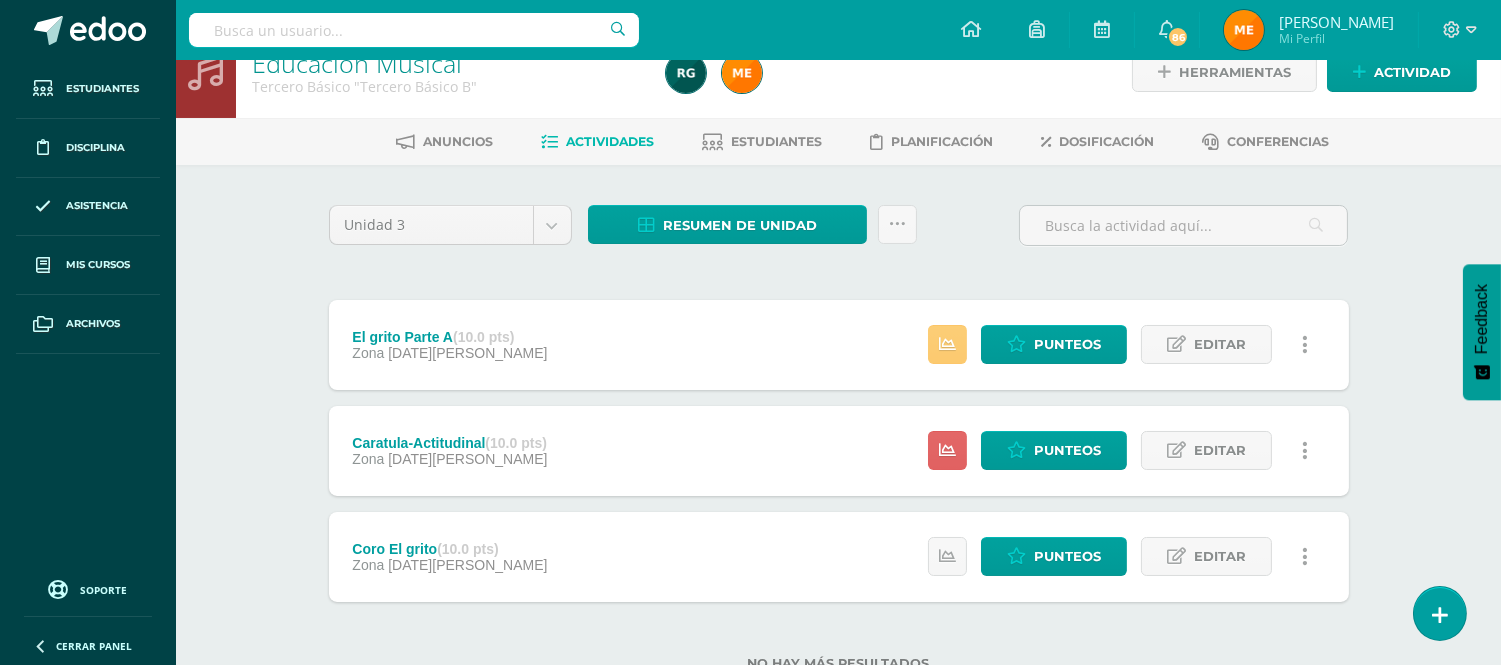 scroll, scrollTop: 0, scrollLeft: 0, axis: both 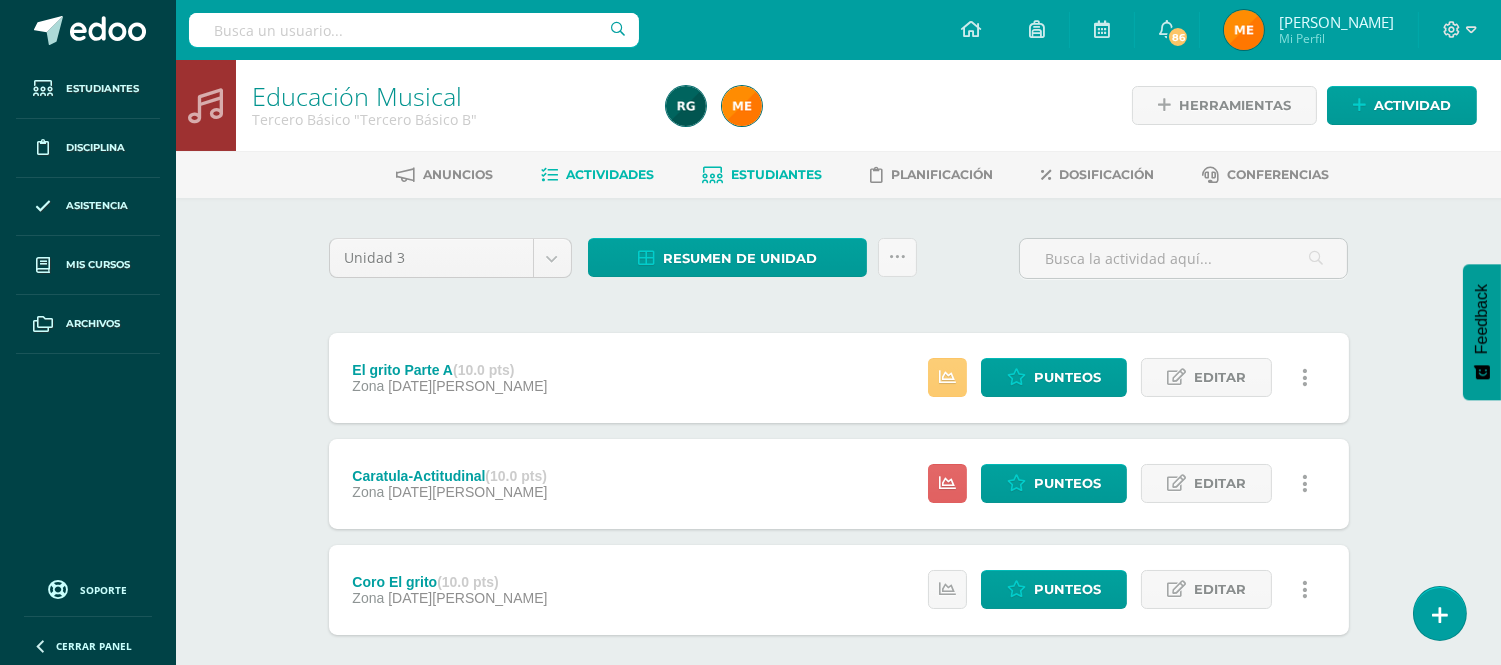 click on "Estudiantes" at bounding box center [762, 175] 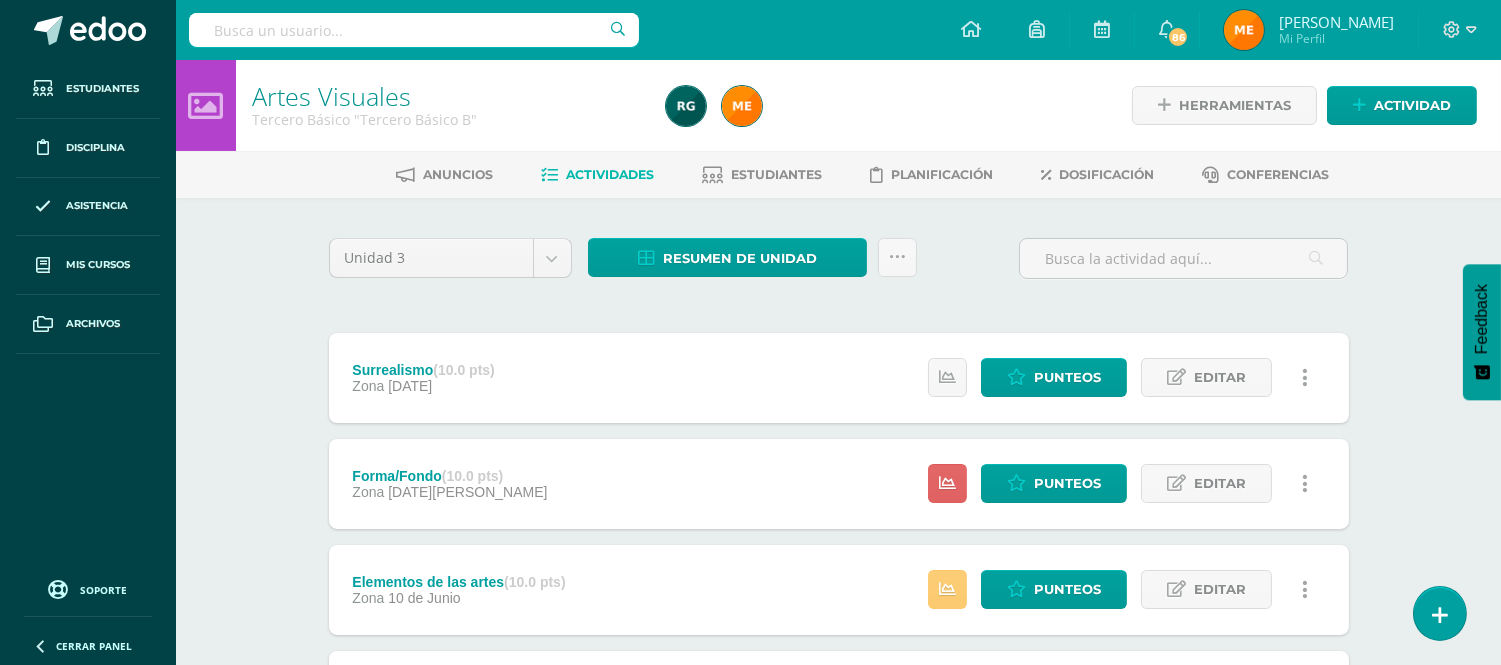 scroll, scrollTop: 0, scrollLeft: 0, axis: both 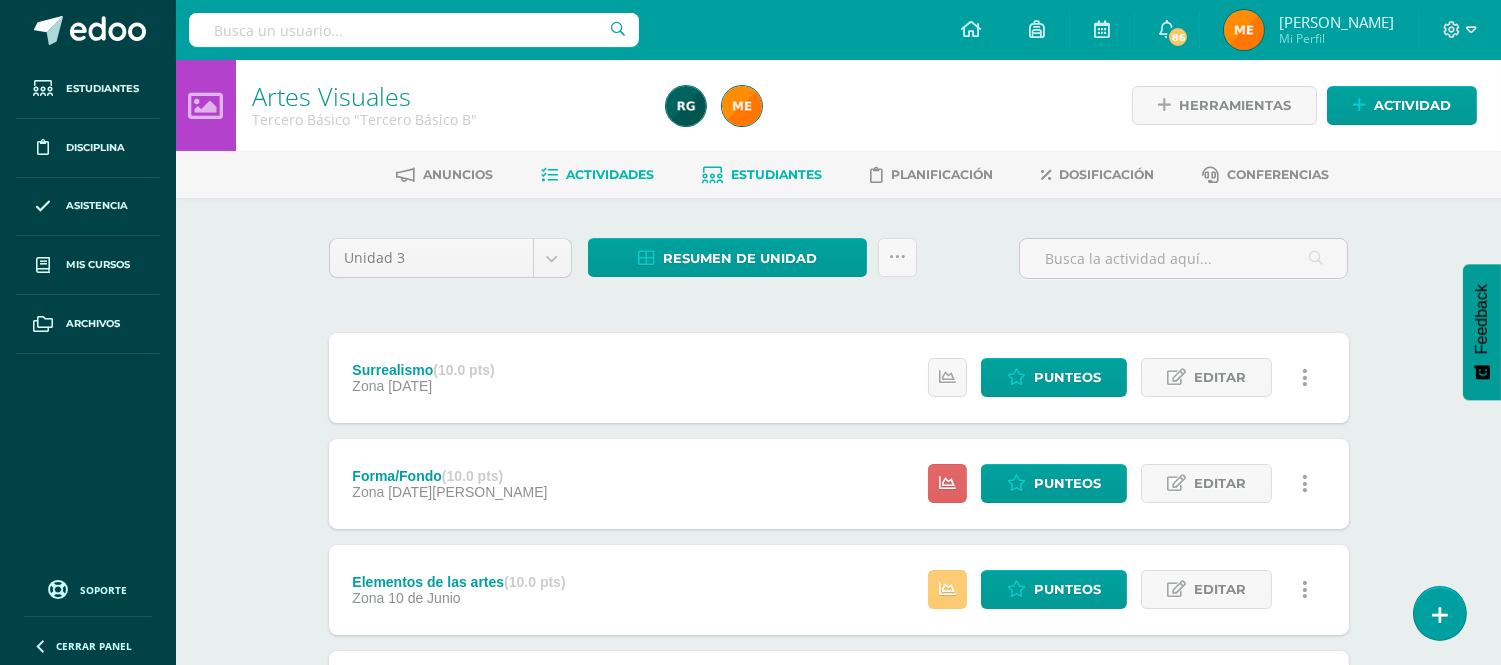 click on "Estudiantes" at bounding box center [776, 174] 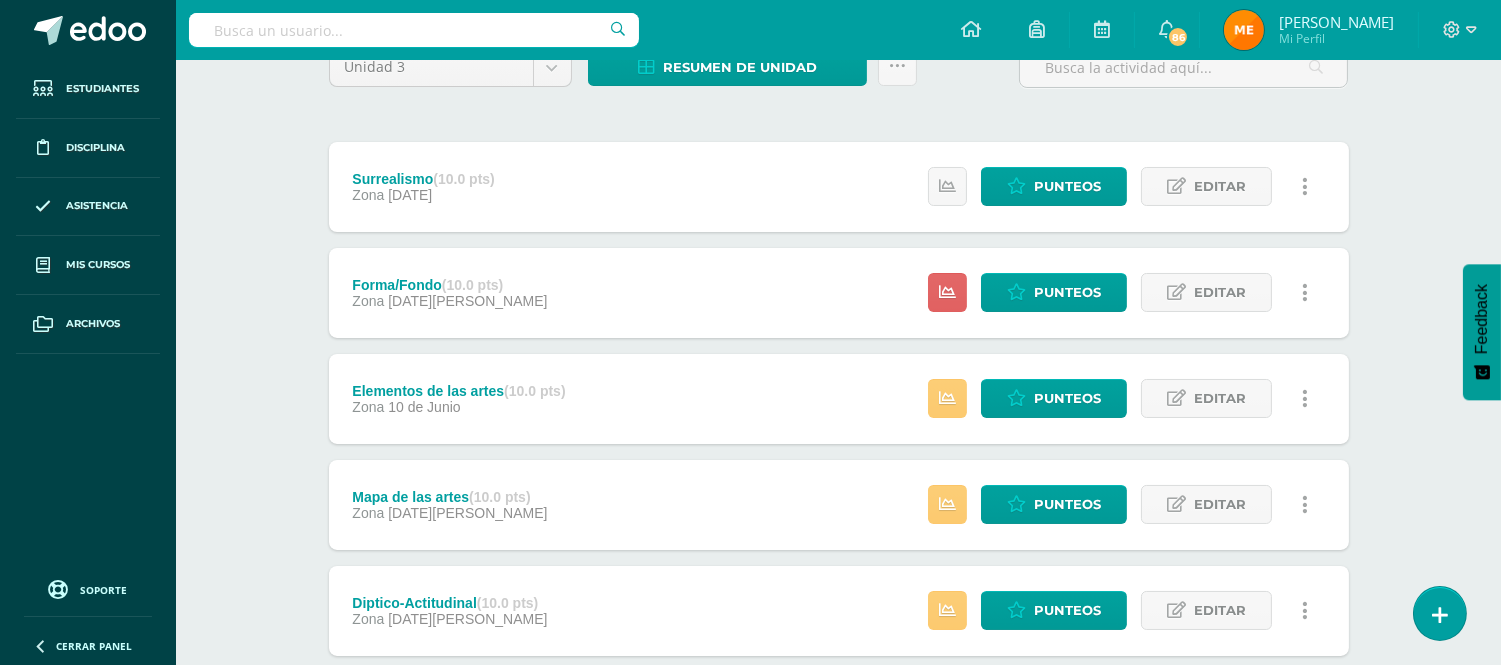 scroll, scrollTop: 313, scrollLeft: 0, axis: vertical 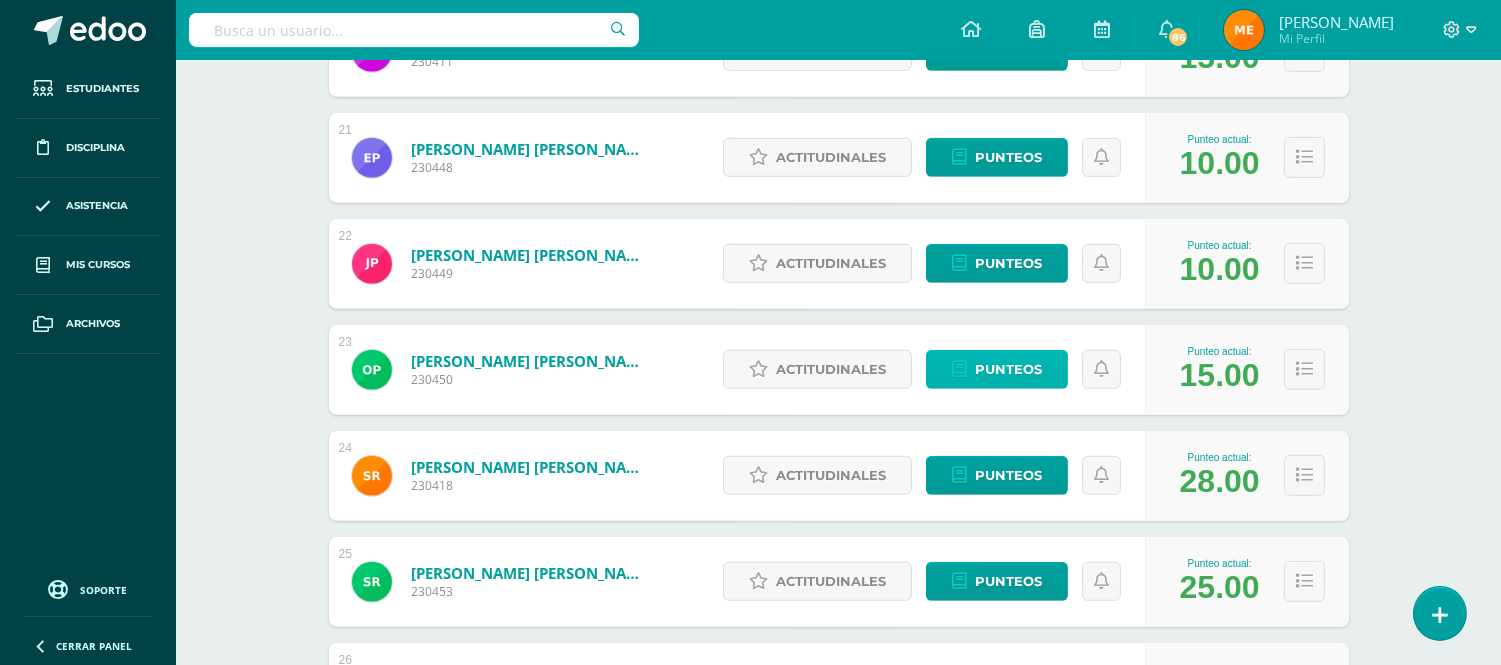 click on "Punteos" at bounding box center [1008, 369] 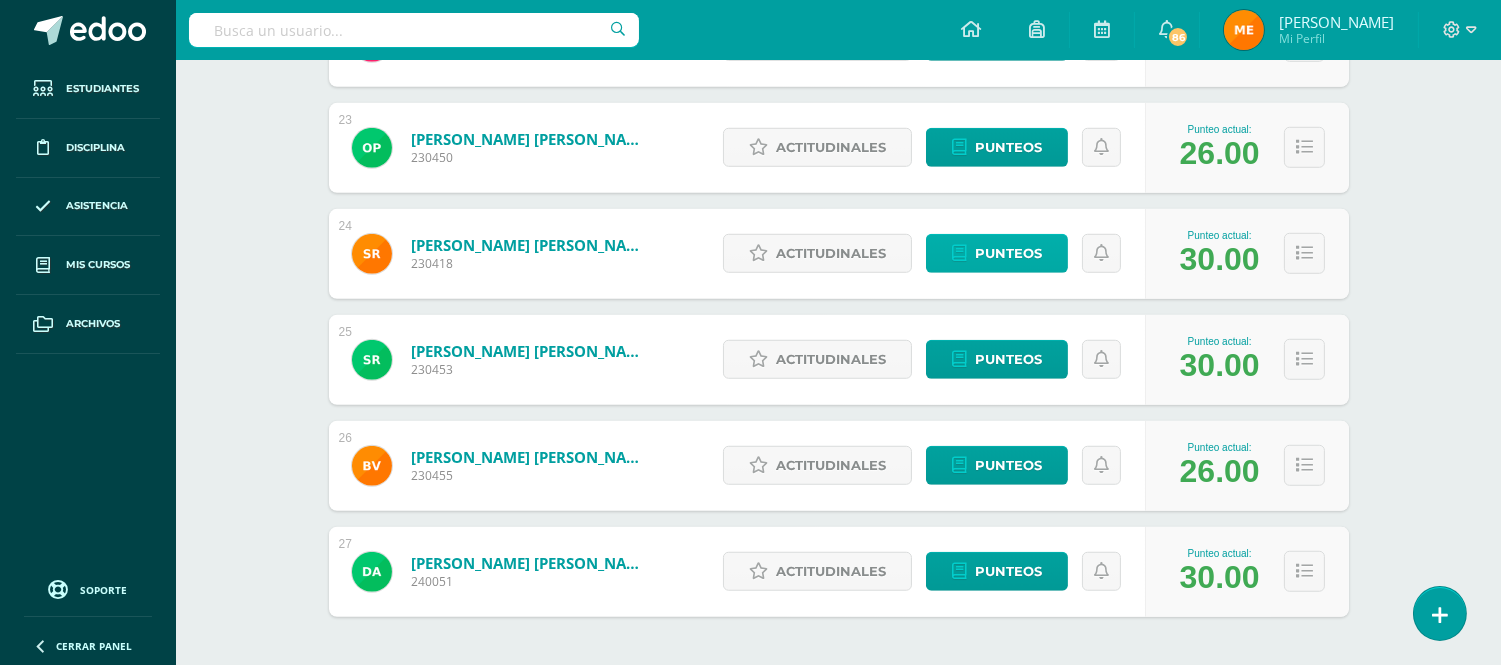 scroll, scrollTop: 2746, scrollLeft: 0, axis: vertical 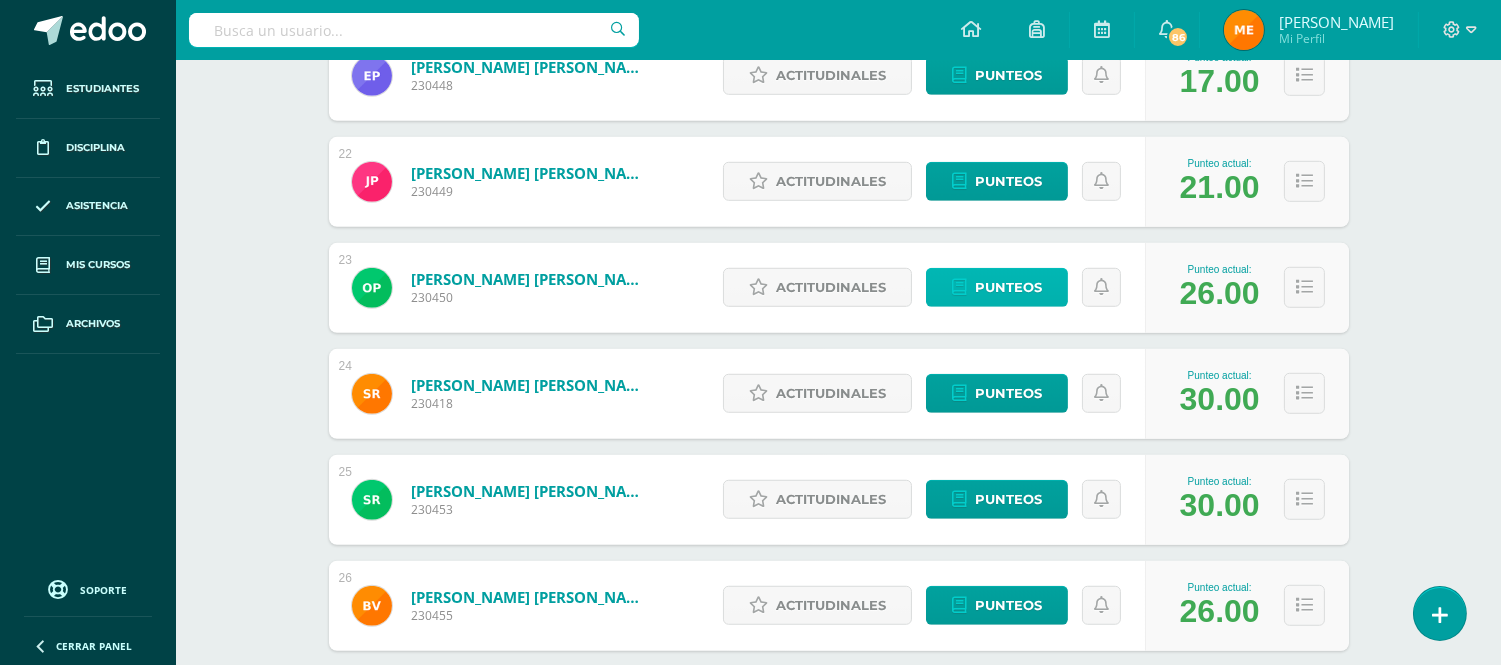 click on "Punteos" at bounding box center [1008, 287] 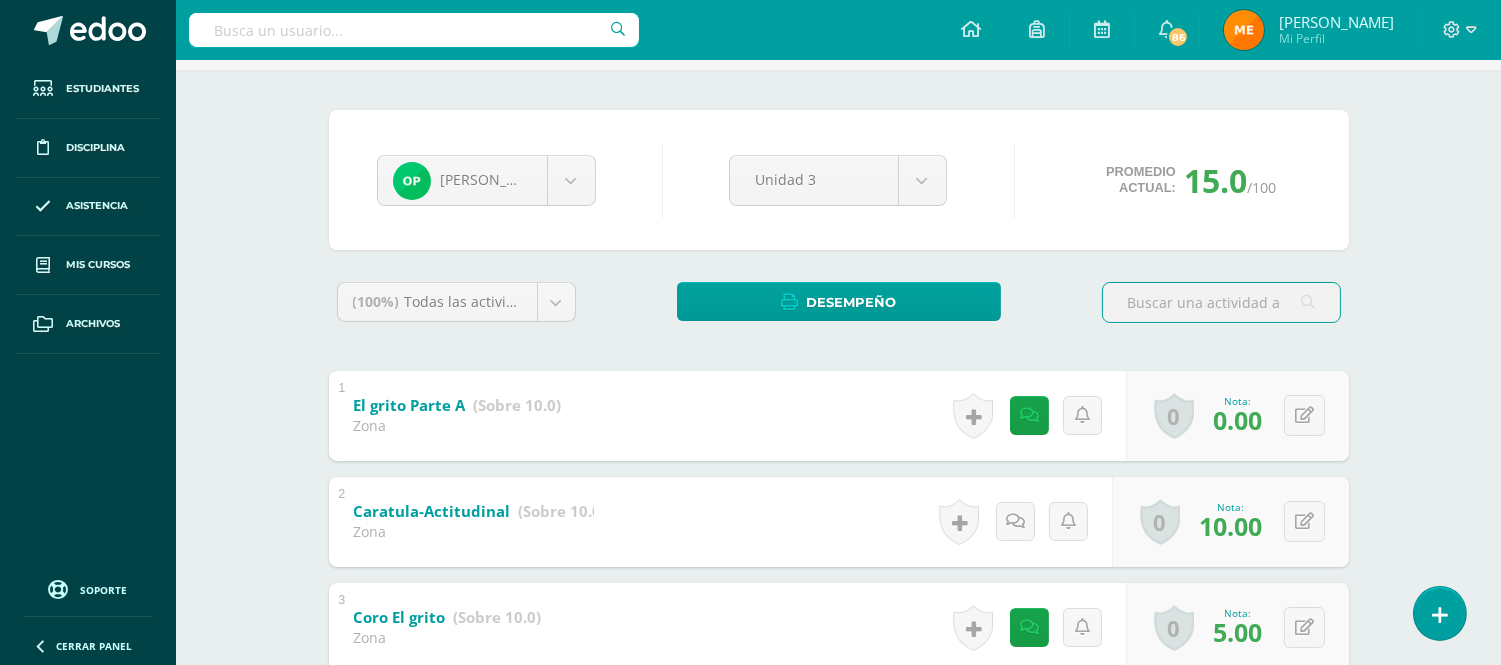 scroll, scrollTop: 267, scrollLeft: 0, axis: vertical 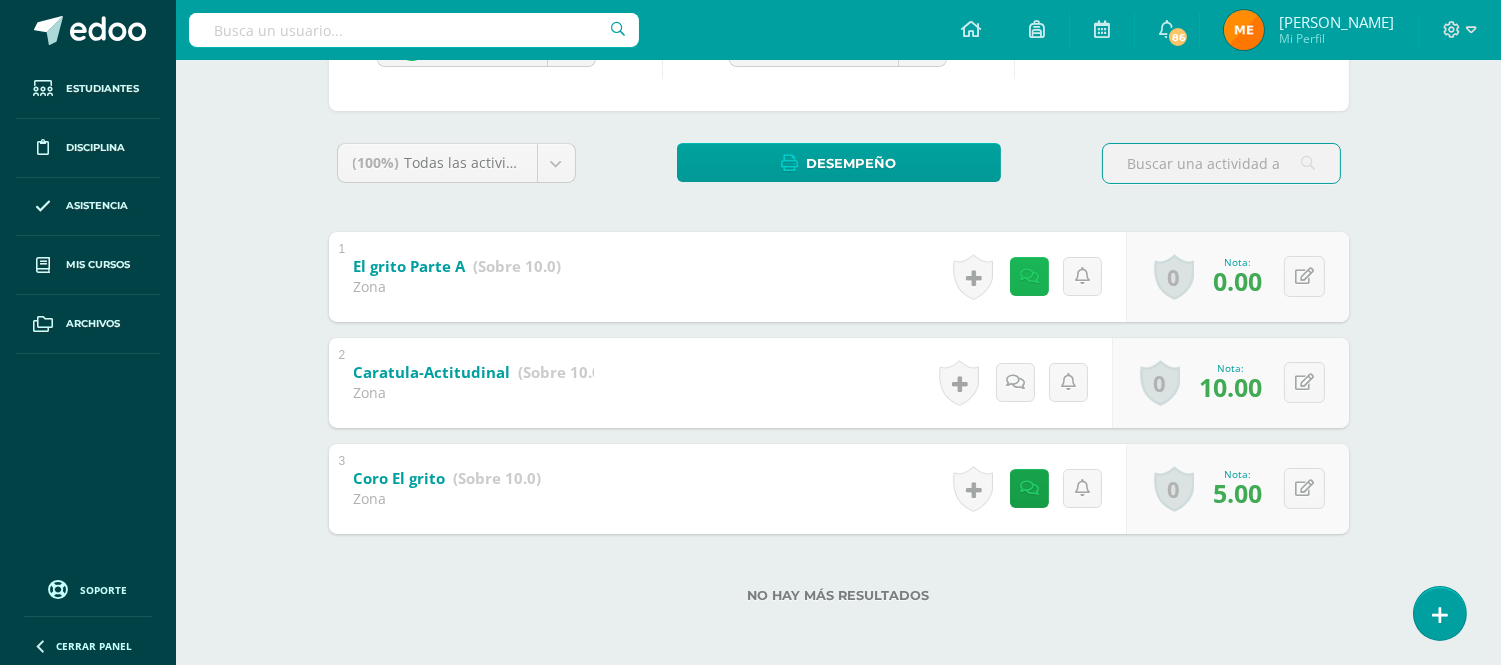 click at bounding box center (1029, 276) 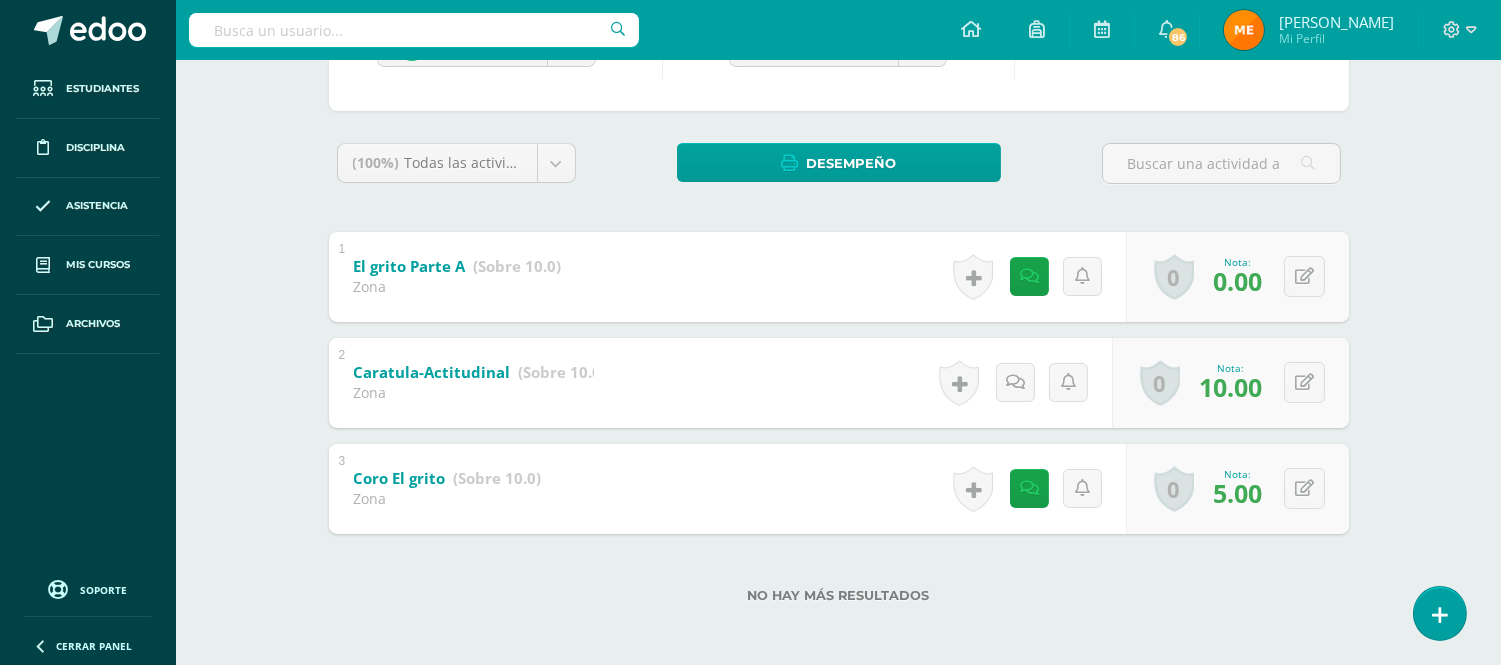 click on "(100%) Todas las actividades de esta unidad                             Todas las actividades de esta unidad
Actividades en Zona
Actividades en Examen
Desempeño
Descargar como HTML
Descargar como PDF" at bounding box center [839, 171] 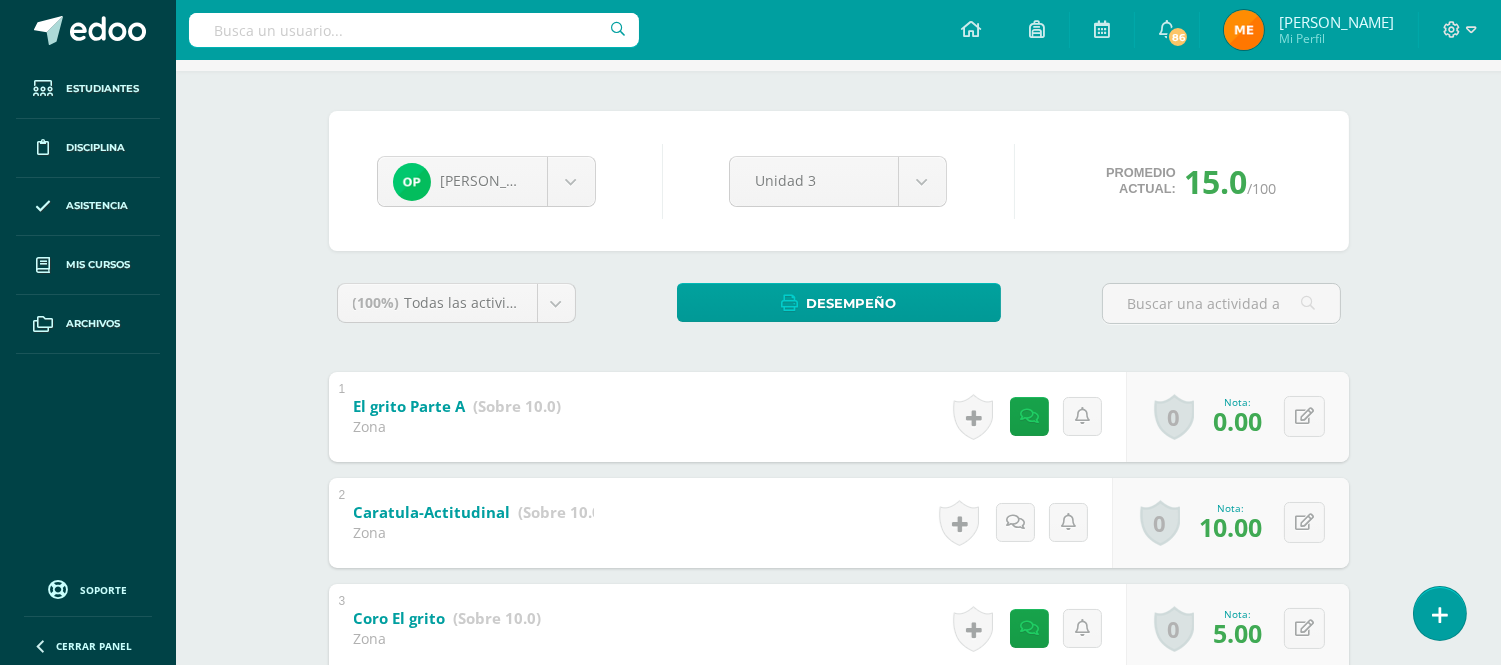 scroll, scrollTop: 0, scrollLeft: 0, axis: both 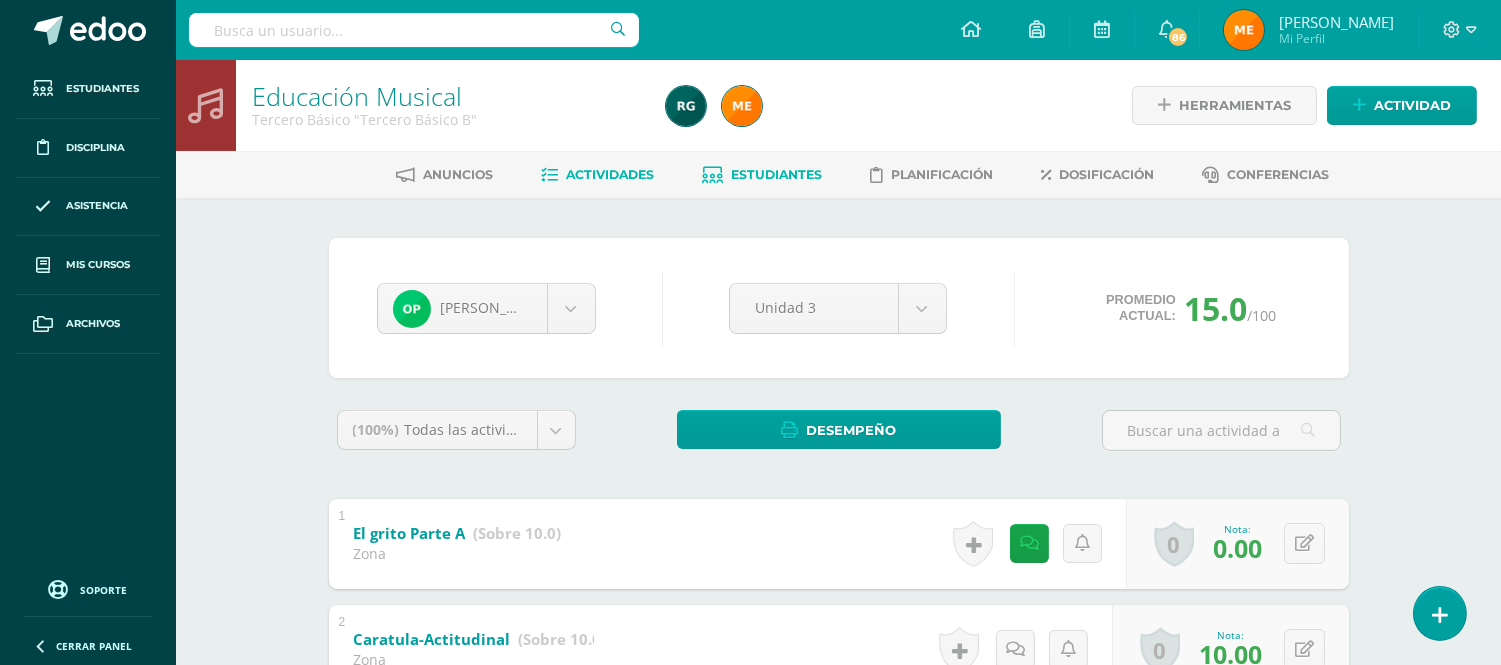 click on "Actividades" at bounding box center (610, 174) 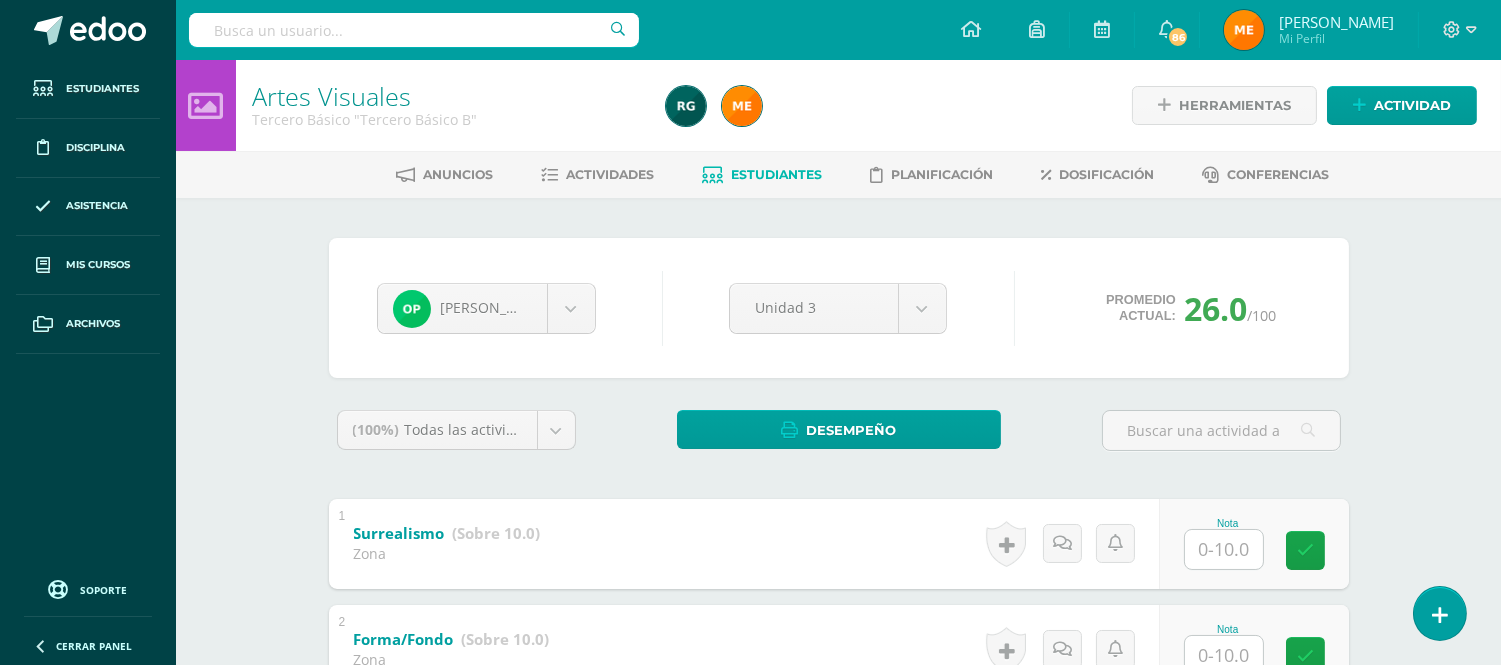 scroll, scrollTop: 0, scrollLeft: 0, axis: both 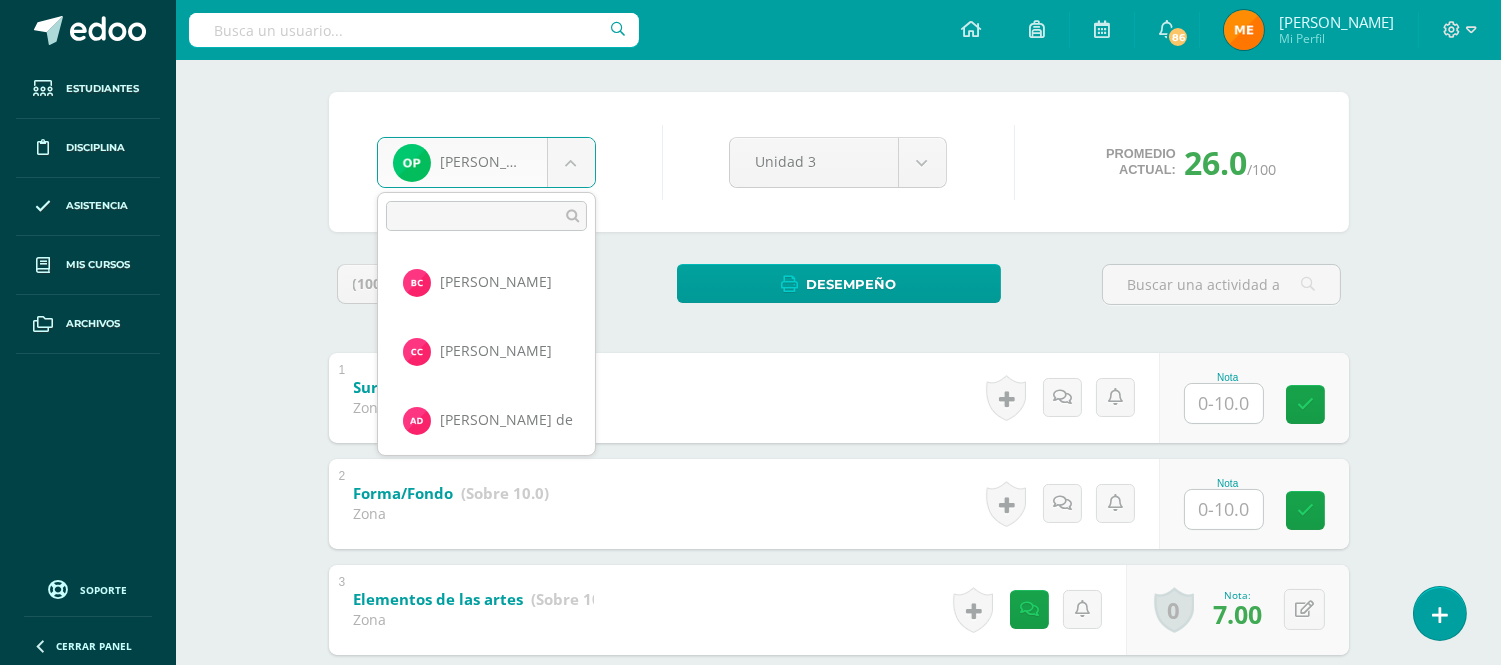 click on "Estudiantes Disciplina Asistencia Mis cursos Archivos Soporte
Centro de ayuda
Últimas actualizaciones
Cerrar panel
Artes Plásticas
Quinto
Primaria alta
"A"
Actividades Estudiantes Planificación Dosificación
Artes Plásticas
Quinto
Primaria alta
"B"
Actividades Estudiantes Planificación Dosificación
Artes Plásticas
Sexto
Primaria alta
"A"
Actividades Estudiantes Planificación Dosificación
Artes Plásticas
Actividades Estudiantes Planificación Mi Perfil" at bounding box center (750, 427) 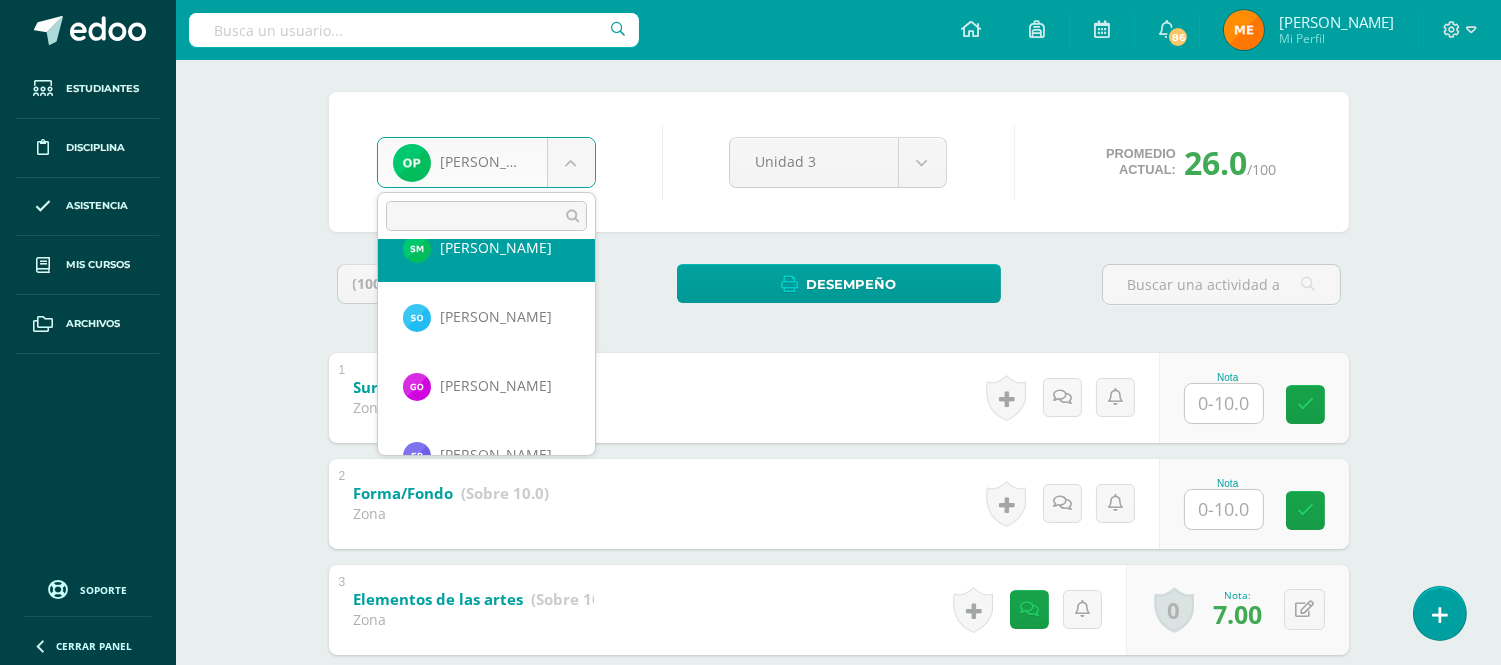 scroll, scrollTop: 1181, scrollLeft: 0, axis: vertical 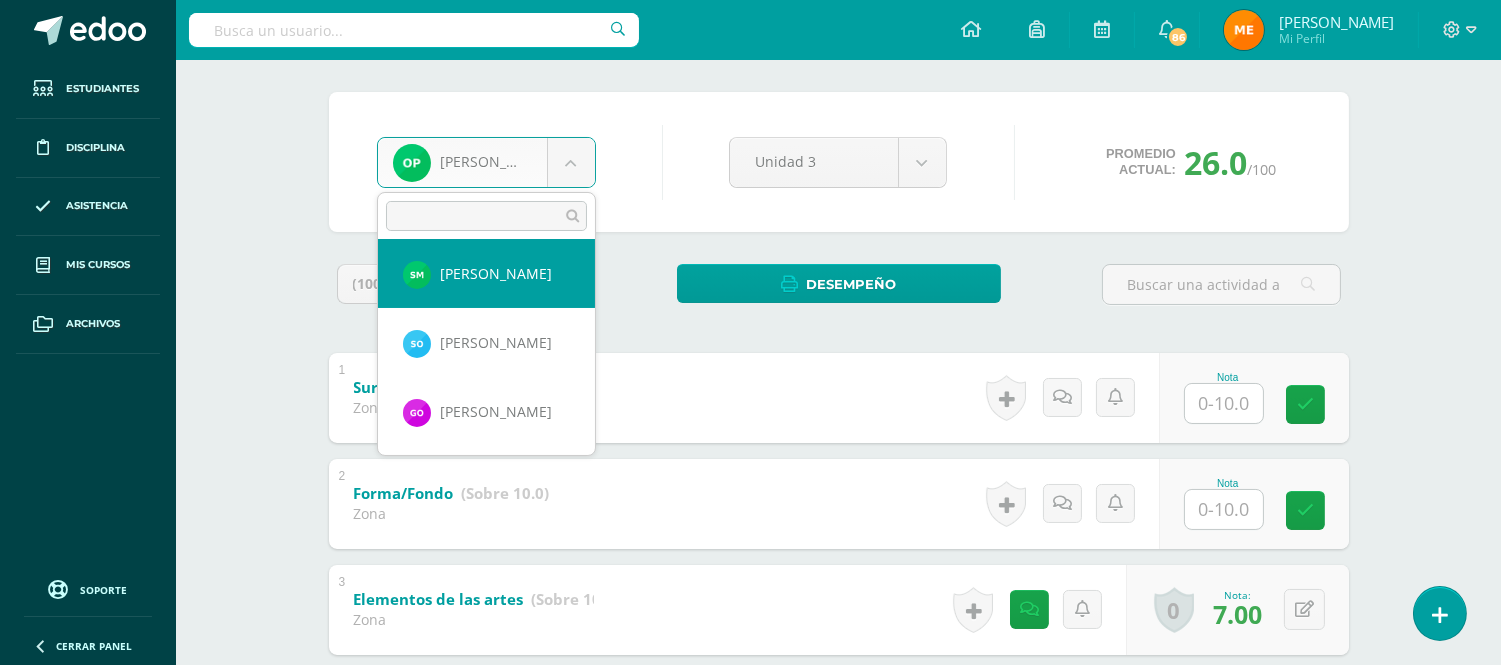 select on "423" 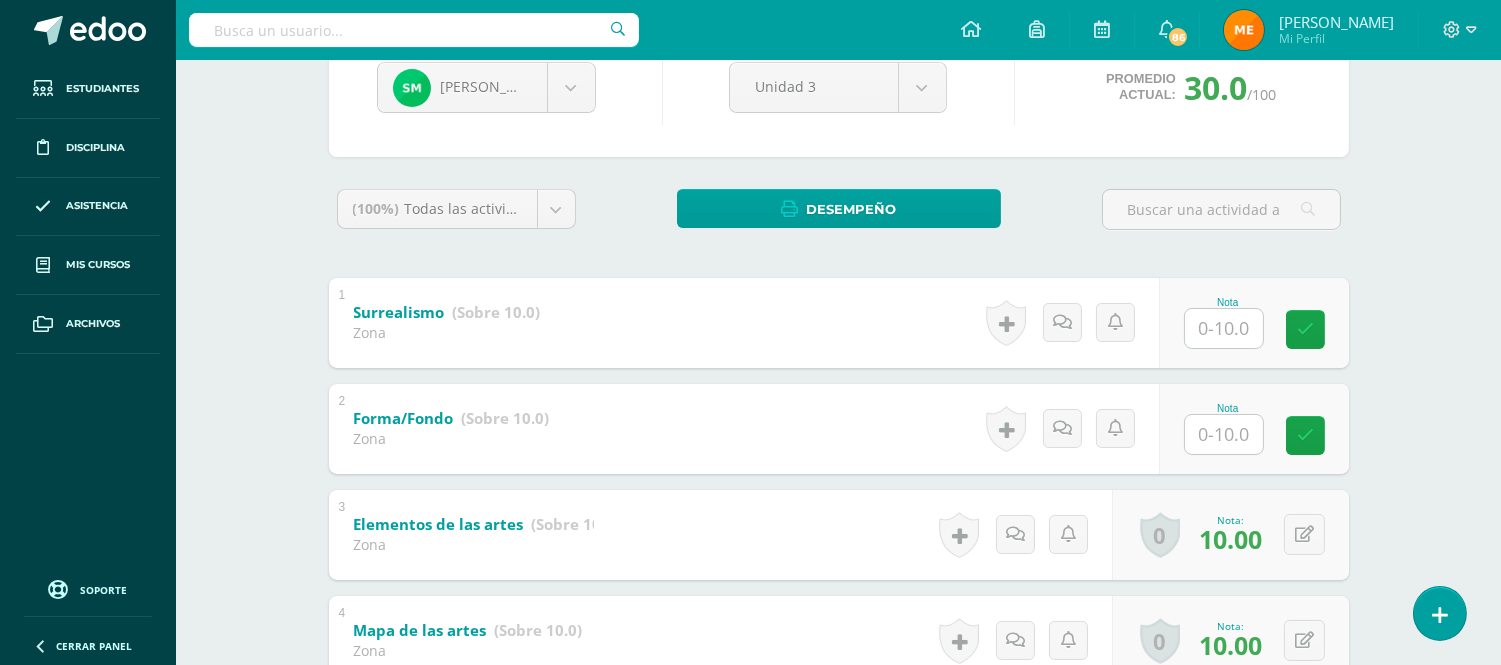 scroll, scrollTop: 222, scrollLeft: 0, axis: vertical 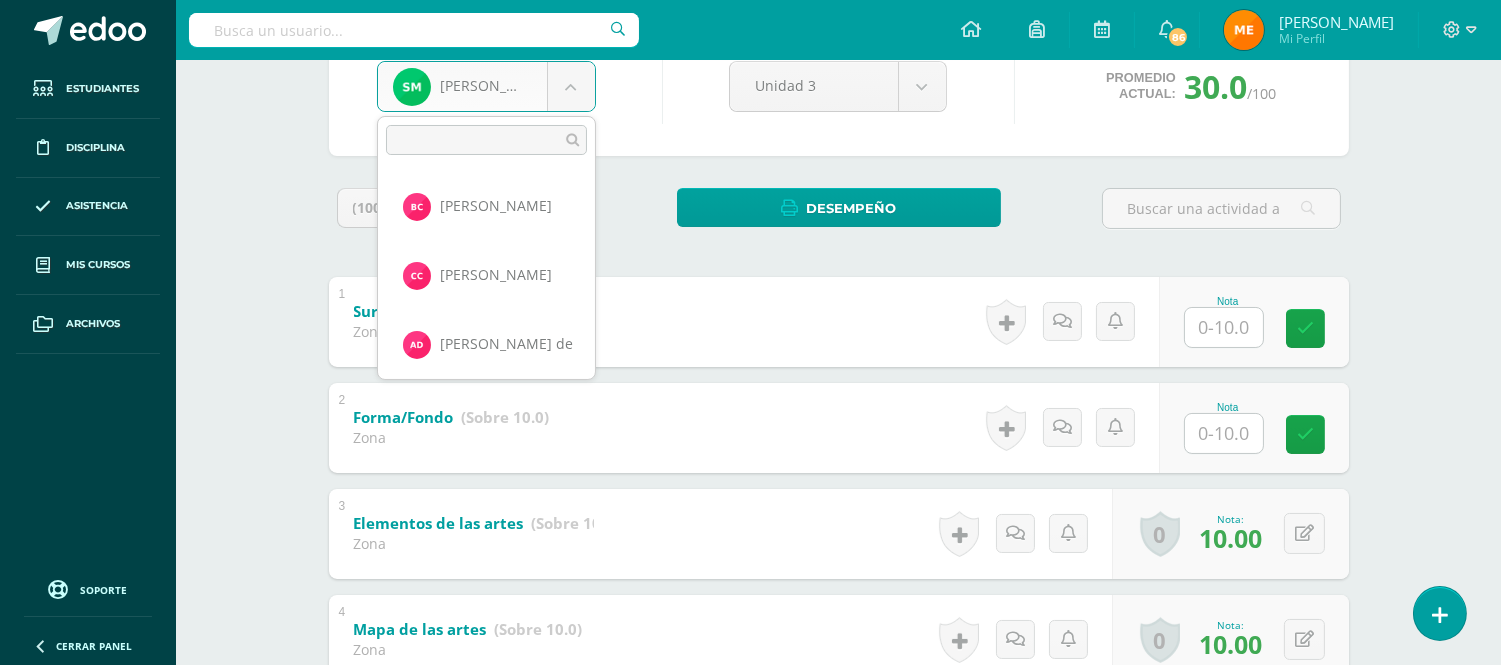 click on "Estudiantes Disciplina Asistencia Mis cursos Archivos Soporte
Centro de ayuda
Últimas actualizaciones
Cerrar panel
Artes Plásticas
Quinto
Primaria alta
"A"
Actividades Estudiantes Planificación Dosificación
Artes Plásticas
Quinto
Primaria alta
"B"
Actividades Estudiantes Planificación Dosificación
Artes Plásticas
Sexto
Primaria alta
"A"
Actividades Estudiantes Planificación Dosificación
Artes Plásticas
Actividades Estudiantes Planificación Mi Perfil" at bounding box center (750, 351) 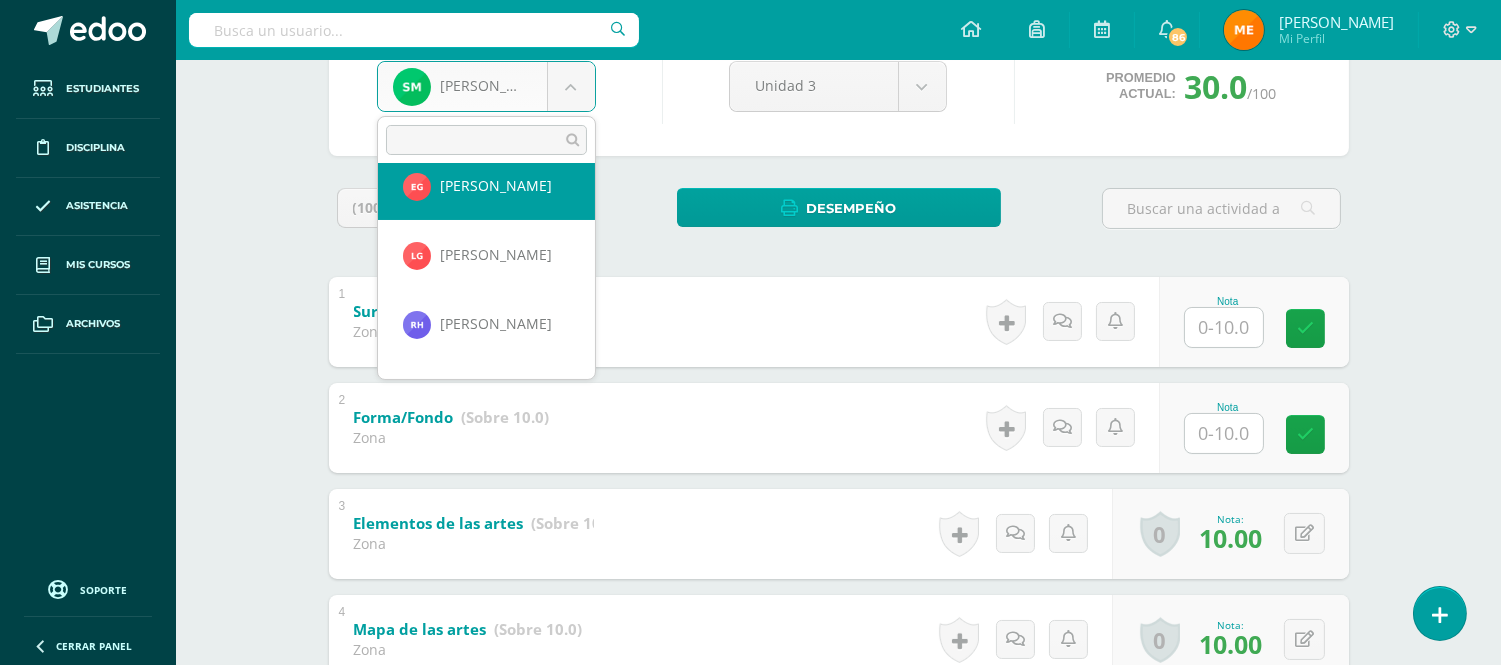 scroll, scrollTop: 628, scrollLeft: 0, axis: vertical 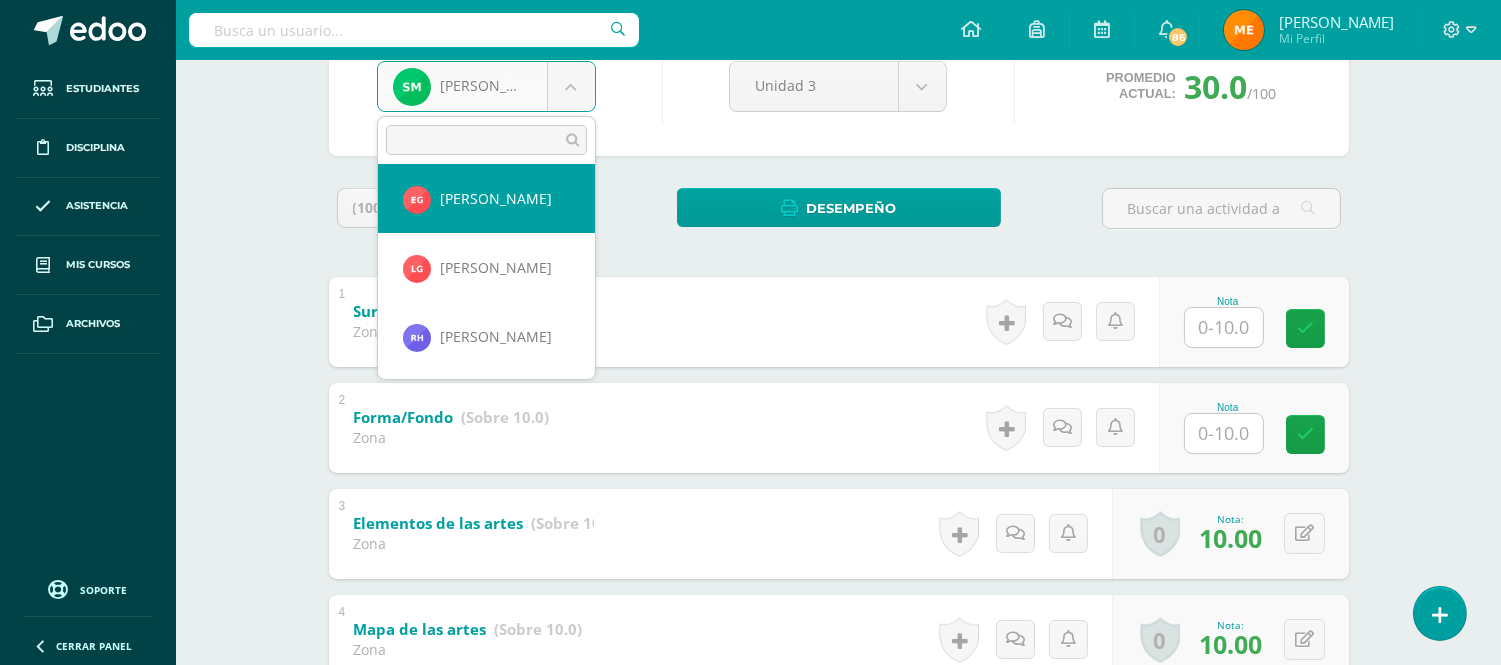 select on "428" 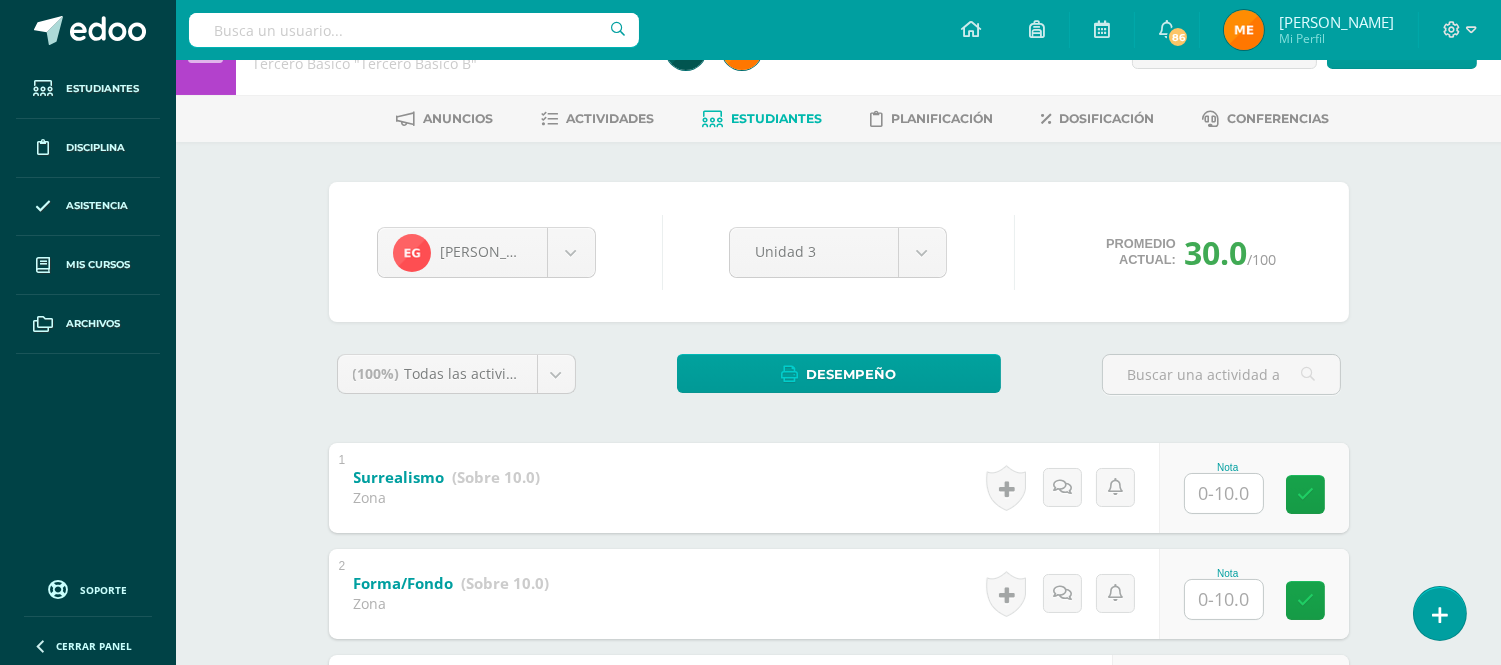 scroll, scrollTop: 55, scrollLeft: 0, axis: vertical 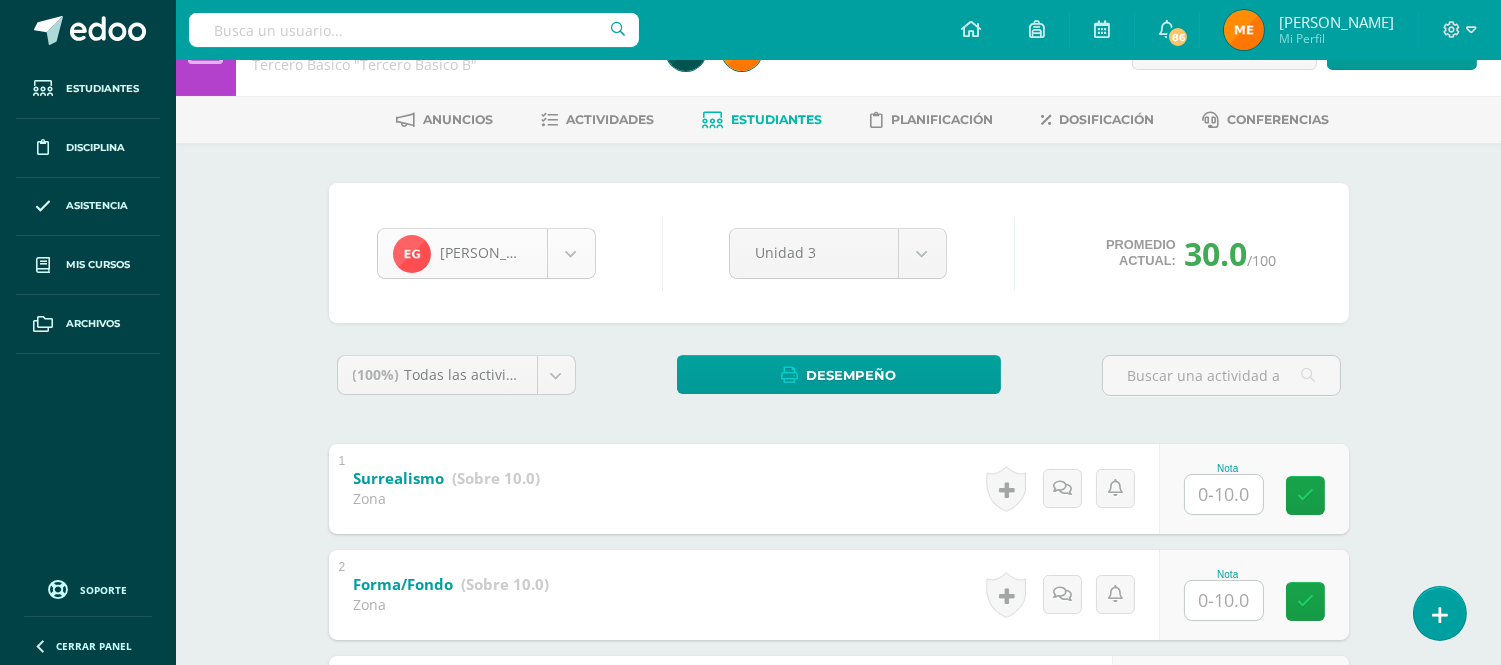 click on "Estudiantes Disciplina Asistencia Mis cursos Archivos Soporte
Centro de ayuda
Últimas actualizaciones
Cerrar panel
Artes Plásticas
Quinto
Primaria alta
"A"
Actividades Estudiantes Planificación Dosificación
Artes Plásticas
Quinto
Primaria alta
"B"
Actividades Estudiantes Planificación Dosificación
Artes Plásticas
Sexto
Primaria alta
"A"
Actividades Estudiantes Planificación Dosificación
Artes Plásticas
Actividades Estudiantes Planificación Mi Perfil" at bounding box center [750, 518] 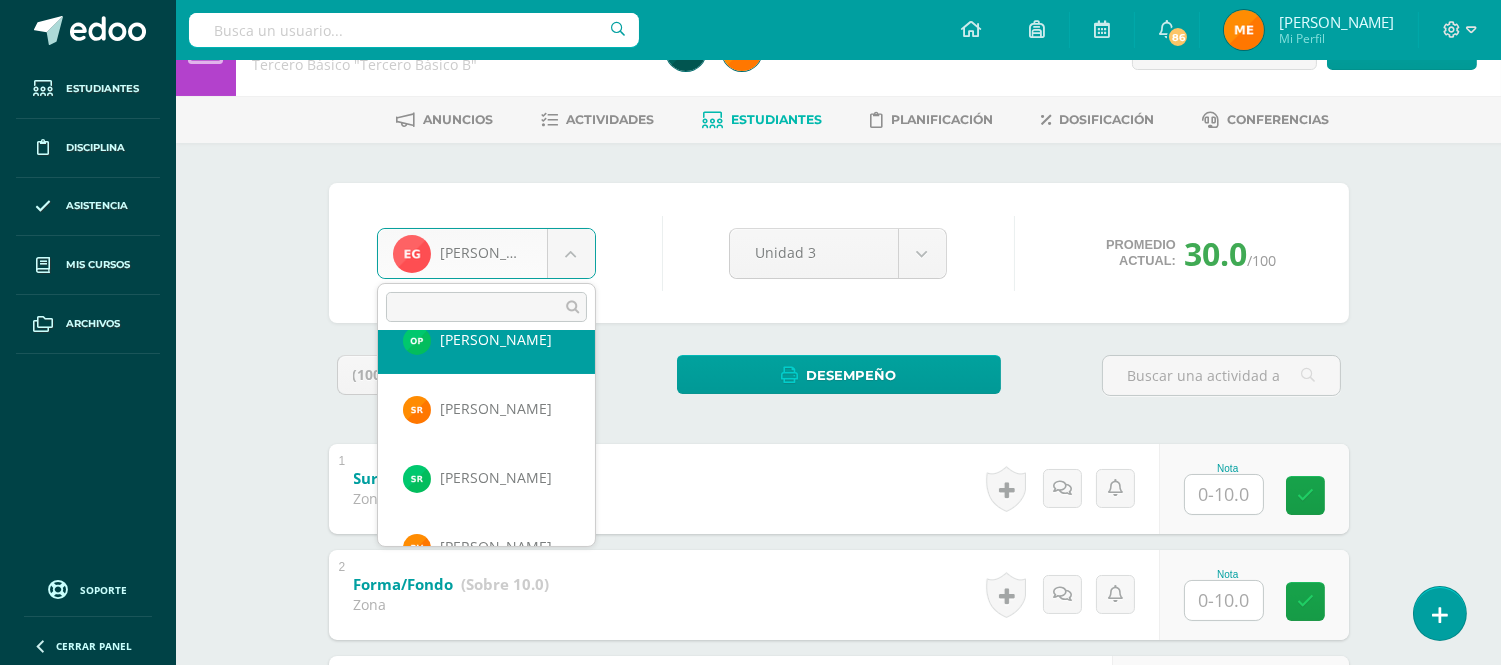 scroll, scrollTop: 1525, scrollLeft: 0, axis: vertical 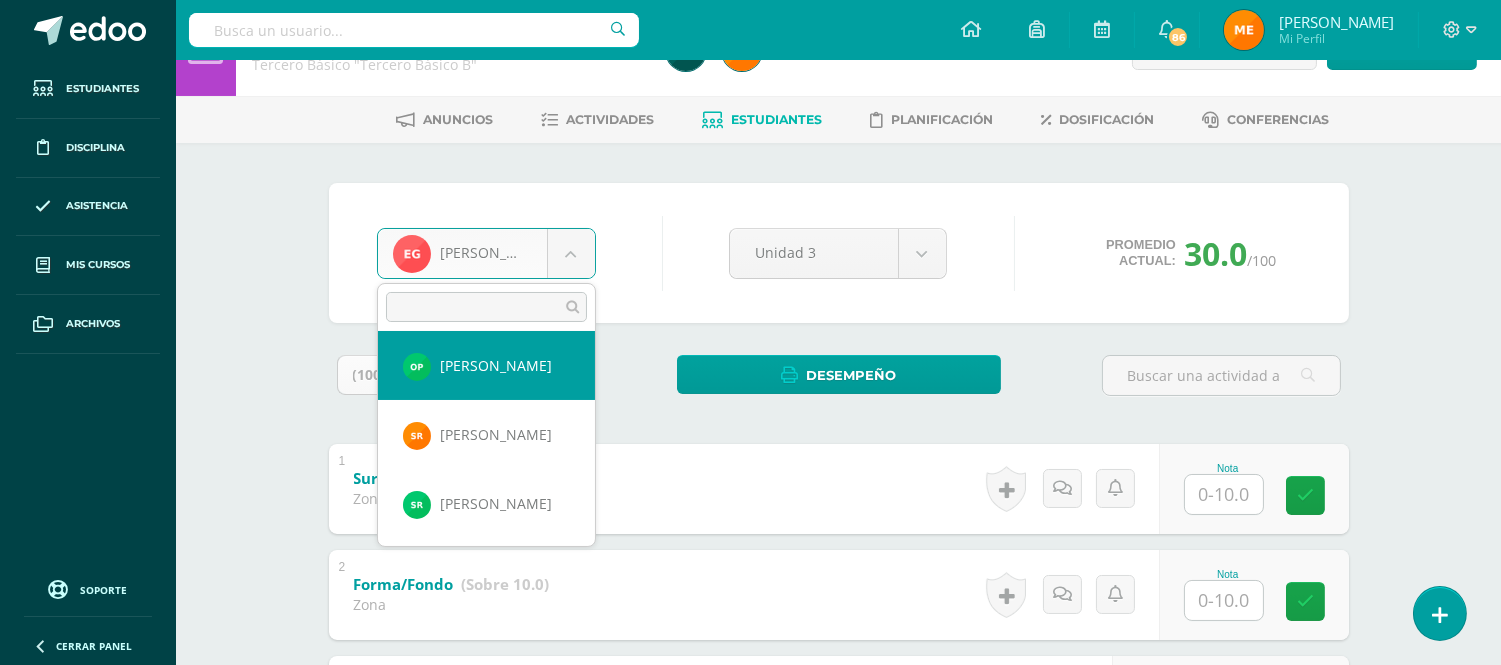 select on "133" 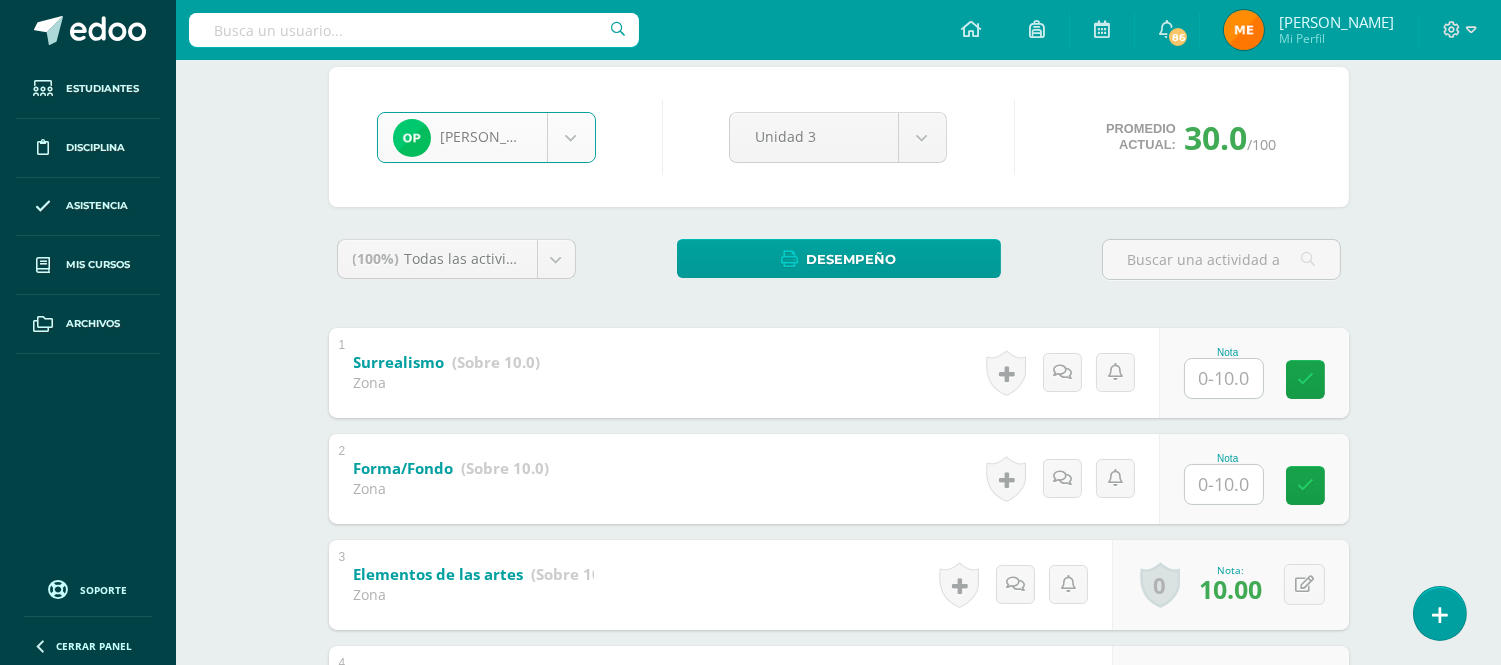 scroll, scrollTop: 277, scrollLeft: 0, axis: vertical 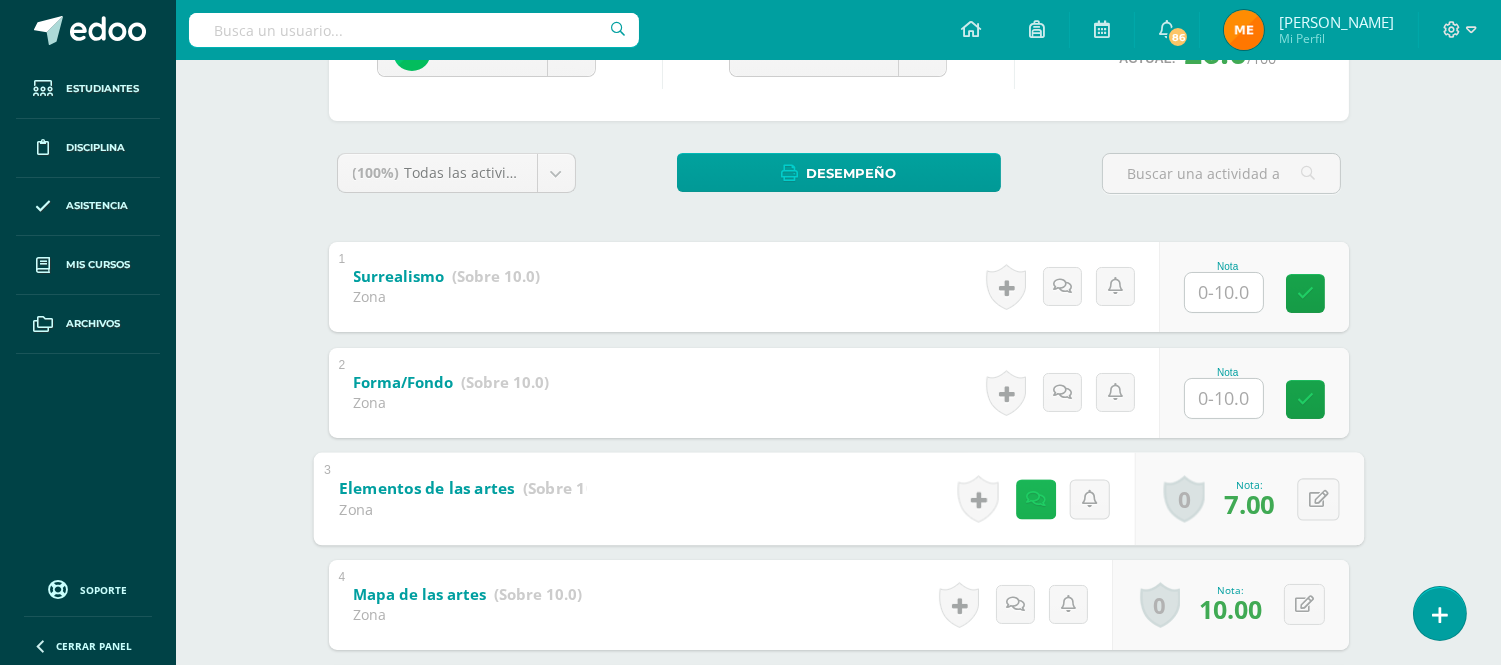 click at bounding box center (1035, 499) 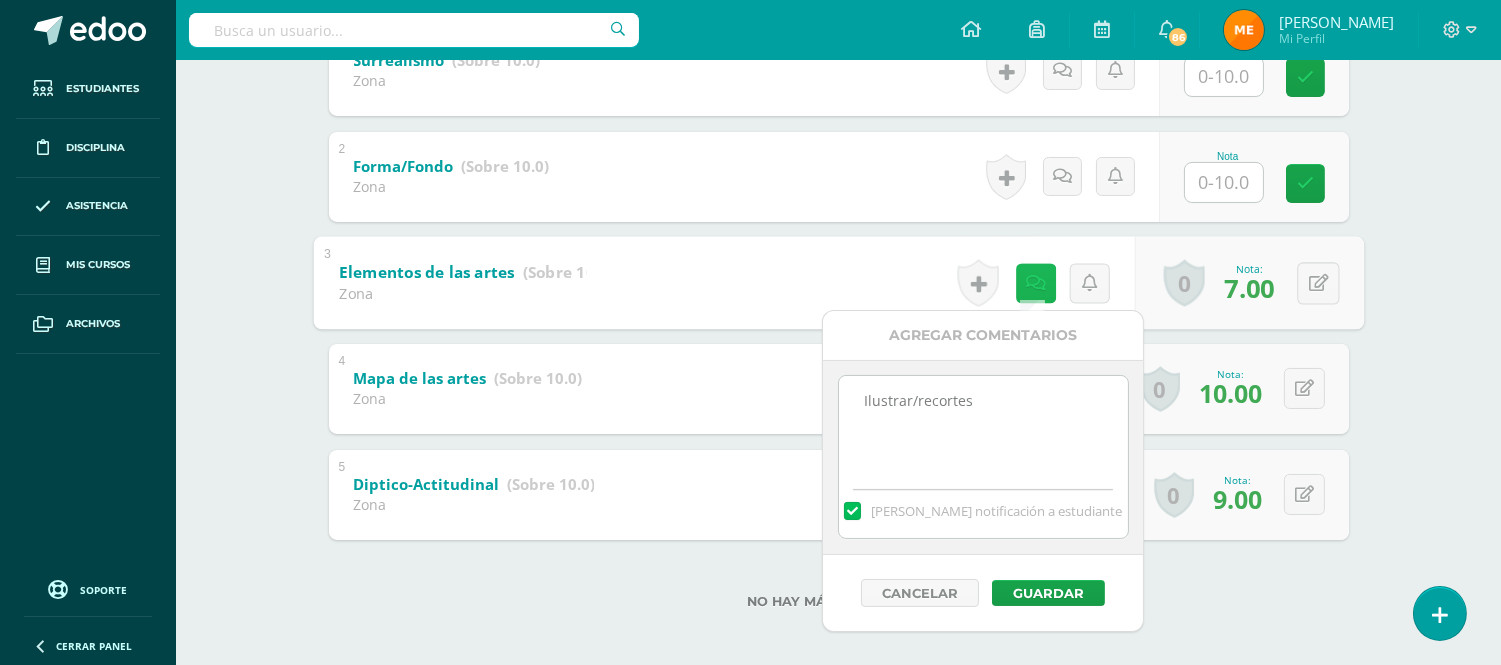 scroll, scrollTop: 480, scrollLeft: 0, axis: vertical 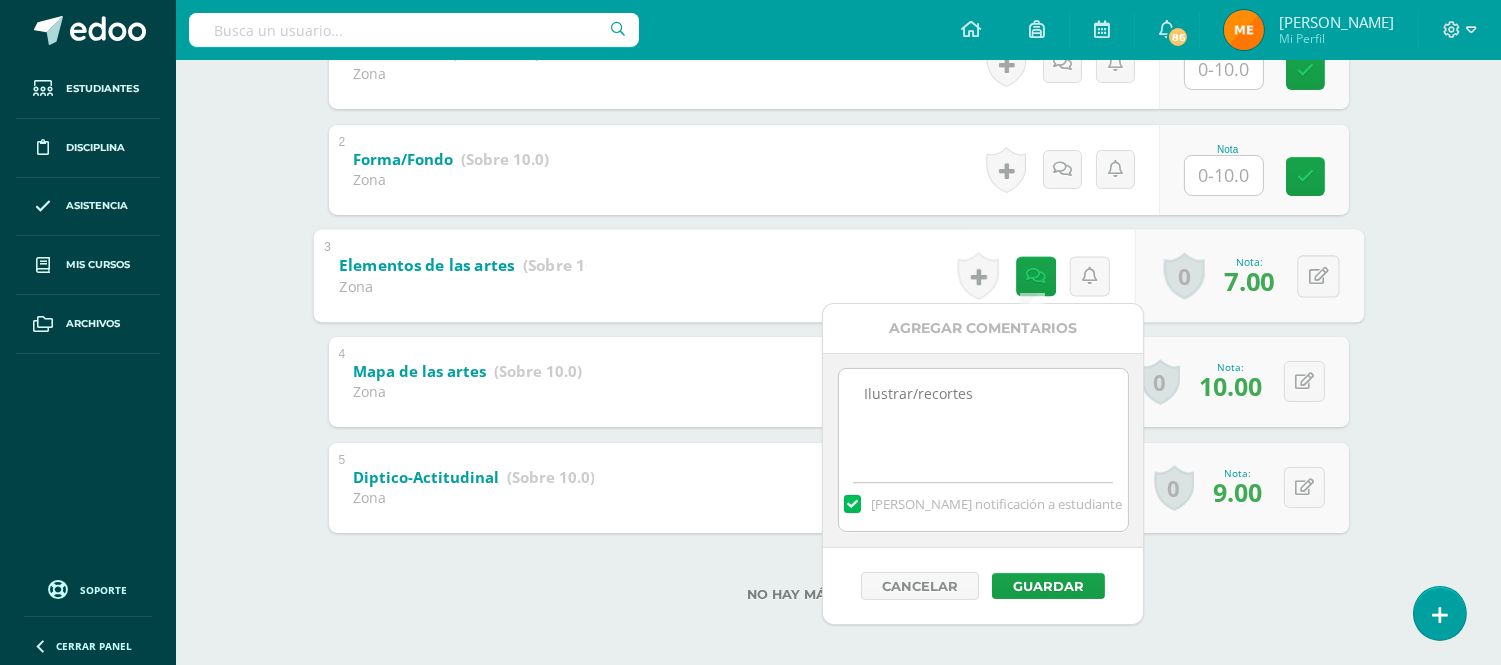 click on "Artes Visuales
Tercero Básico "Tercero Básico B"
Herramientas
Detalle de asistencias
Actividad
Anuncios
Actividades
Estudiantes
Planificación
Dosificación
Conferencias     Oscar Pulido                             Bryan Carrera Carlos Castañeda Aileen de Génesis De Fatima Flores Christel Galicia Xavi García Yancy Girón Jessica González Eva González Luis González Rodrigo Hernández Pablo Leiva Fazeela Mahmood Matthew Marroquin Valentina Martínez Angie Monterroso Sofía Muñoz Sebastian Oliva Gabriela Ordoñez Erick Pérez Joselyn Pineda Oscar Pulido Samuel Reyes Stefany Rueda Bagner Vásquez Diego Zaldaña     Unidad 3                             Unidad 1 Unidad 2 Unidad 3 Unidad 4
Promedio 26.0 /100     Todos" at bounding box center (838, 123) 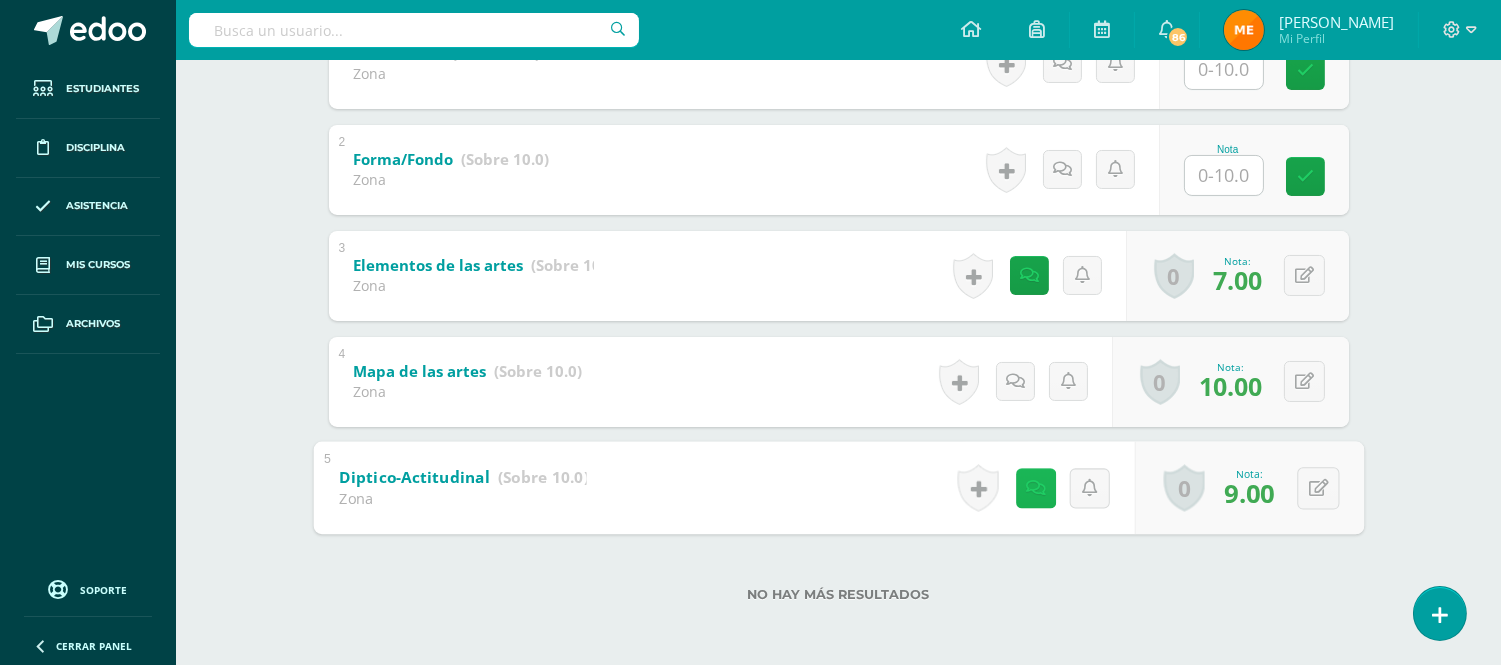 click at bounding box center [1035, 488] 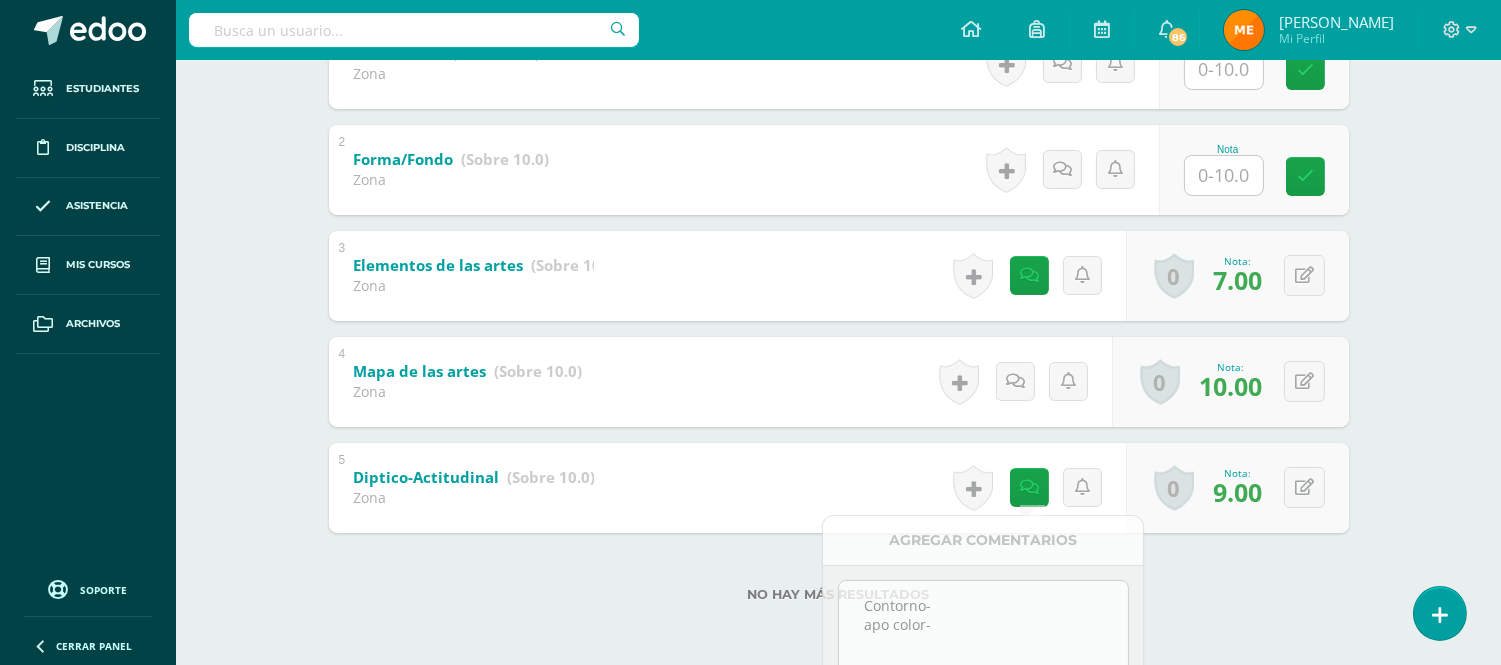 click on "Artes Visuales
Tercero Básico "Tercero Básico B"
Herramientas
Detalle de asistencias
Actividad
Anuncios
Actividades
Estudiantes
Planificación
Dosificación
Conferencias     Oscar Pulido                             Bryan Carrera Carlos Castañeda Aileen de Génesis De Fatima Flores Christel Galicia Xavi García Yancy Girón Jessica González Eva González Luis González Rodrigo Hernández Pablo Leiva Fazeela Mahmood Matthew Marroquin Valentina Martínez Angie Monterroso Sofía Muñoz Sebastian Oliva Gabriela Ordoñez Erick Pérez Joselyn Pineda Oscar Pulido Samuel Reyes Stefany Rueda Bagner Vásquez Diego Zaldaña     Unidad 3                             Unidad 1 Unidad 2 Unidad 3 Unidad 4
Promedio 26.0 /100     Todos" at bounding box center (838, 123) 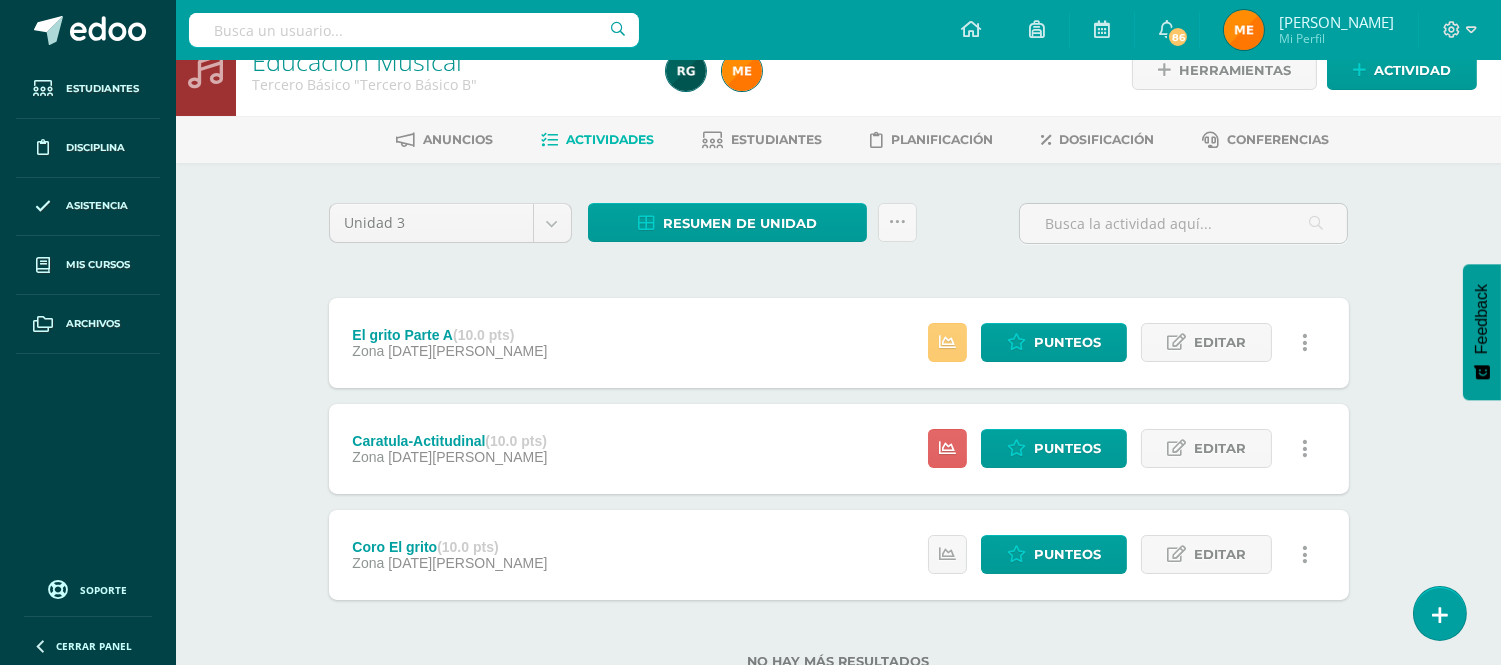 scroll, scrollTop: 0, scrollLeft: 0, axis: both 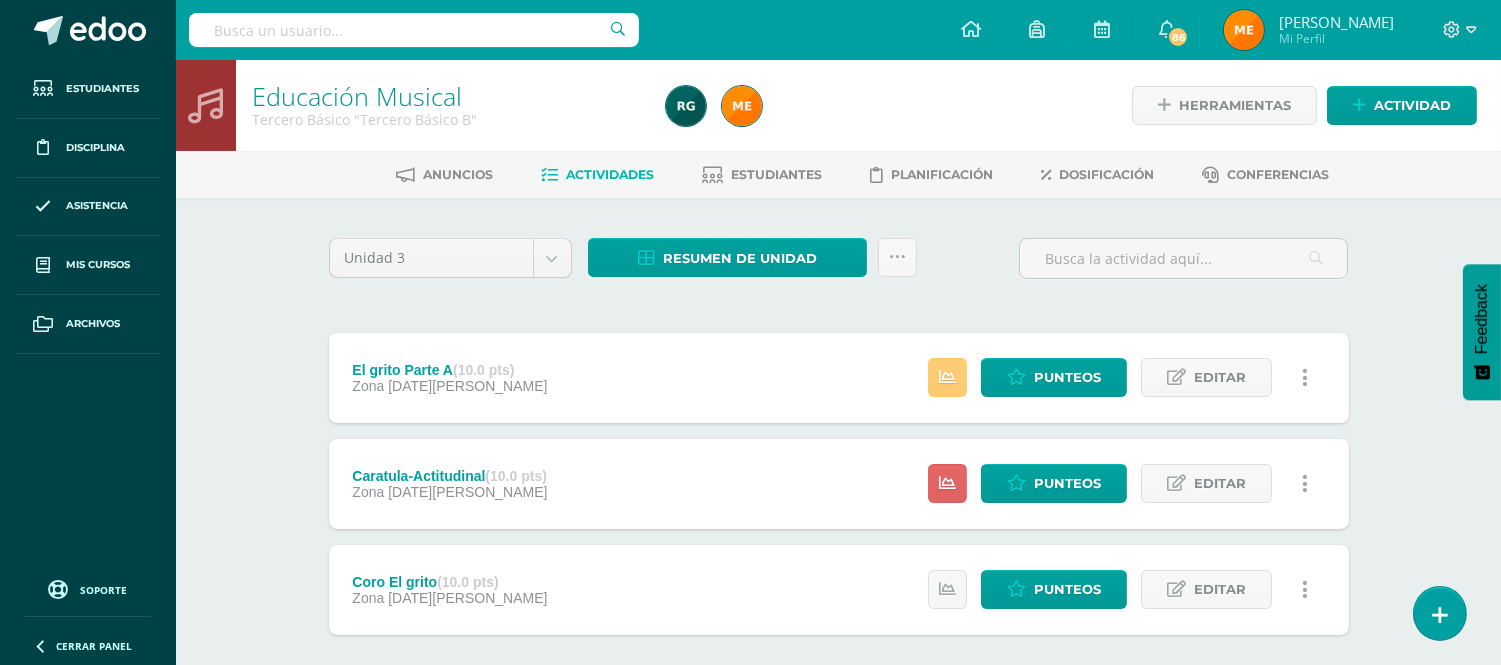 click on "El grito Parte A  (10.0 pts)
Zona
07 de Julio
Estatus de Actividad:
6
Estudiantes sin calificar
10
Estudiantes con cero
Media
46.7
Max
100
Min
0
Punteos
Editar" at bounding box center [839, 378] 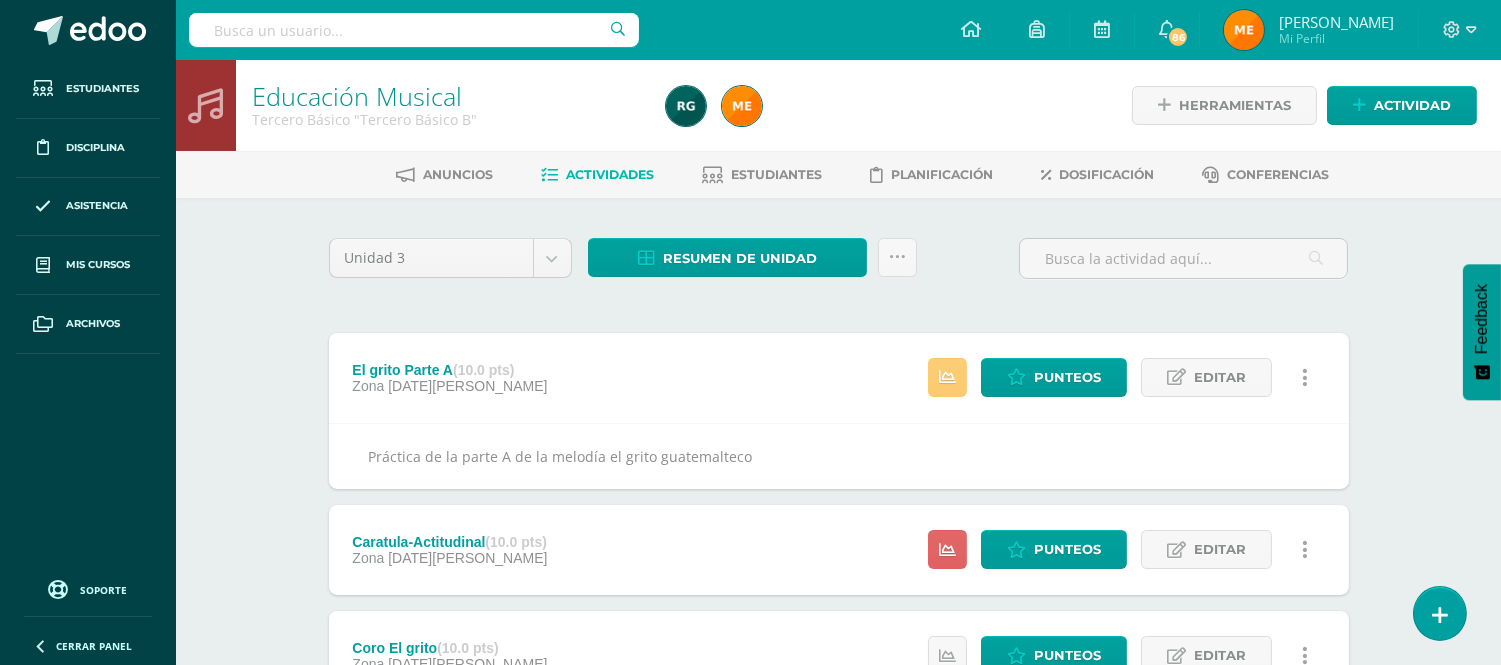 copy on "Práctica de la parte A
de la melodía el grito guatemalteco" 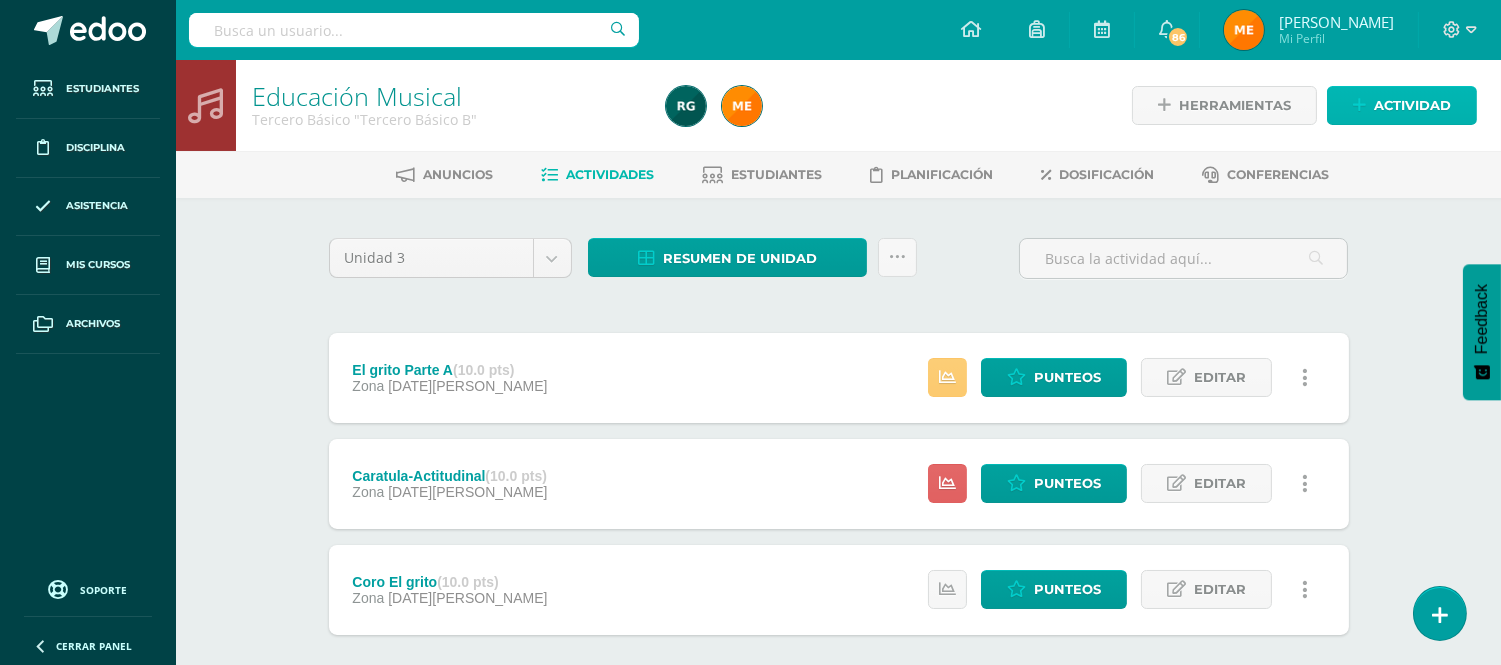 click on "Actividad" at bounding box center (1412, 105) 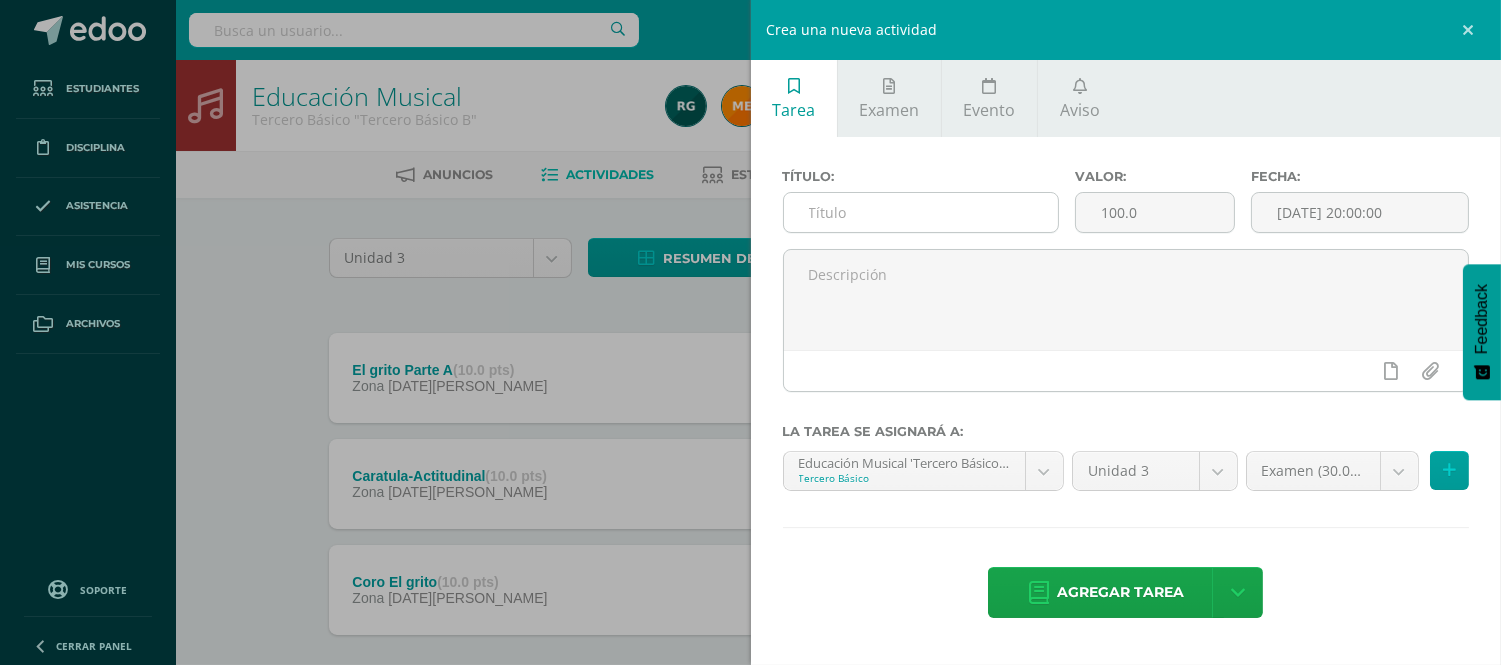 click at bounding box center [921, 212] 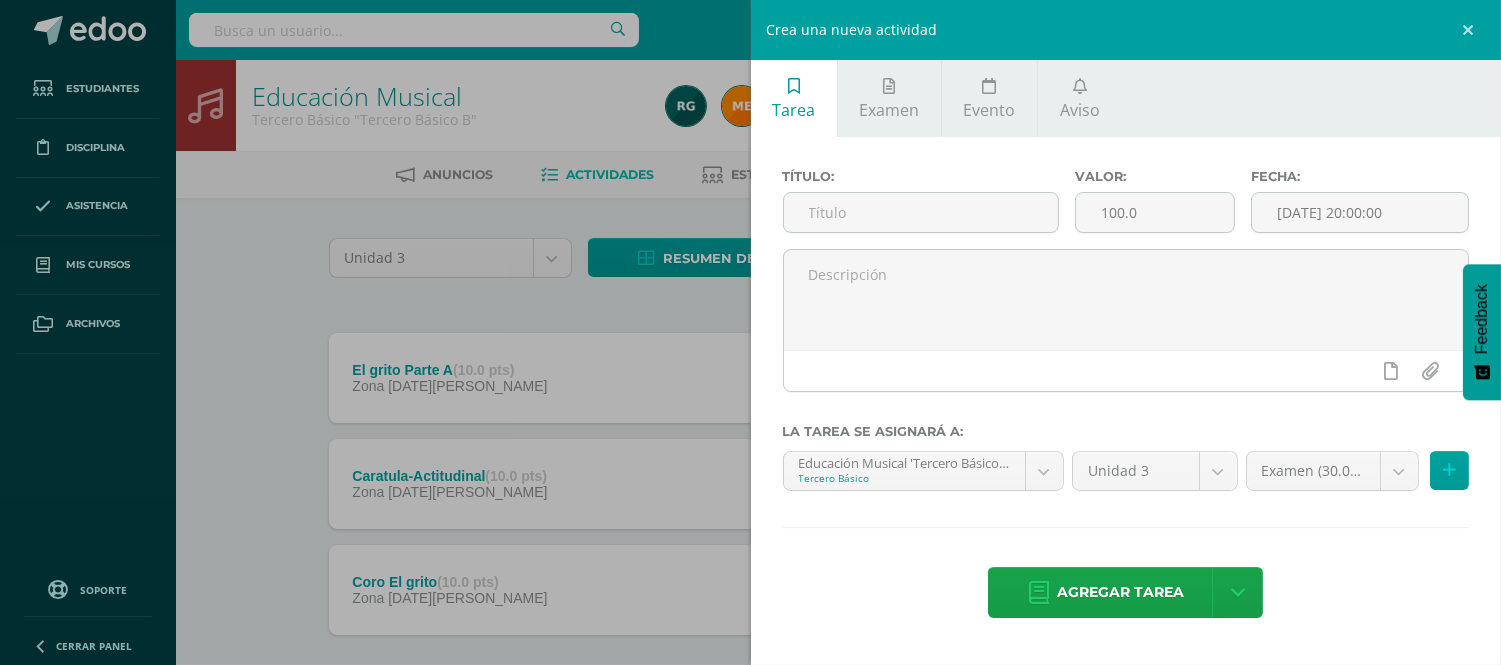 click on "Crea una nueva actividad
Tarea Examen Evento Aviso Título: Valor: 100.0 Fecha: 2025-07-14 20:00:00 La tarea se asignará a:
Educación Musical 'Tercero Básico B'
Tercero Básico
Artes Plásticas 'A'
Artes Plásticas 'B'
Artes Plásticas 'A'
Artes Plásticas 'B'
Artes Visuales 'Primero Básico A'
Artes Visuales 'Primero Básico B'
Educación Musical 'A'
Educación Musical 'B'
Educación Musical 'Primero Básico A'
Educación Musical 'Primero Básico B'
Artes Visuales 'Segundo Básico A'
Unidad 3" at bounding box center (750, 332) 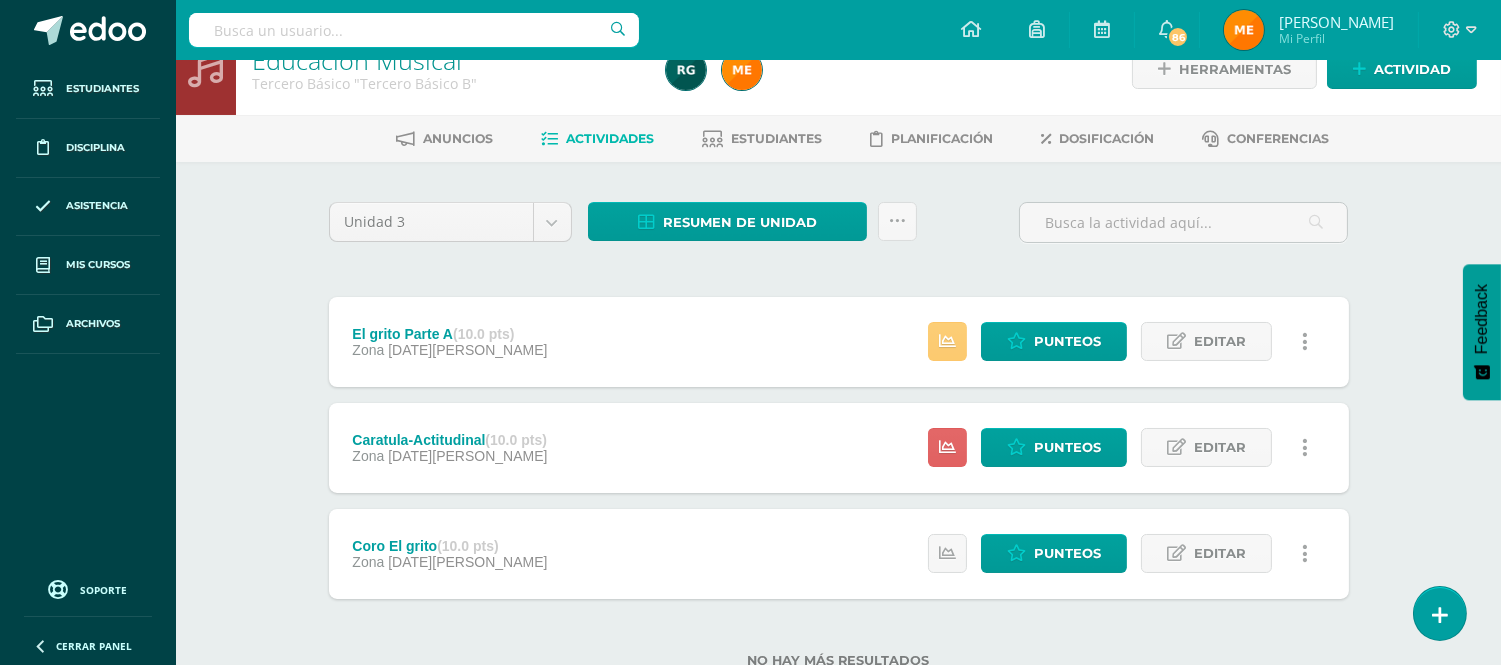 scroll, scrollTop: 0, scrollLeft: 0, axis: both 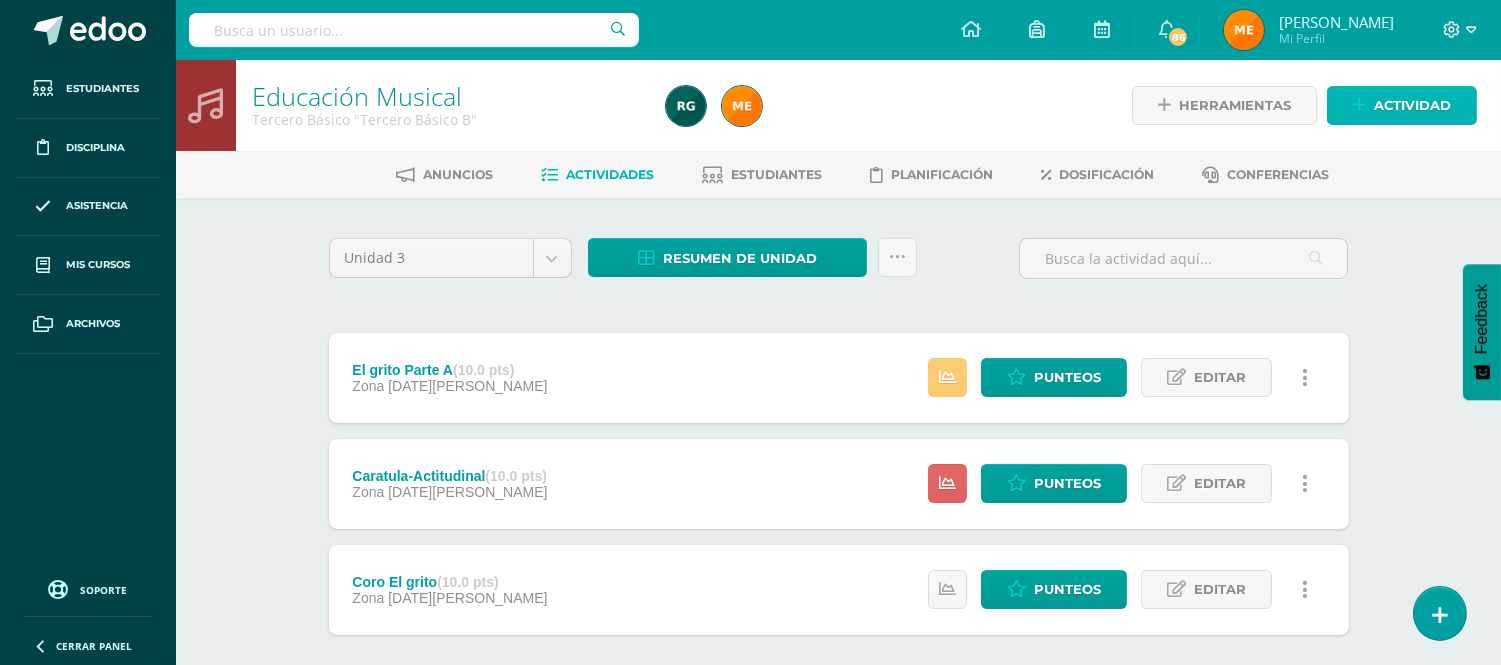 click on "Actividad" at bounding box center (1412, 105) 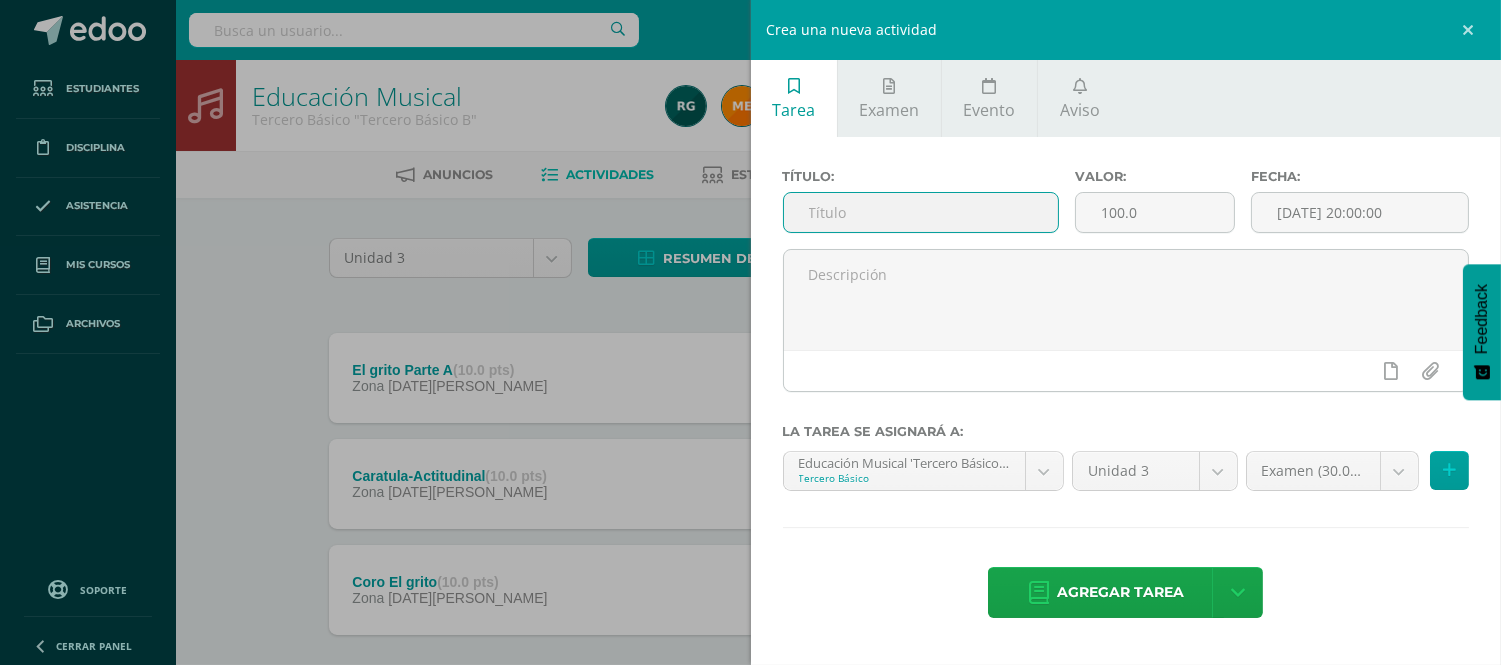 click at bounding box center [921, 212] 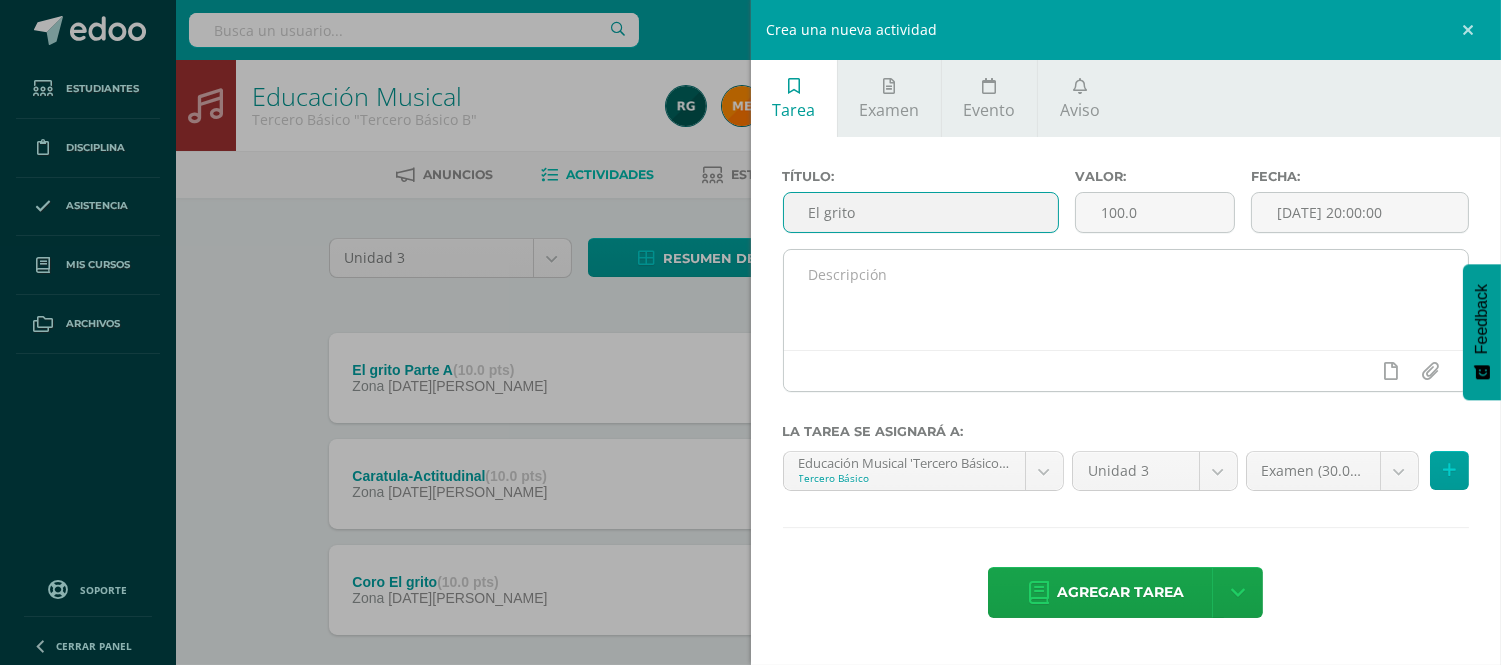 type on "El grito" 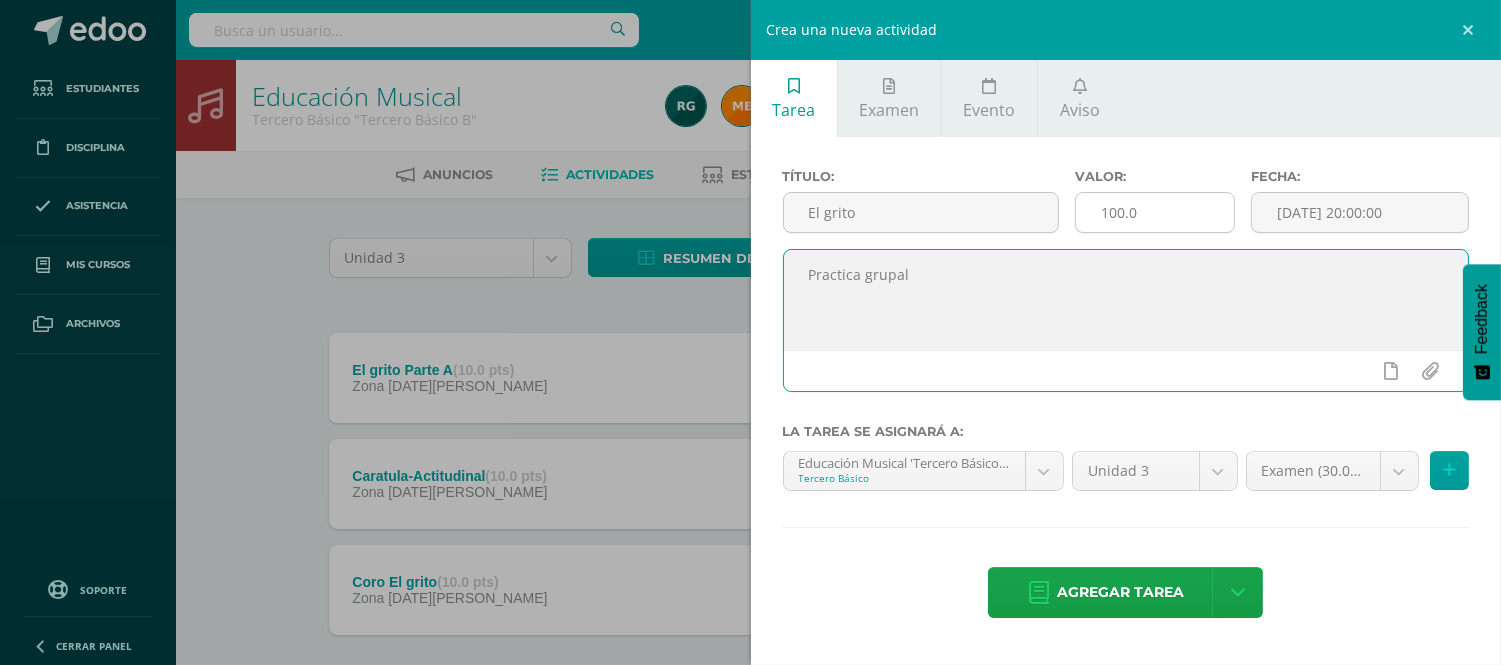 type on "Practica grupal" 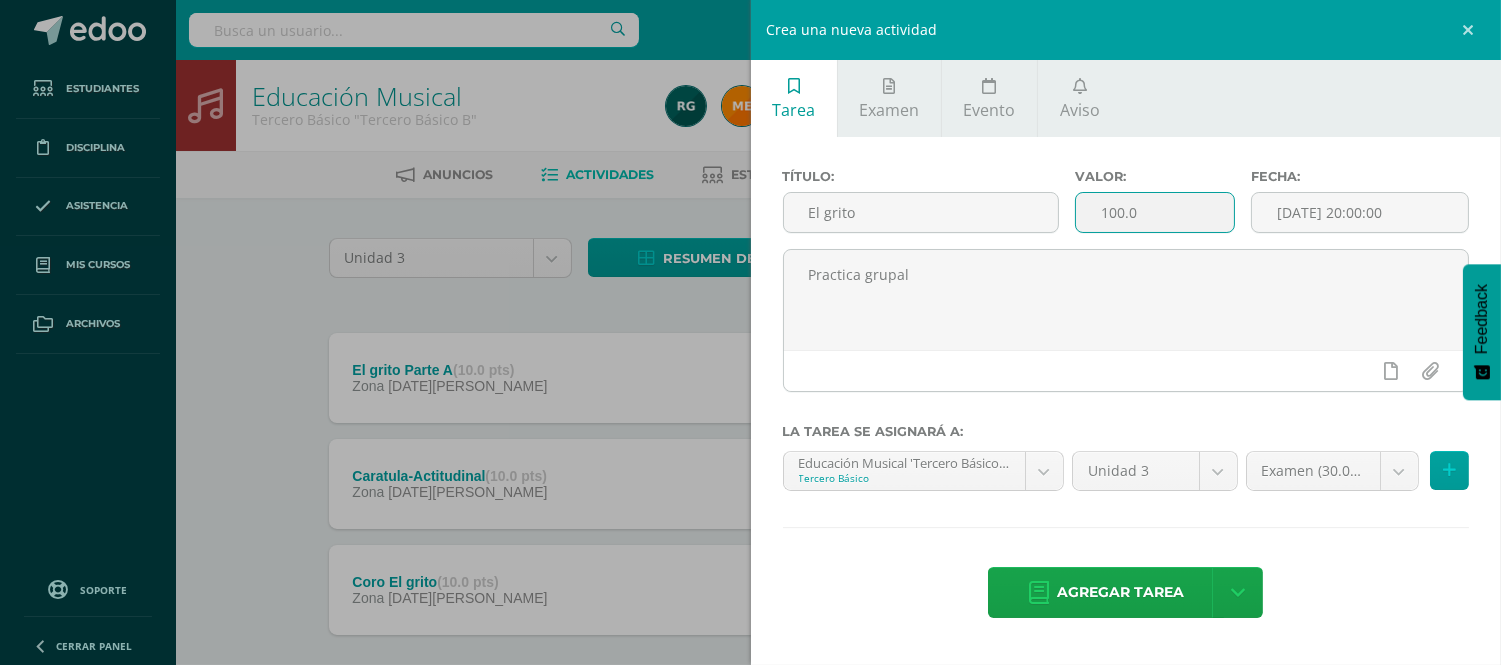 drag, startPoint x: 1135, startPoint y: 212, endPoint x: 1075, endPoint y: 223, distance: 61 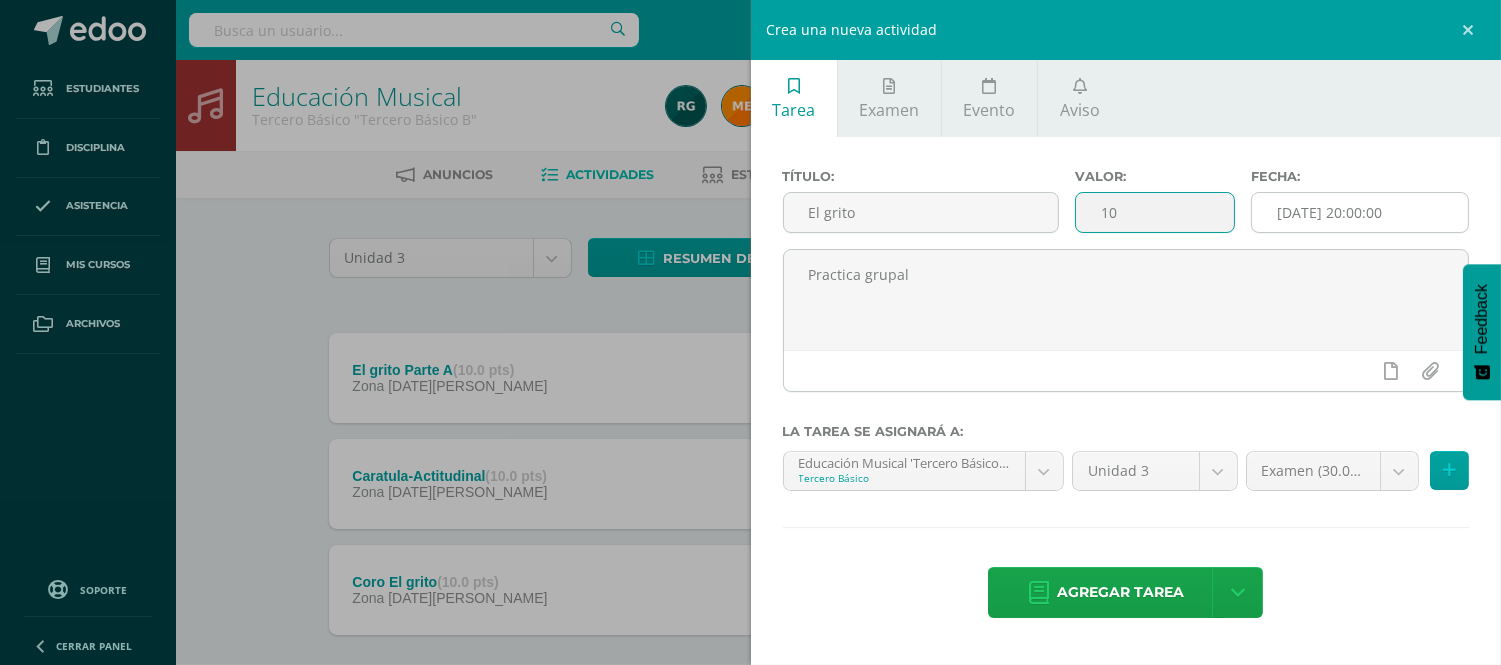 type on "10" 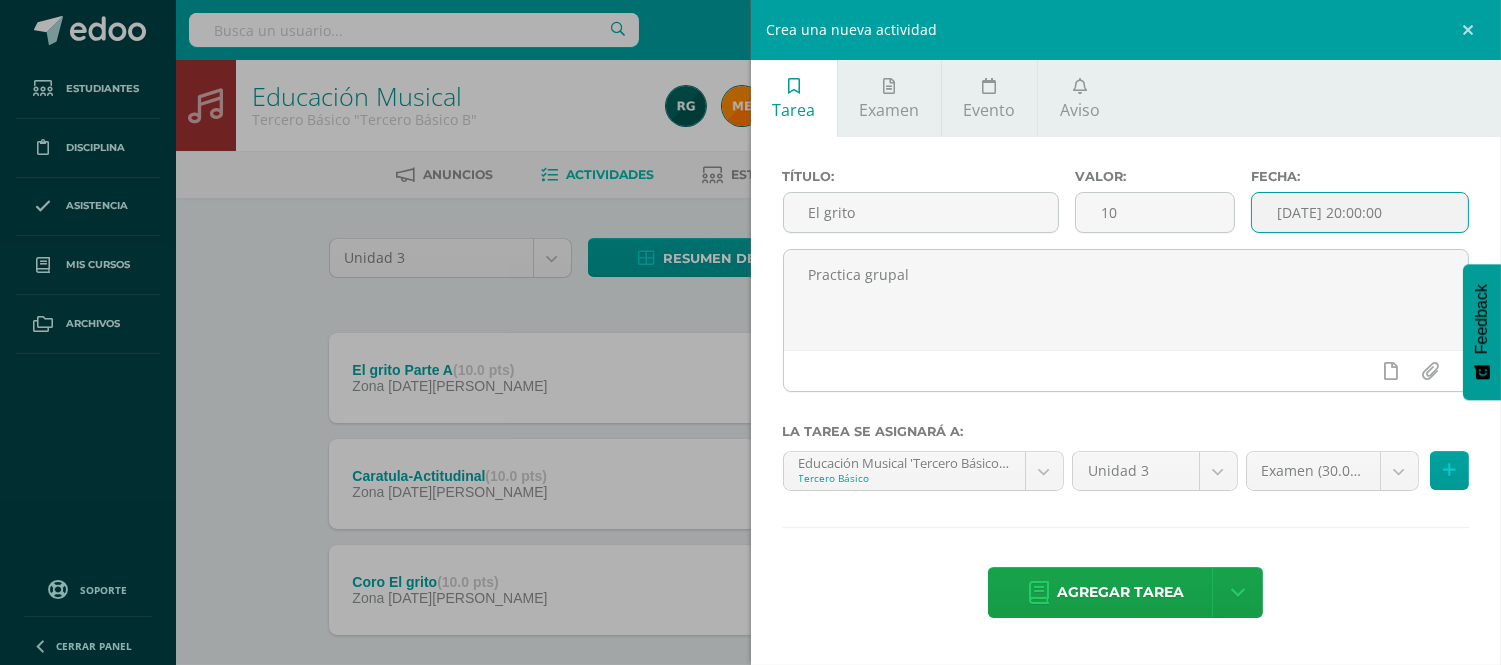 click on "2025-07-14 20:00:00" at bounding box center [1360, 212] 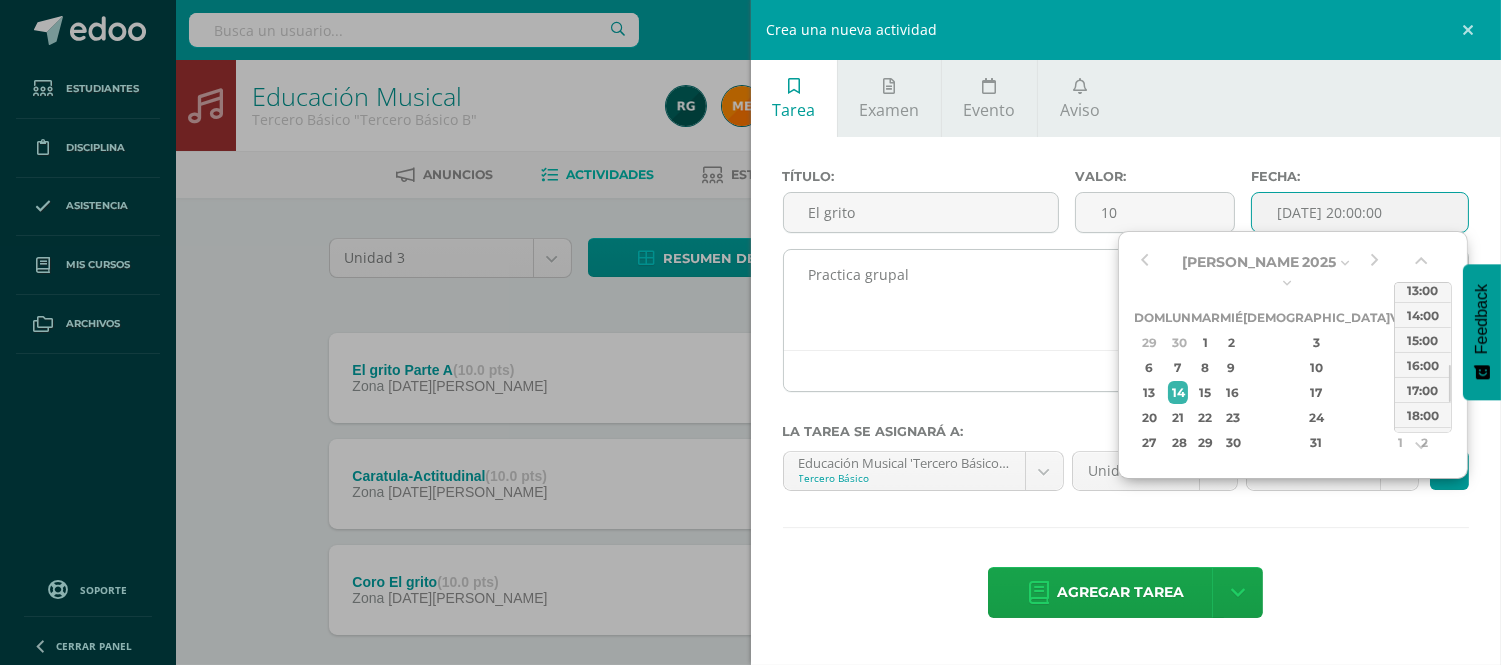 click on "15:00" at bounding box center [1423, 339] 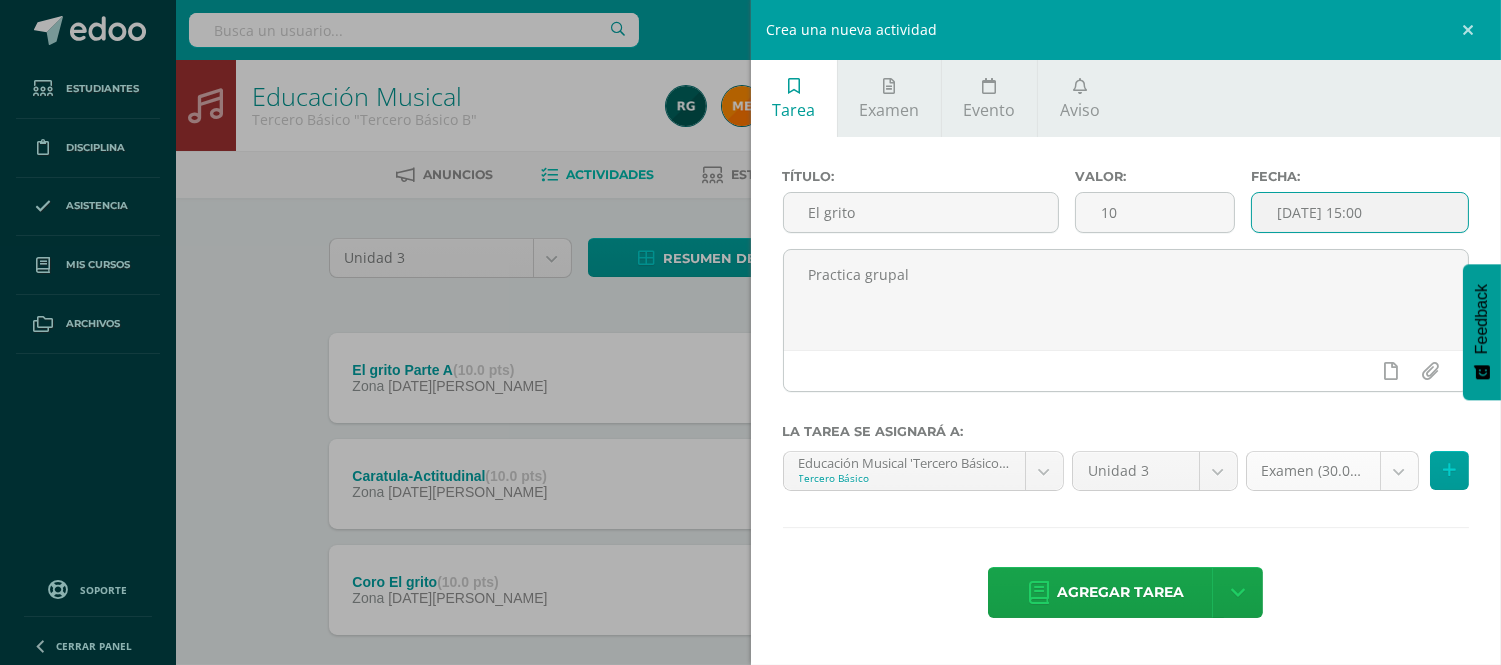 click on "Estudiantes Disciplina Asistencia Mis cursos Archivos Soporte
Centro de ayuda
Últimas actualizaciones
Cerrar panel
Artes Plásticas
Quinto
Primaria alta
"A"
Actividades Estudiantes Planificación Dosificación
Artes Plásticas
Quinto
Primaria alta
"B"
Actividades Estudiantes Planificación Dosificación
Artes Plásticas
Sexto
Primaria alta
"A"
Actividades Estudiantes Planificación Dosificación
Artes Plásticas
Actividades Estudiantes Planificación Mi Perfil" at bounding box center (750, 384) 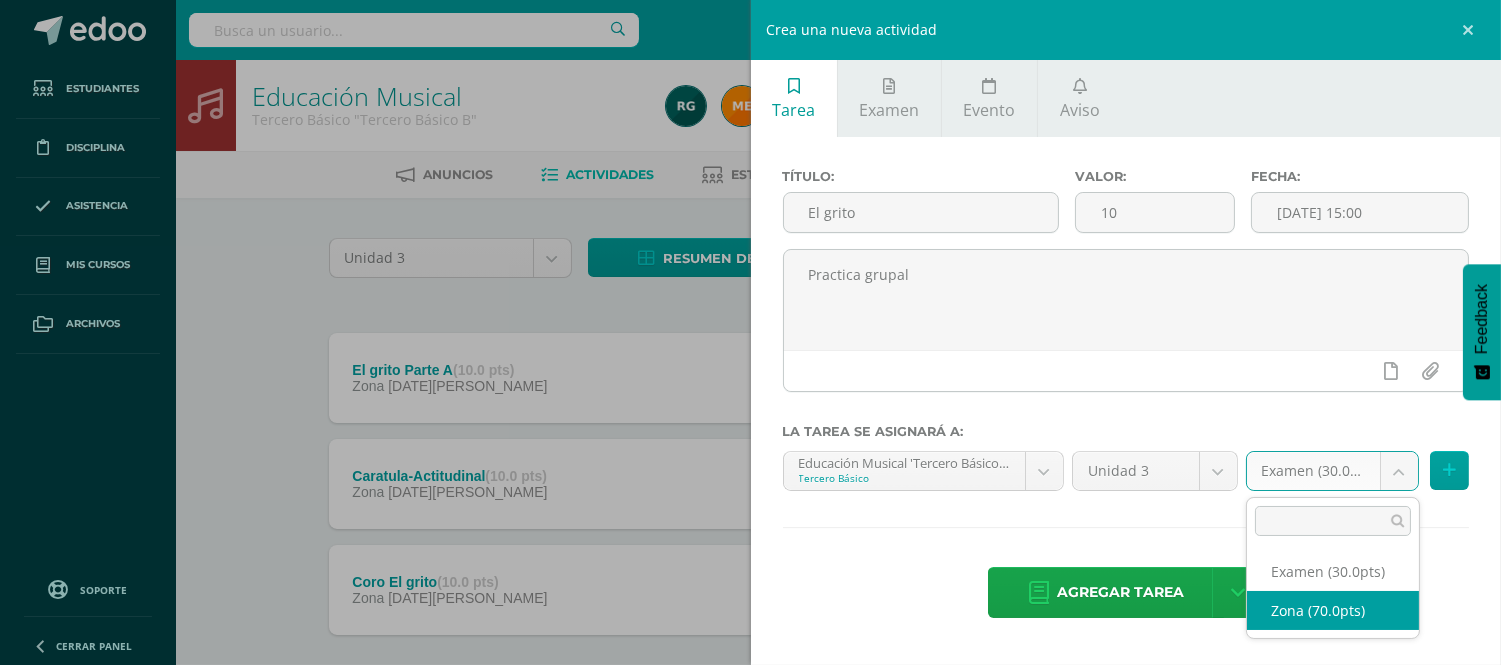 select on "102794" 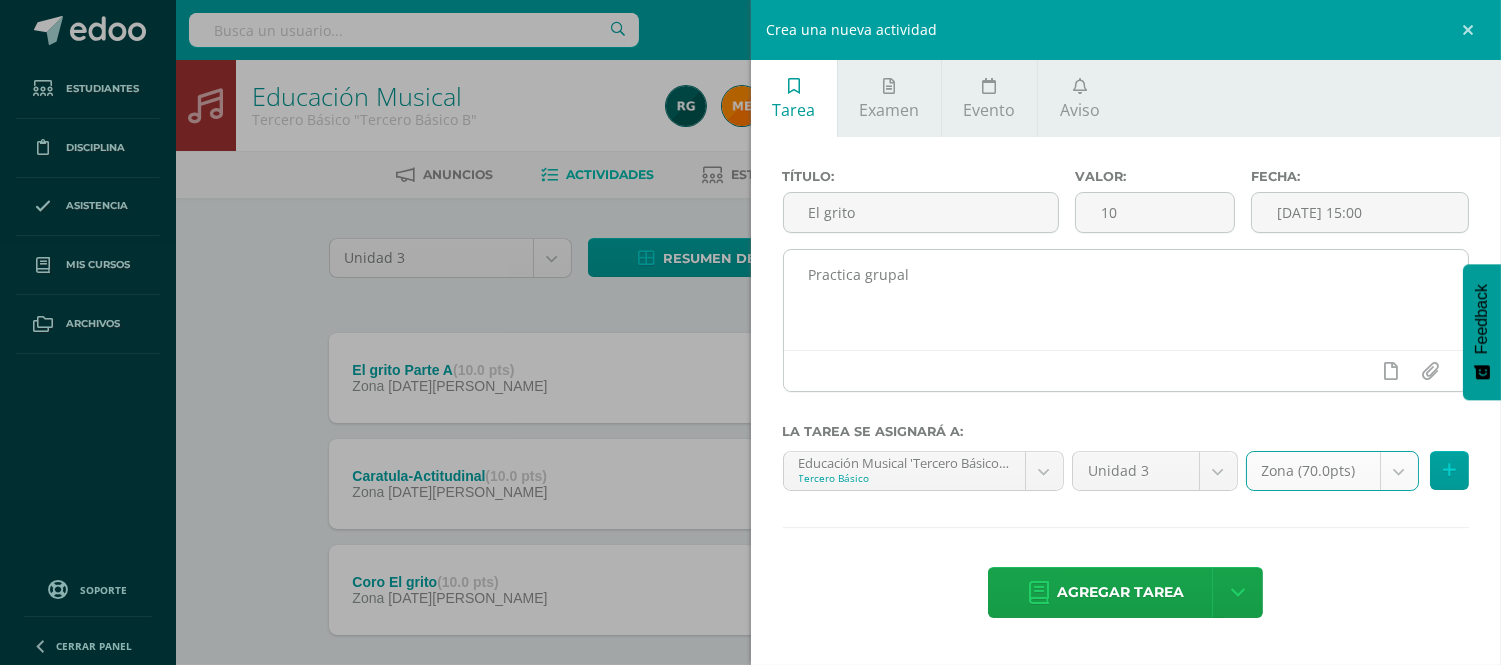 click at bounding box center [1126, 370] 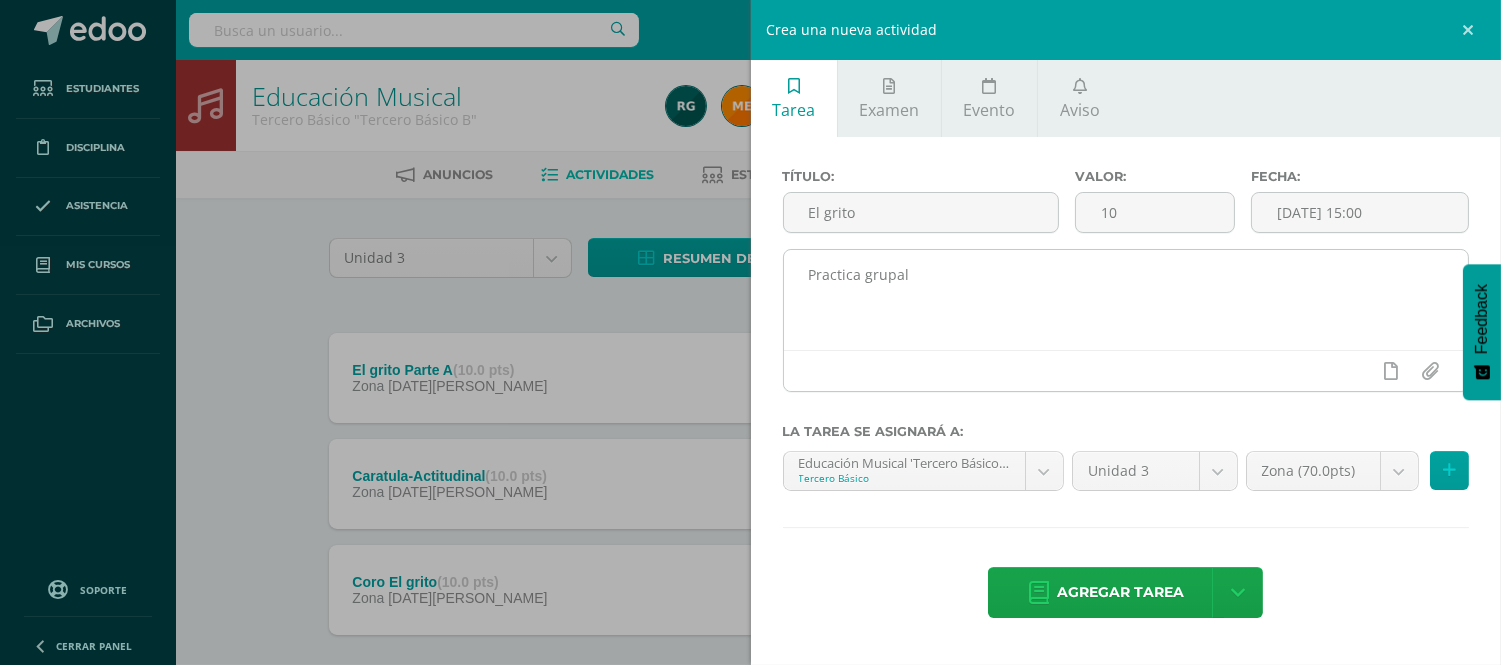 click on "Practica grupal" at bounding box center [1126, 300] 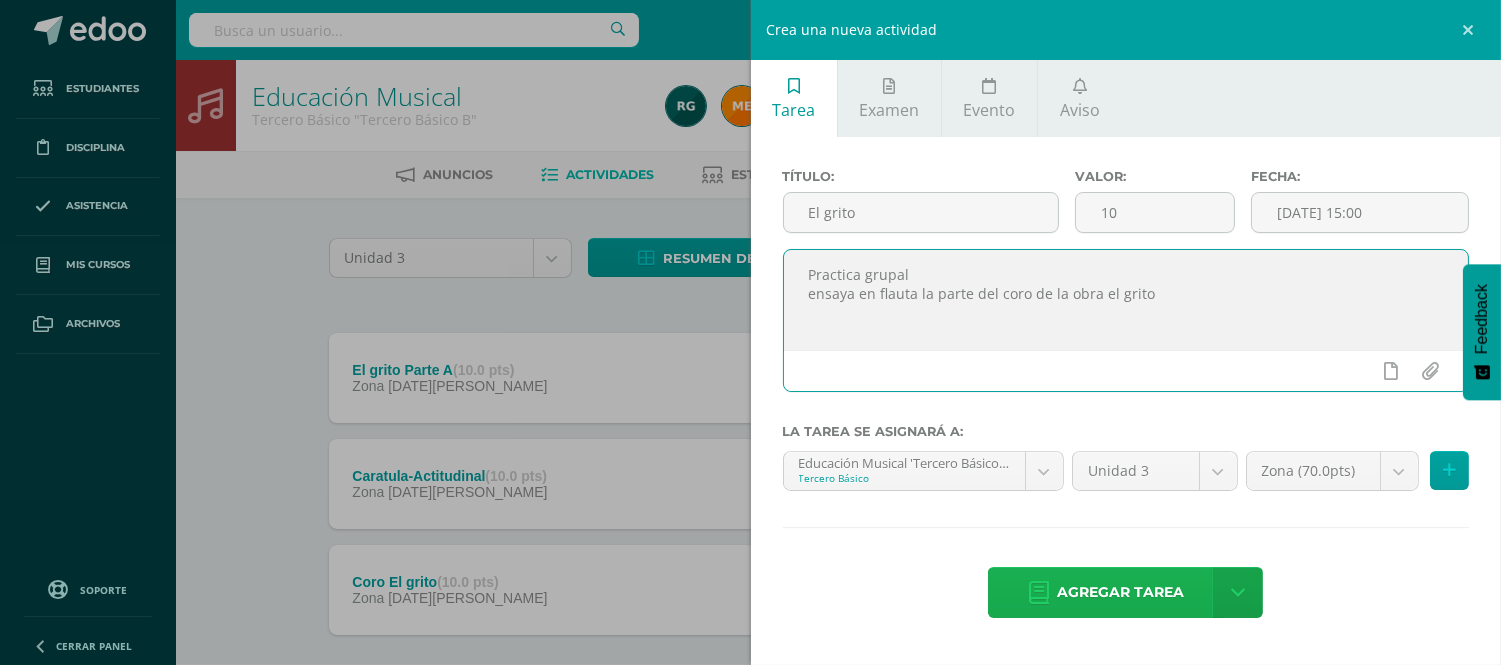 type on "Practica grupal
ensaya en flauta la parte del coro de la obra el grito" 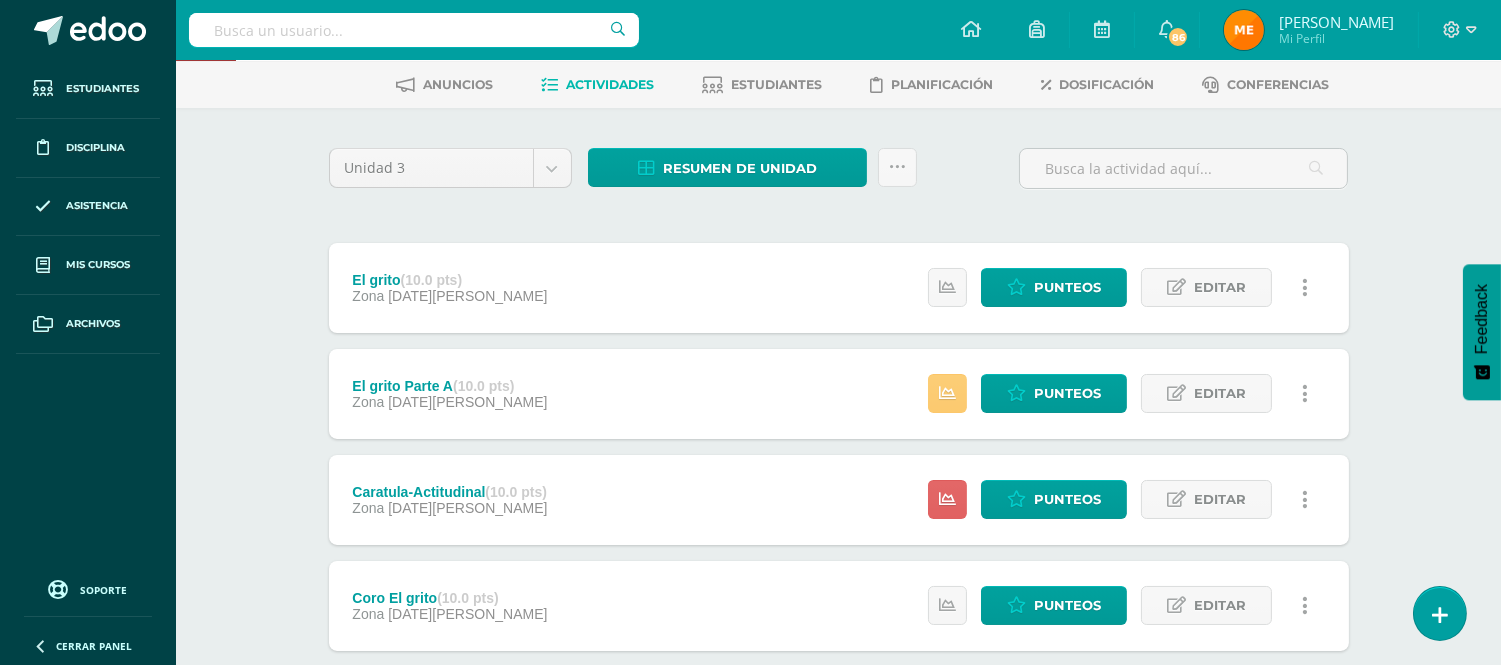 scroll, scrollTop: 207, scrollLeft: 0, axis: vertical 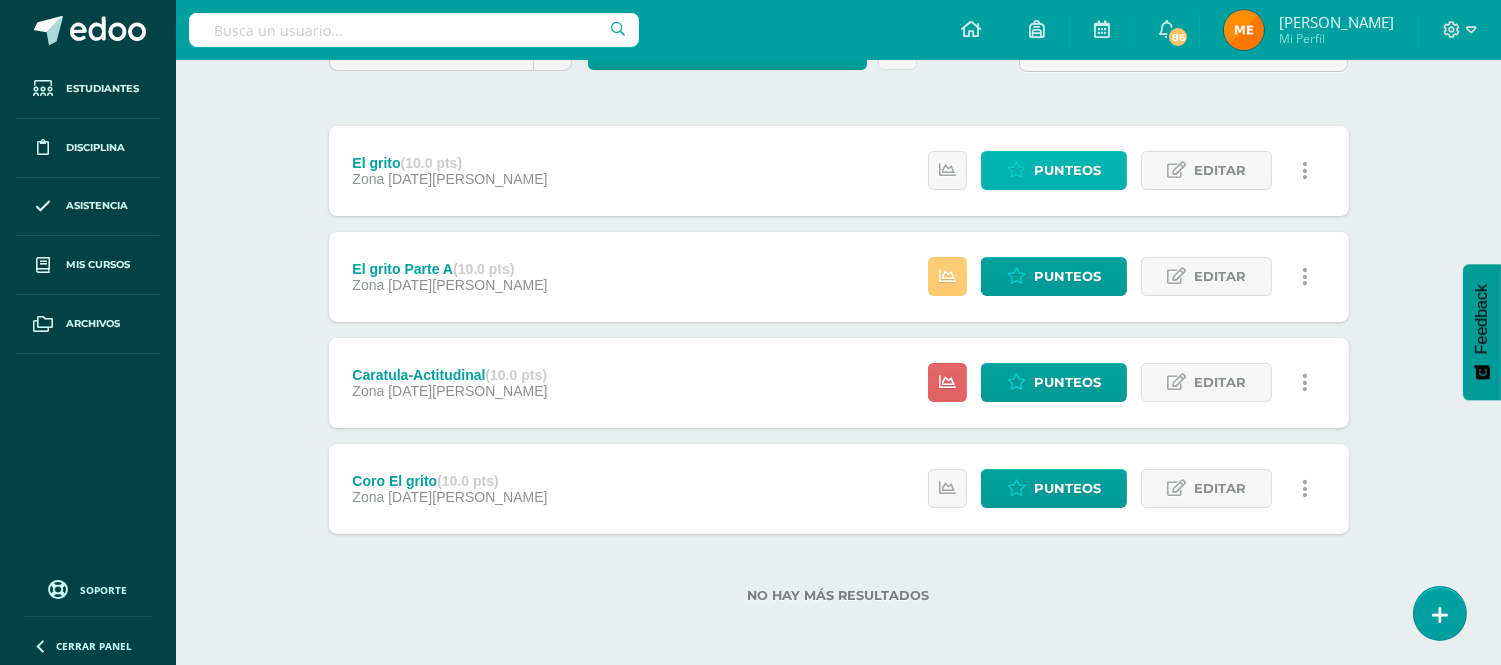 click on "Punteos" at bounding box center (1067, 170) 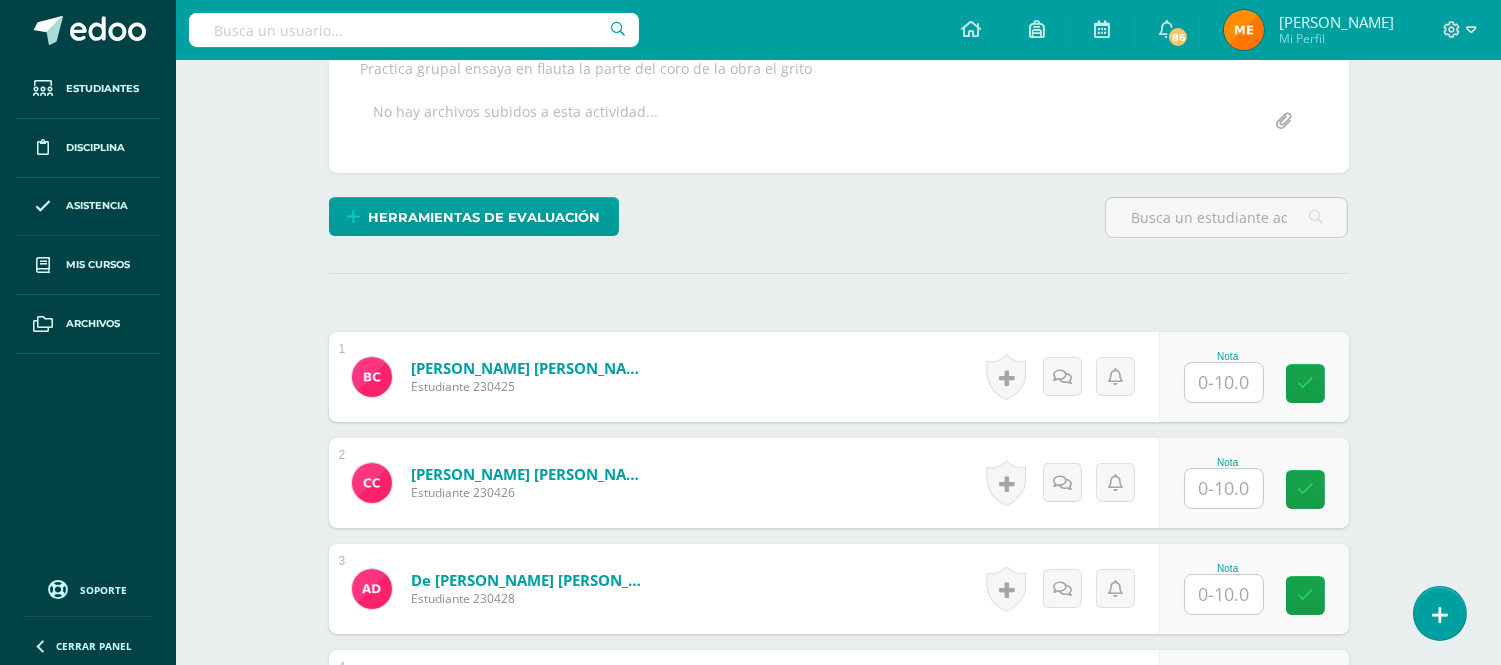 scroll, scrollTop: 383, scrollLeft: 0, axis: vertical 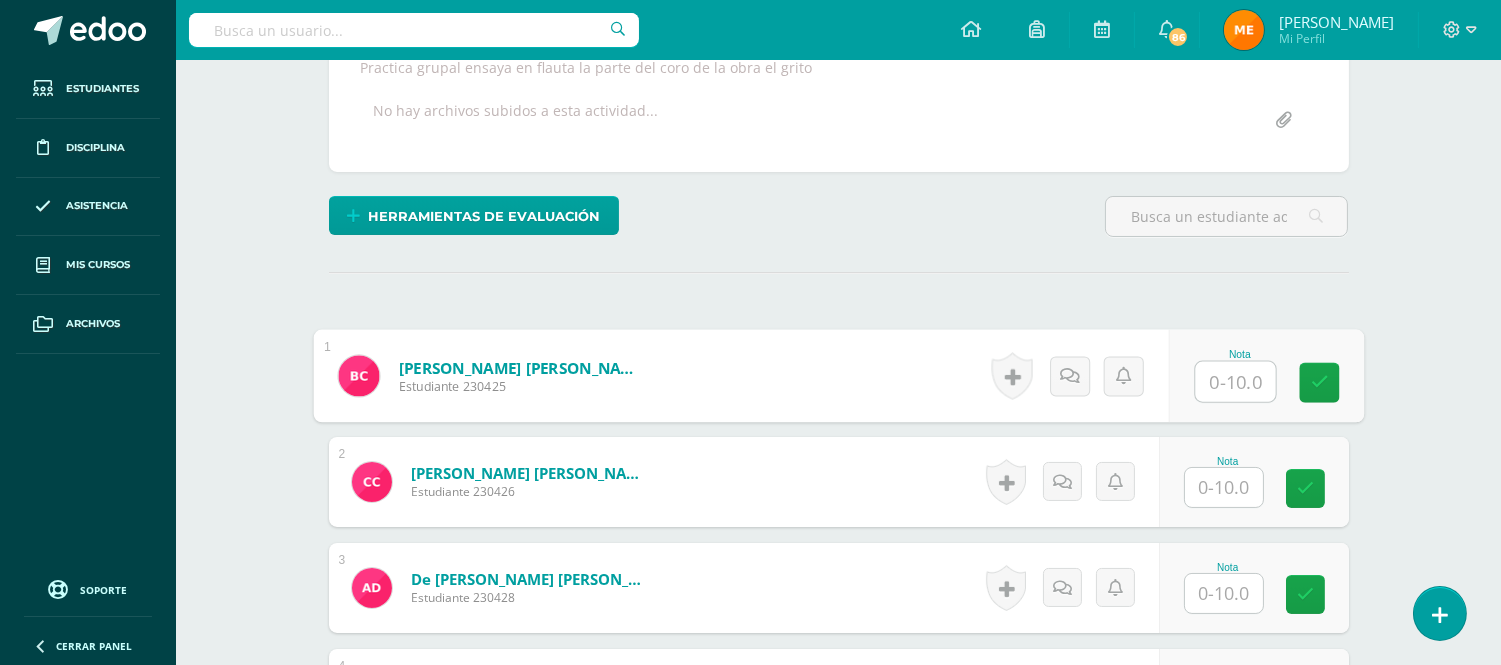 drag, startPoint x: 1221, startPoint y: 378, endPoint x: 1176, endPoint y: 374, distance: 45.17743 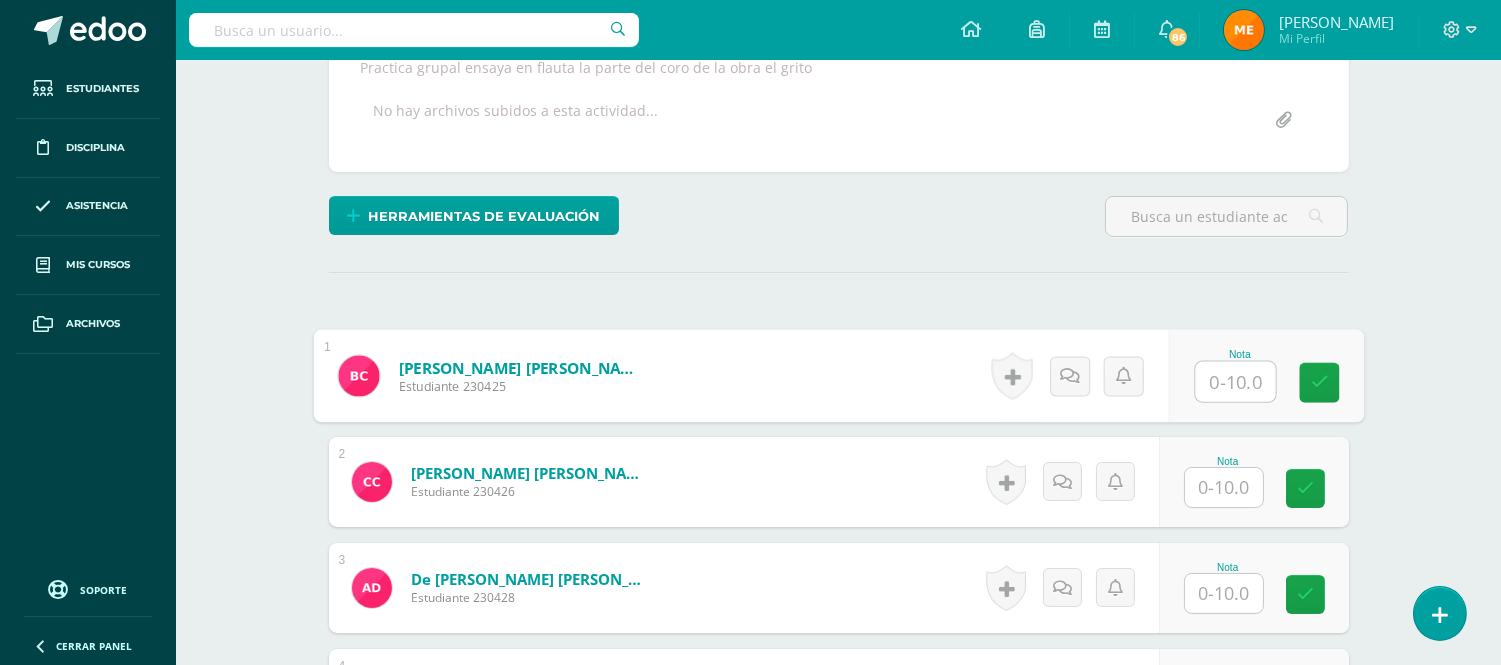 click at bounding box center (1235, 382) 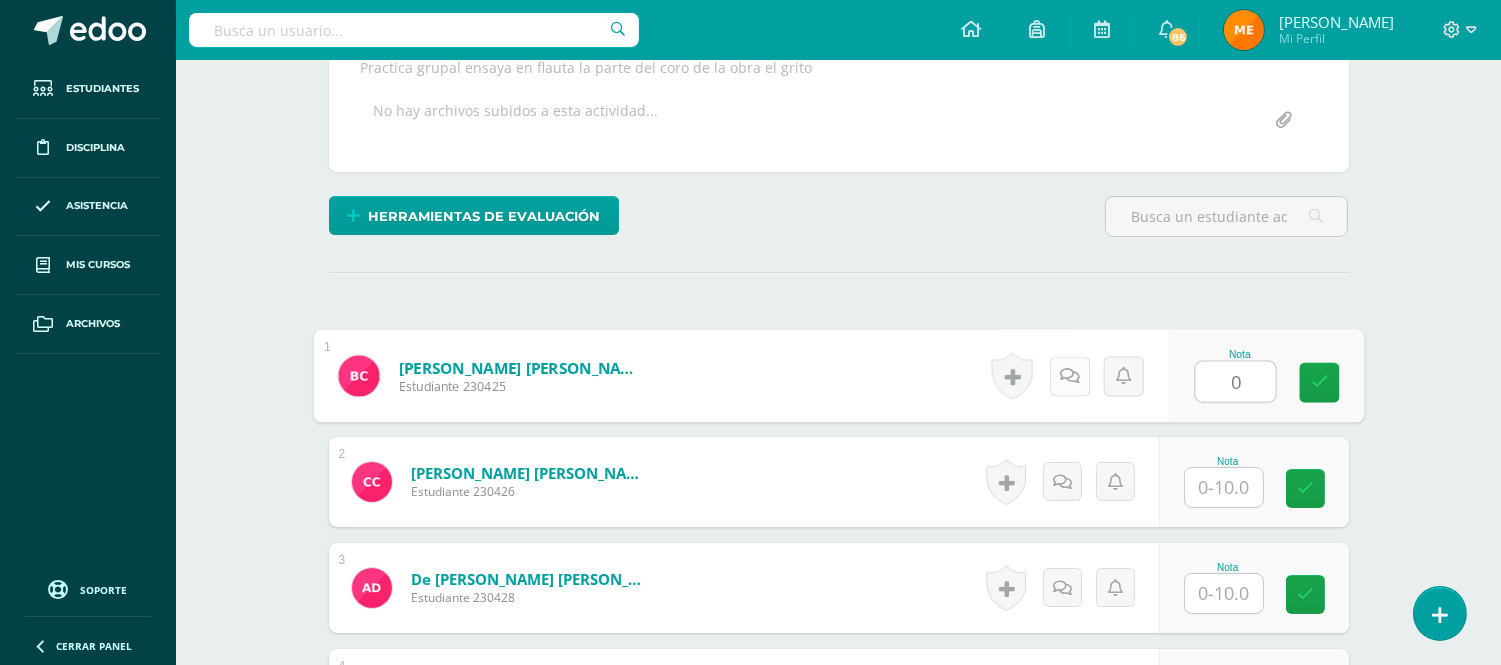 type on "0" 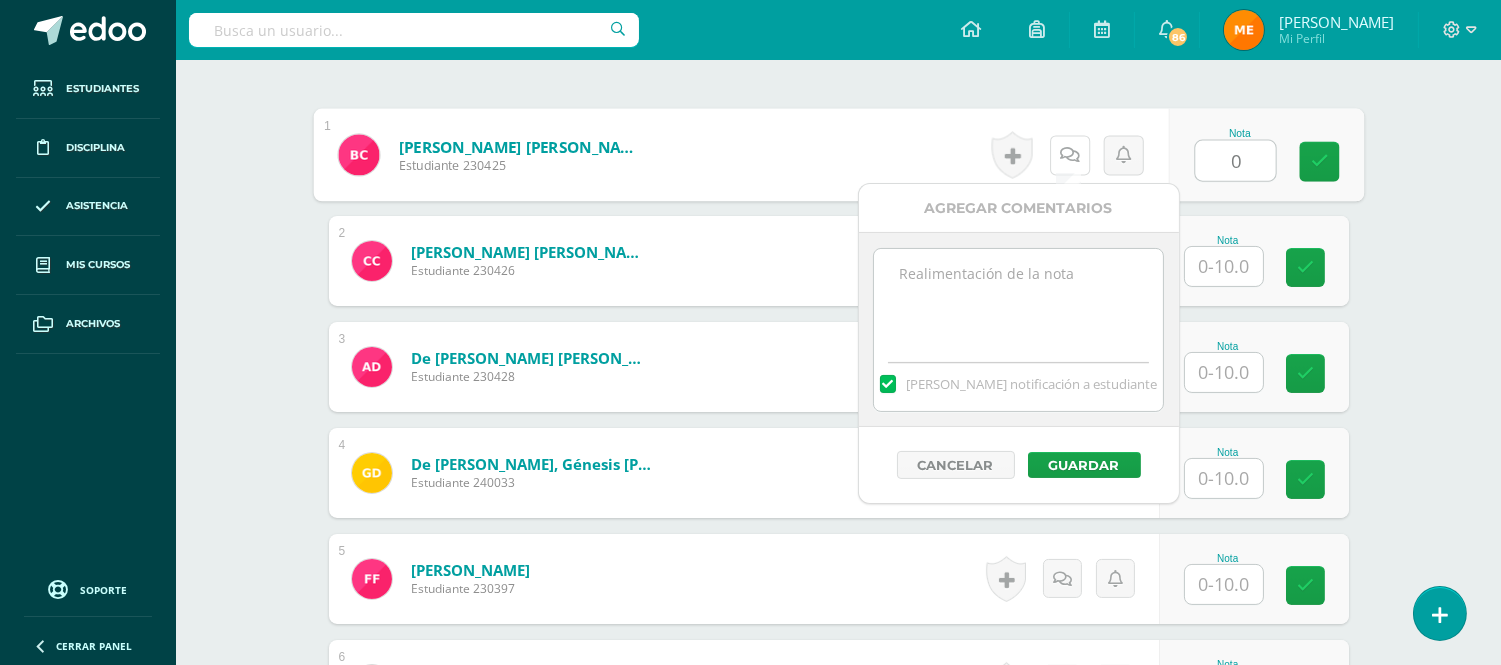scroll, scrollTop: 605, scrollLeft: 0, axis: vertical 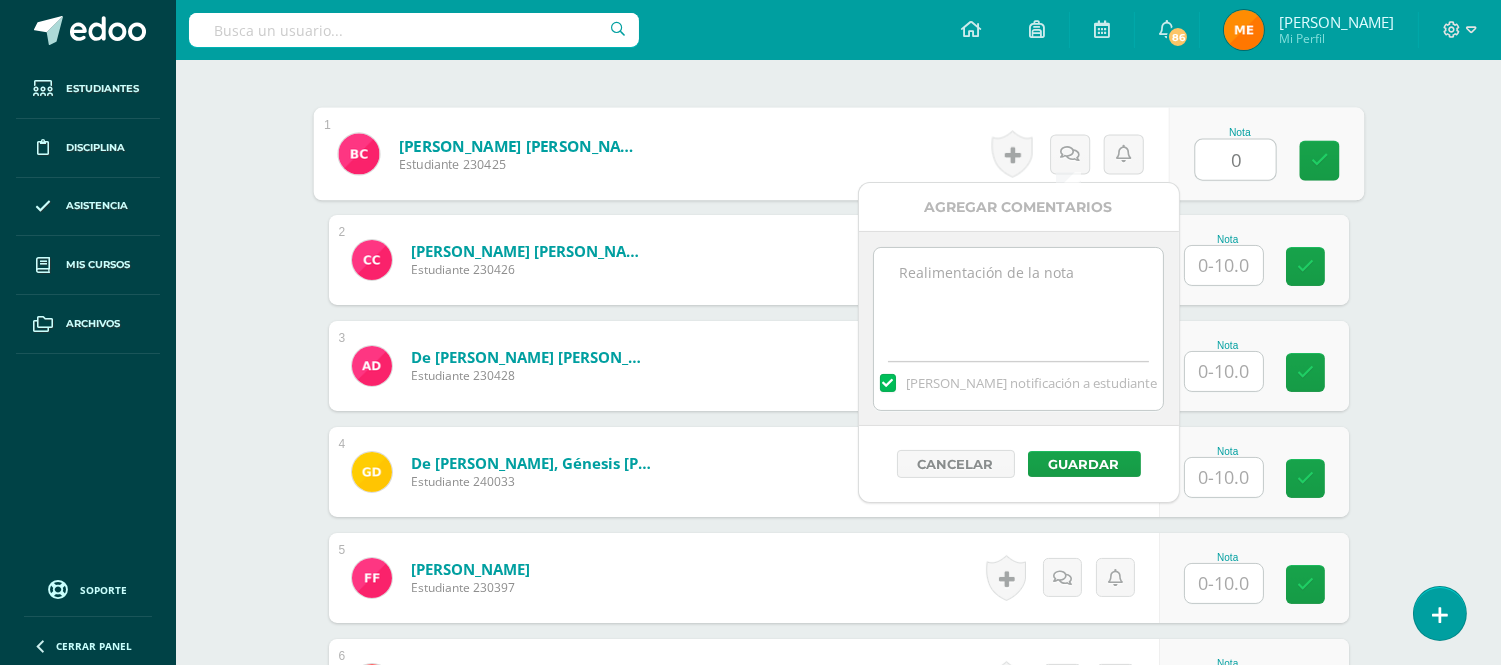 click at bounding box center (1018, 298) 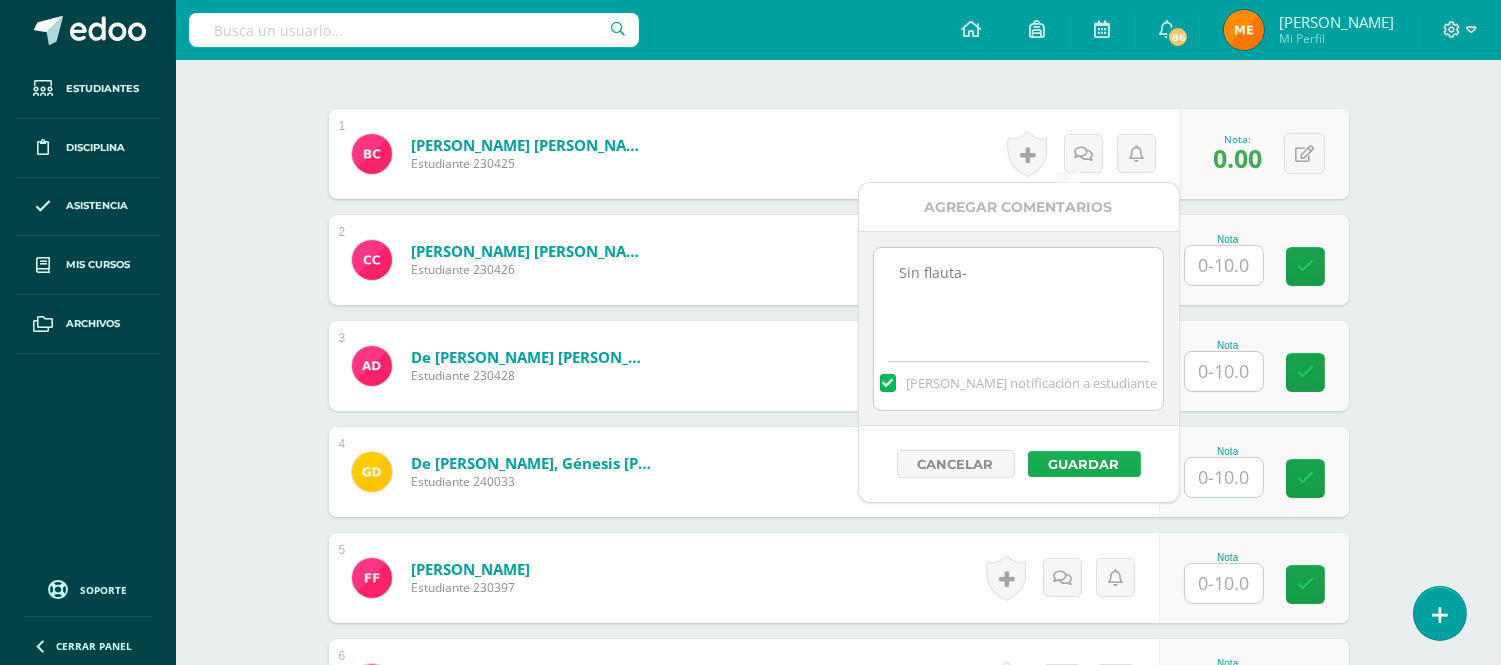 type on "Sin flauta-" 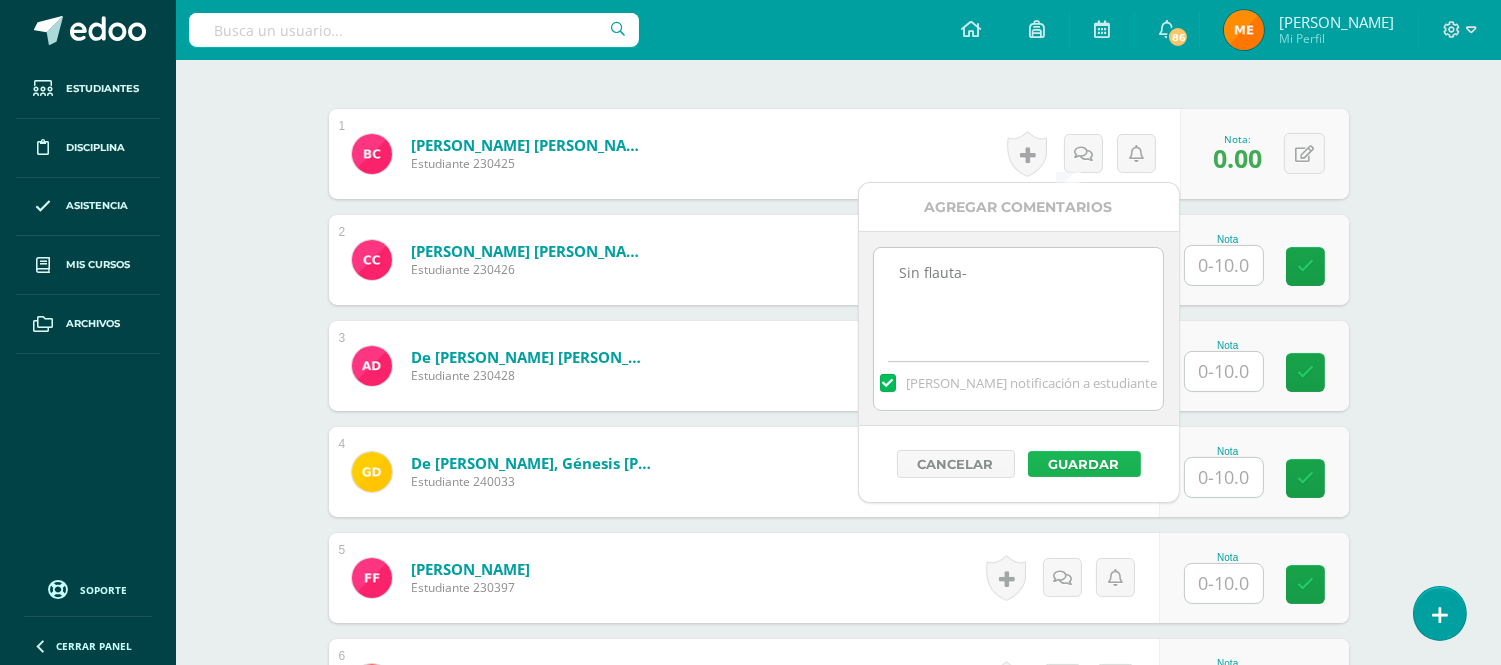 click on "Guardar" at bounding box center (1084, 464) 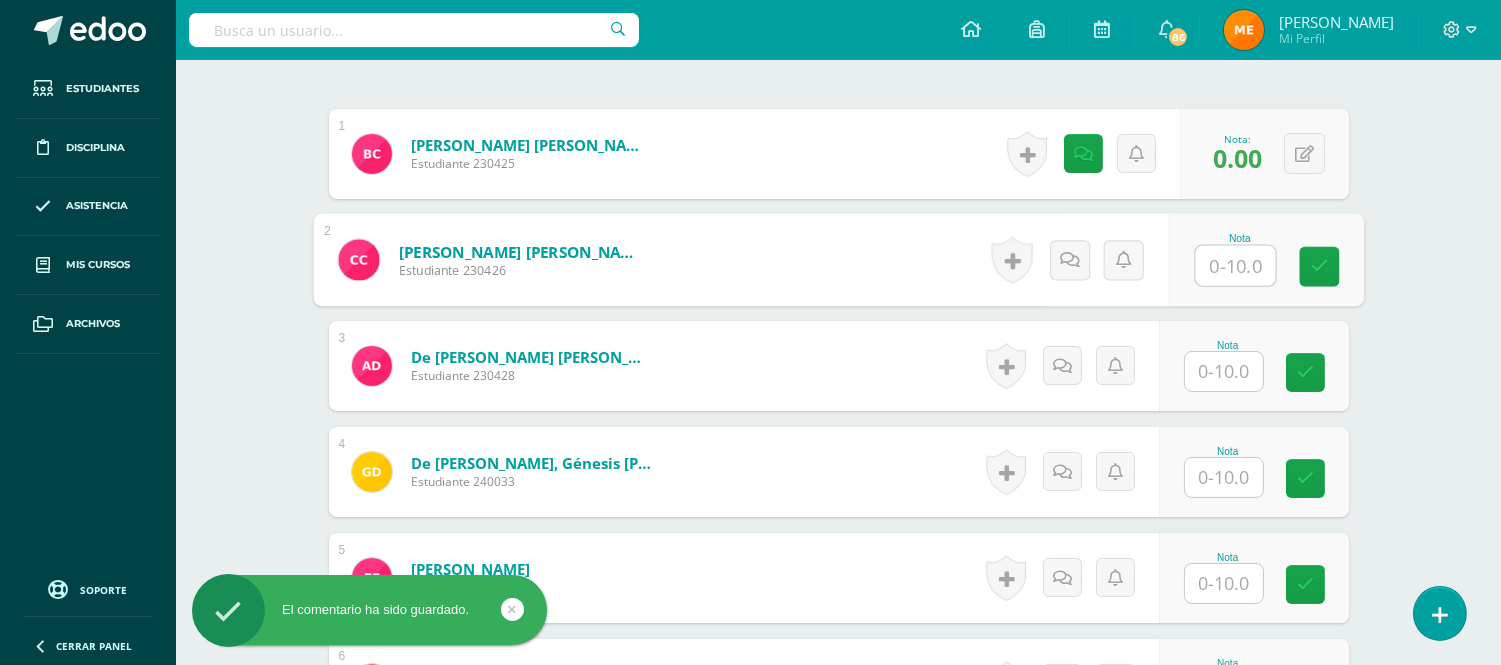 scroll, scrollTop: 606, scrollLeft: 0, axis: vertical 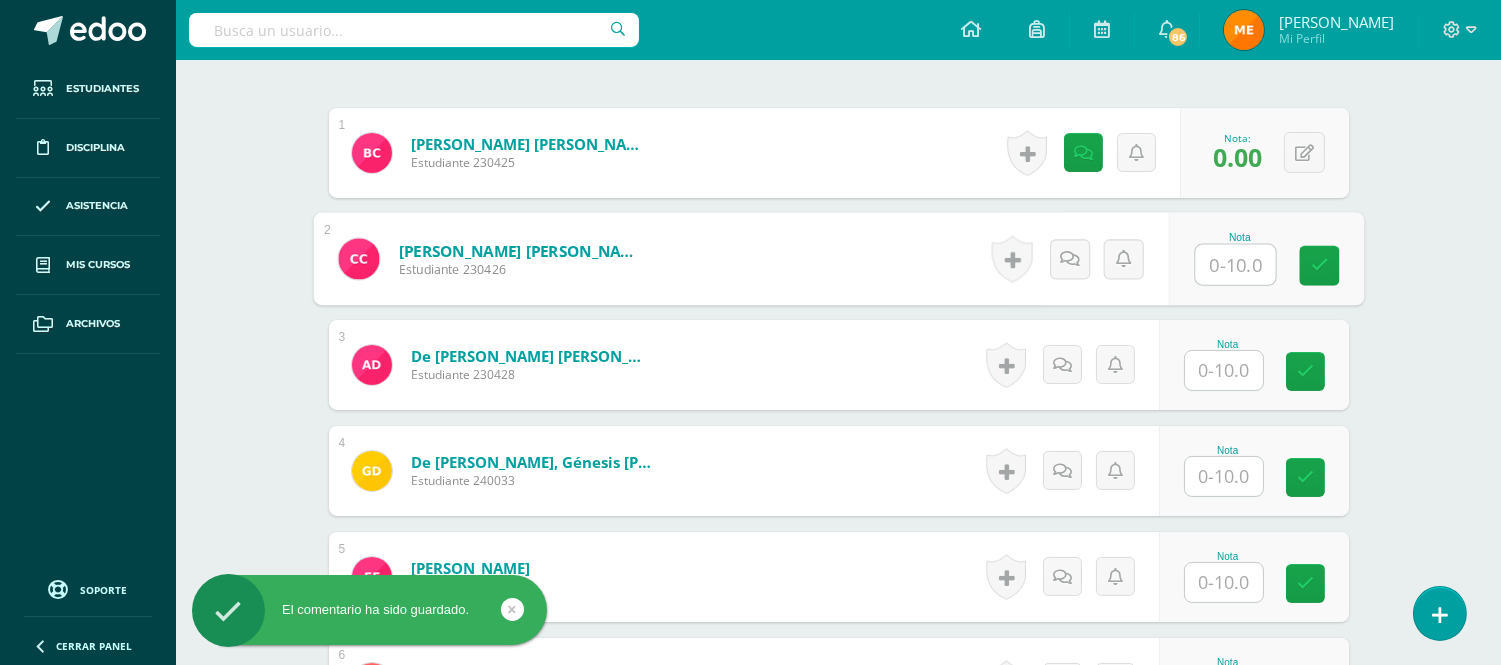 click at bounding box center [1235, 265] 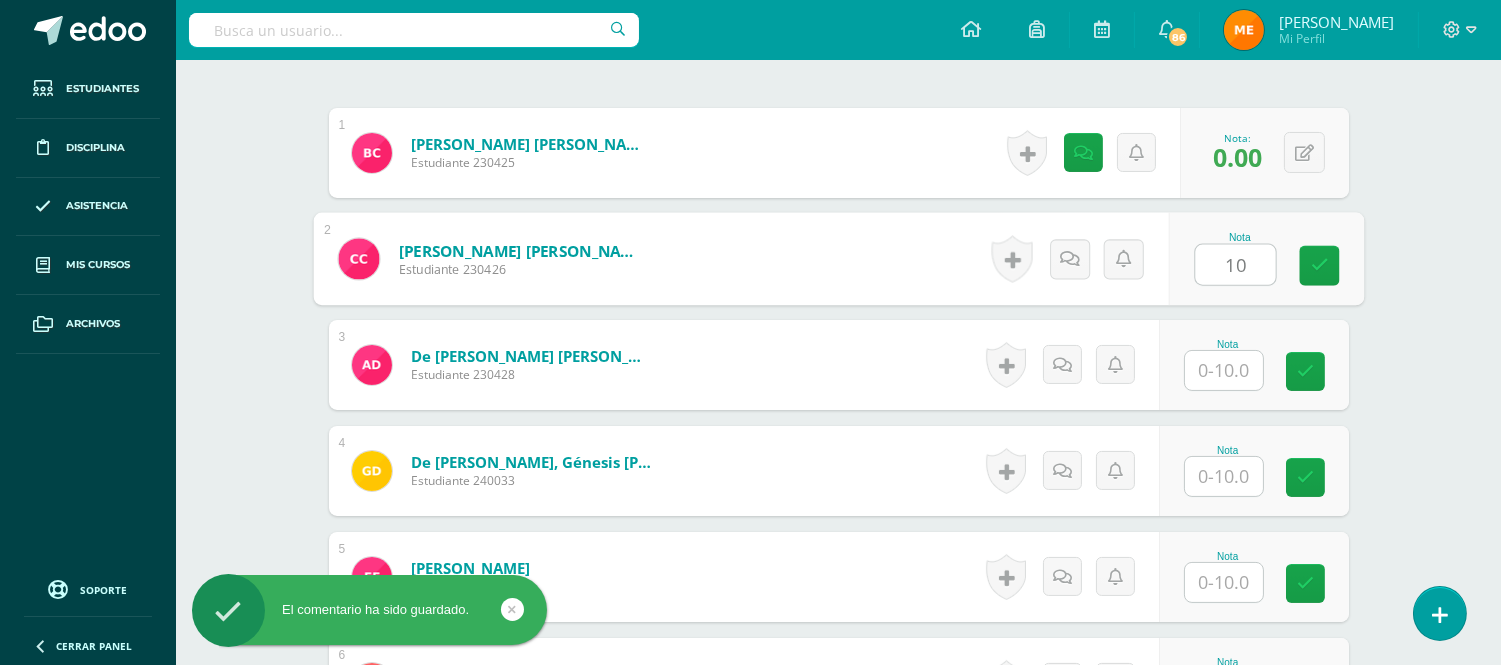 type on "10" 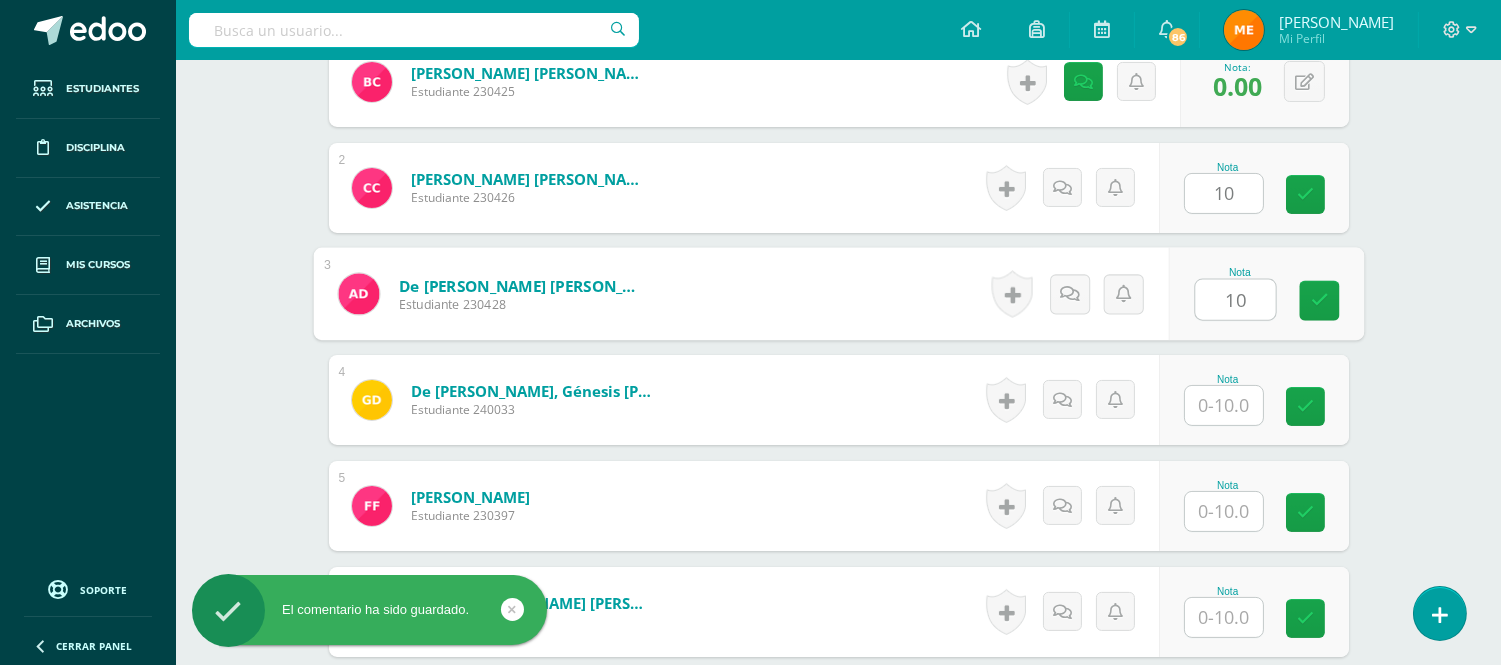 scroll, scrollTop: 717, scrollLeft: 0, axis: vertical 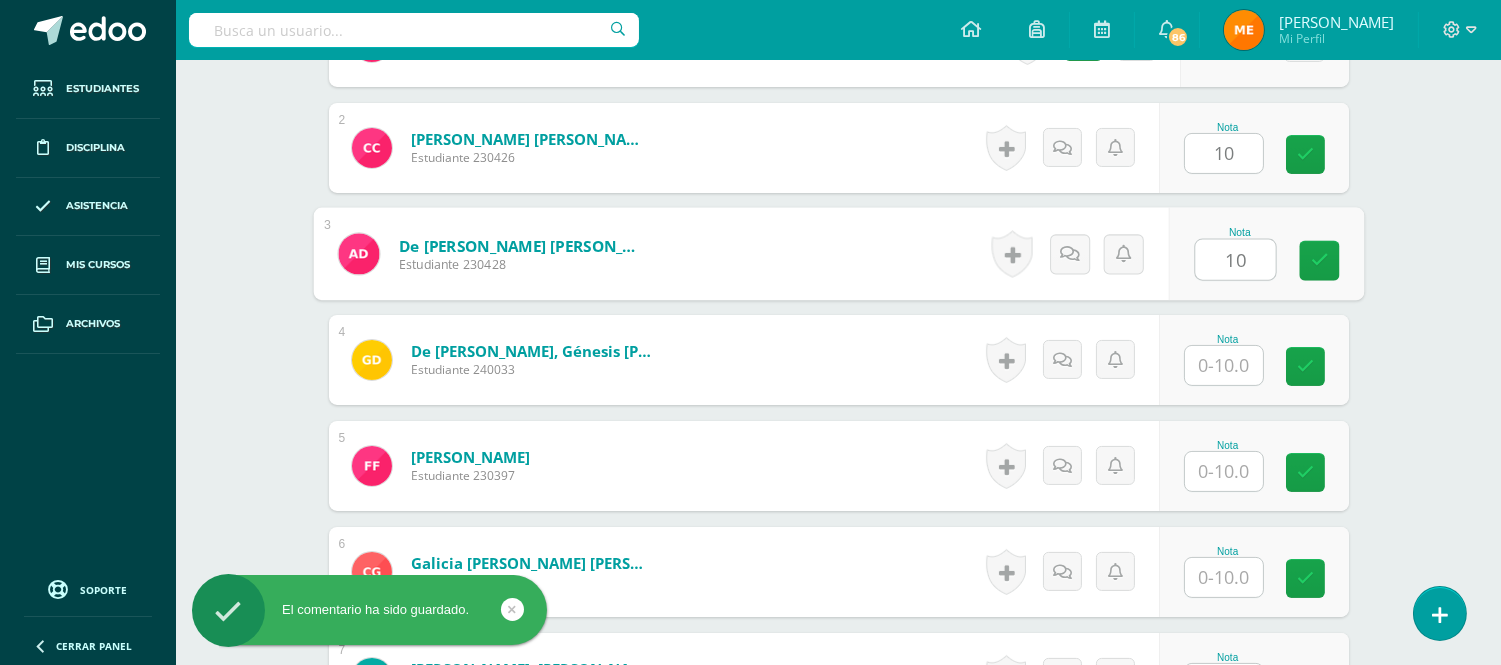 type on "10" 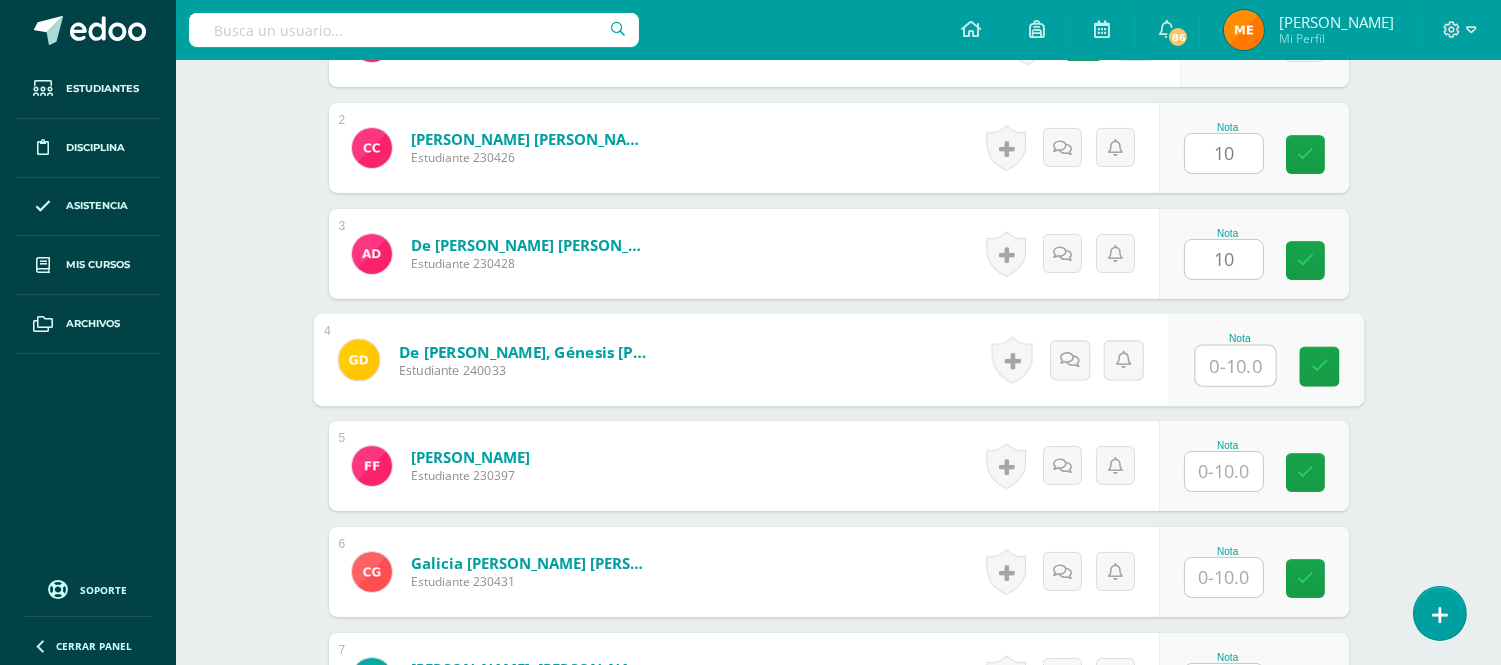 click at bounding box center [1235, 366] 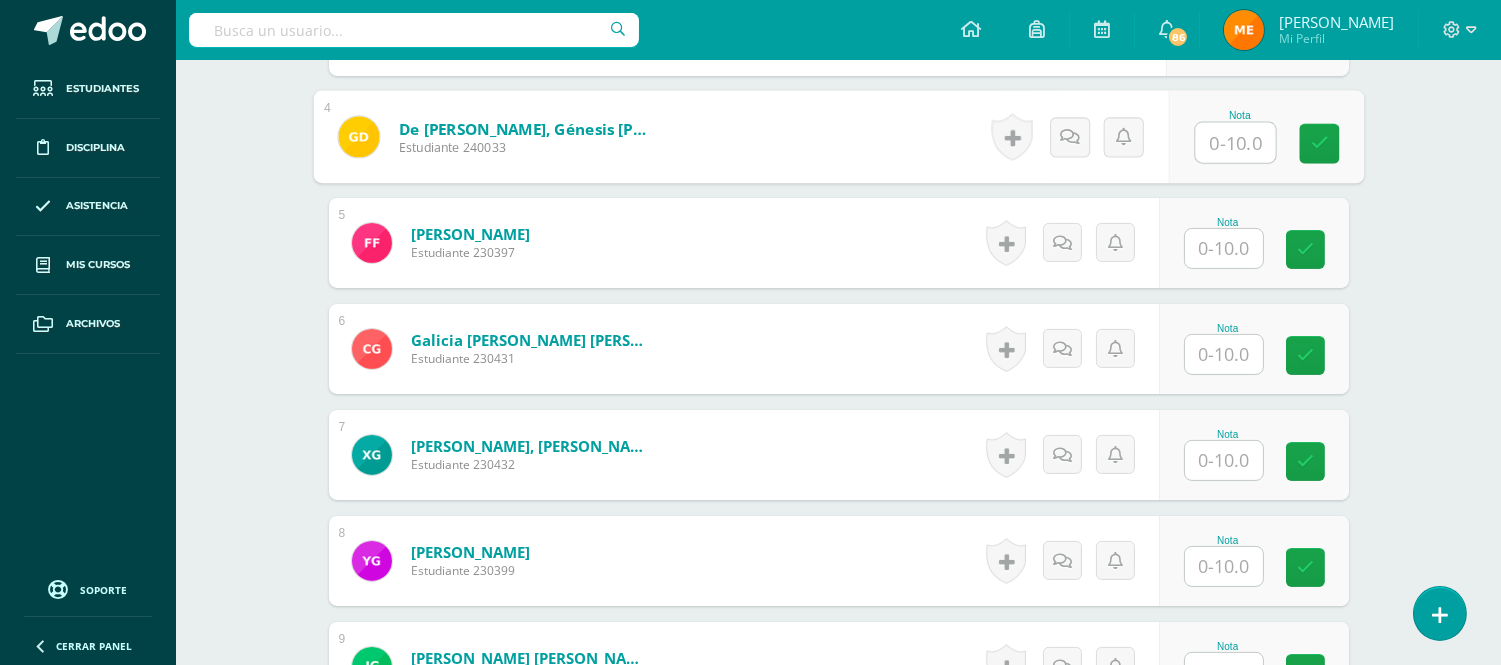 scroll, scrollTop: 941, scrollLeft: 0, axis: vertical 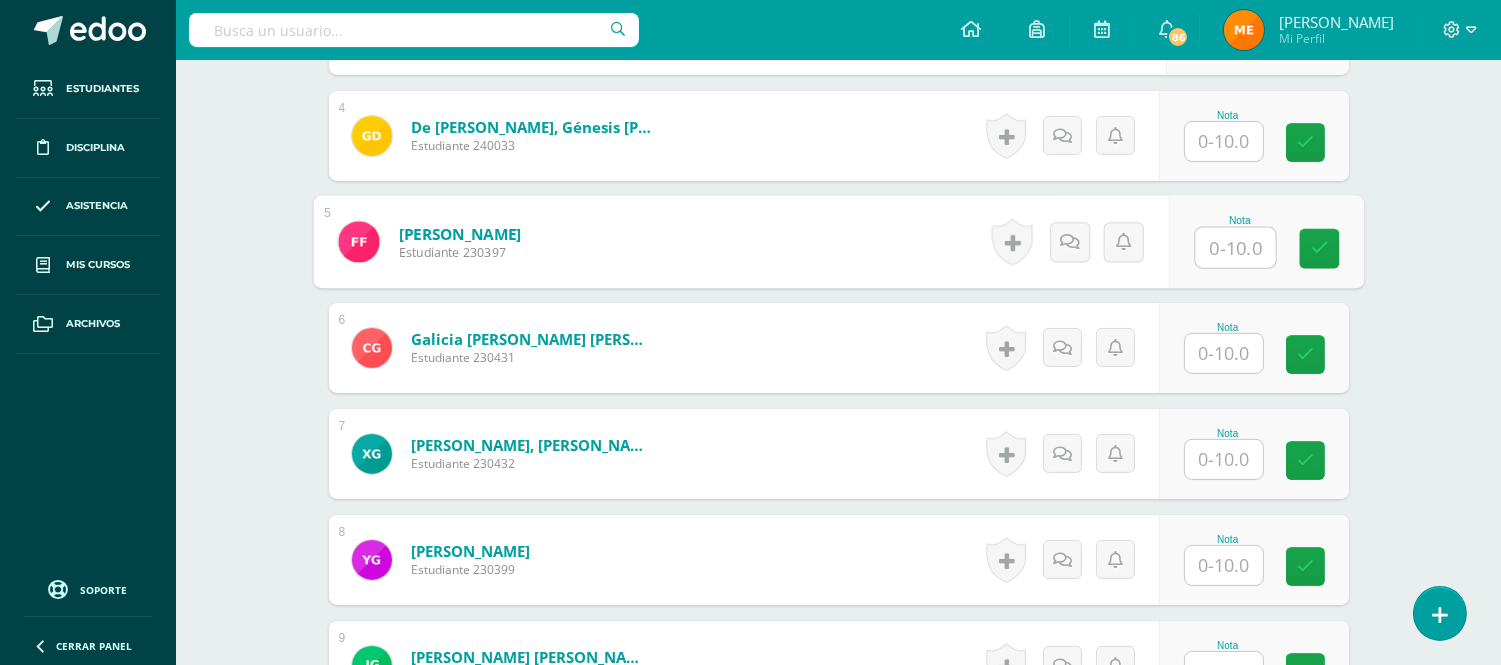 click at bounding box center [1235, 248] 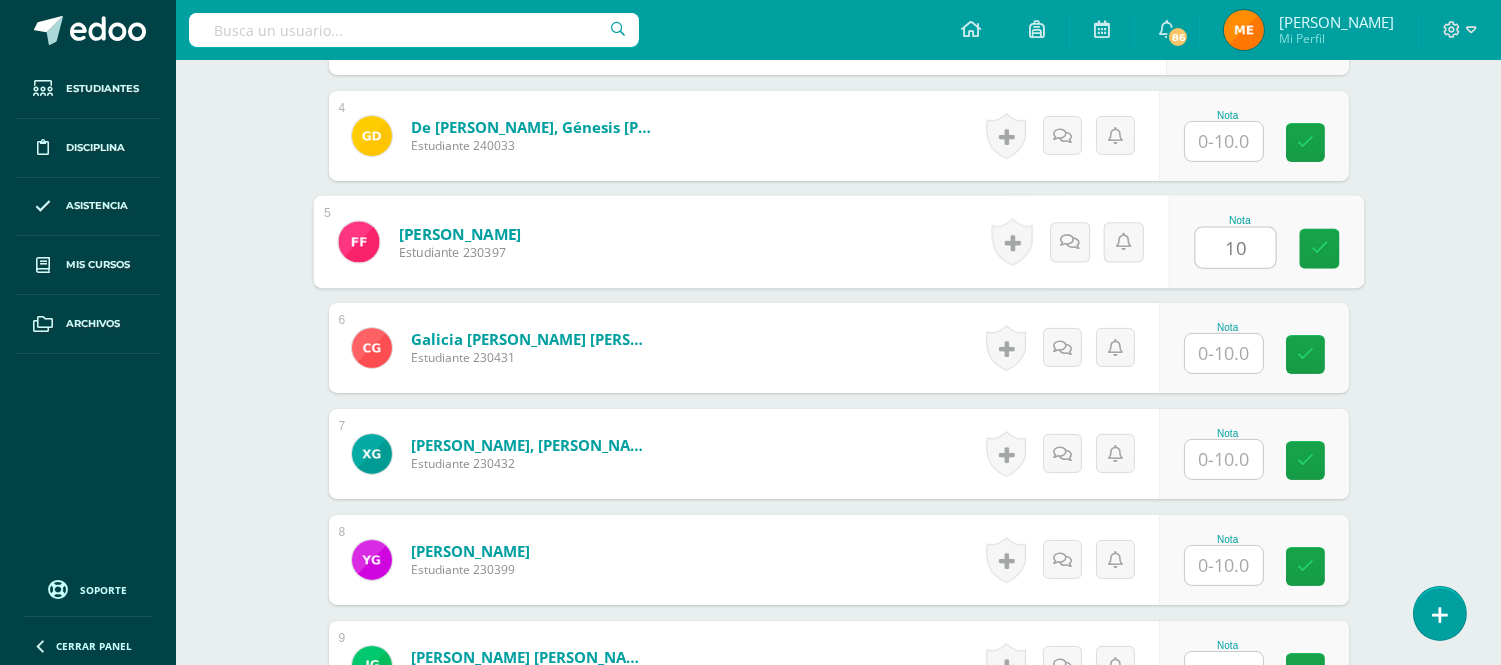 type on "10" 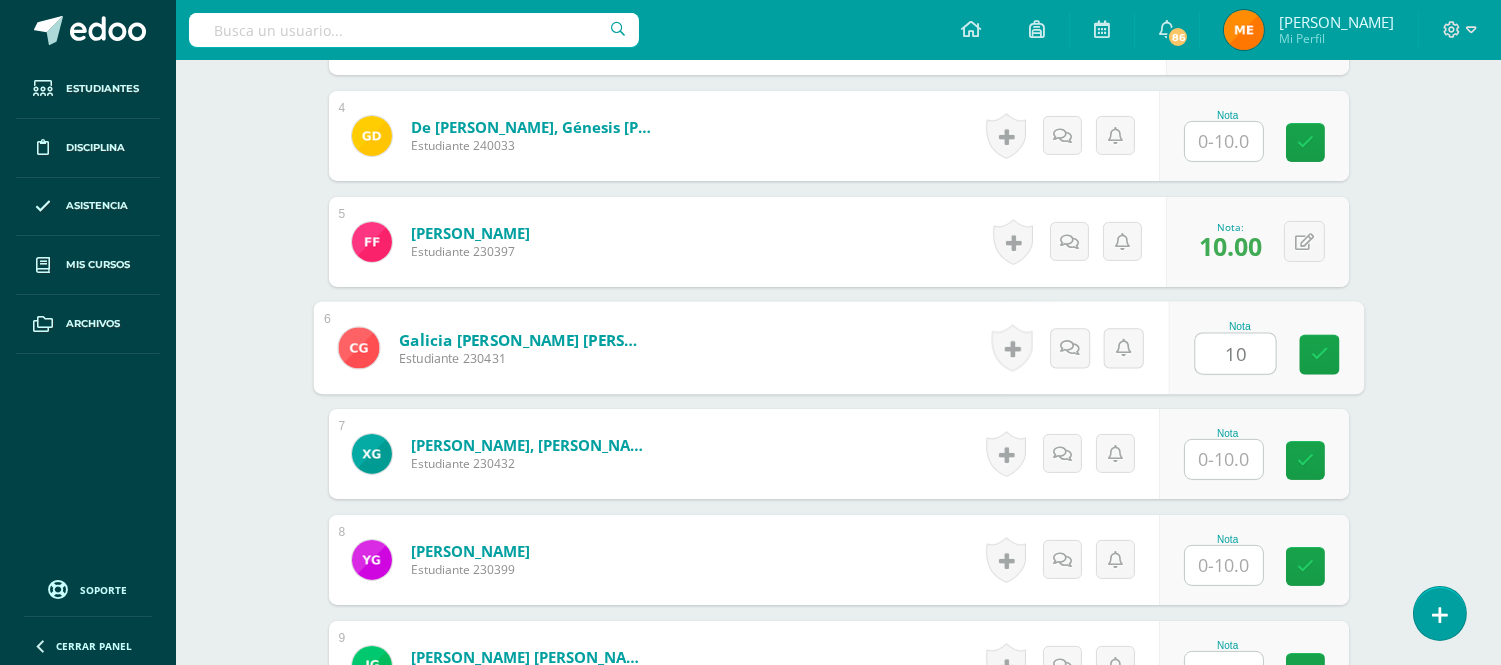 type on "10" 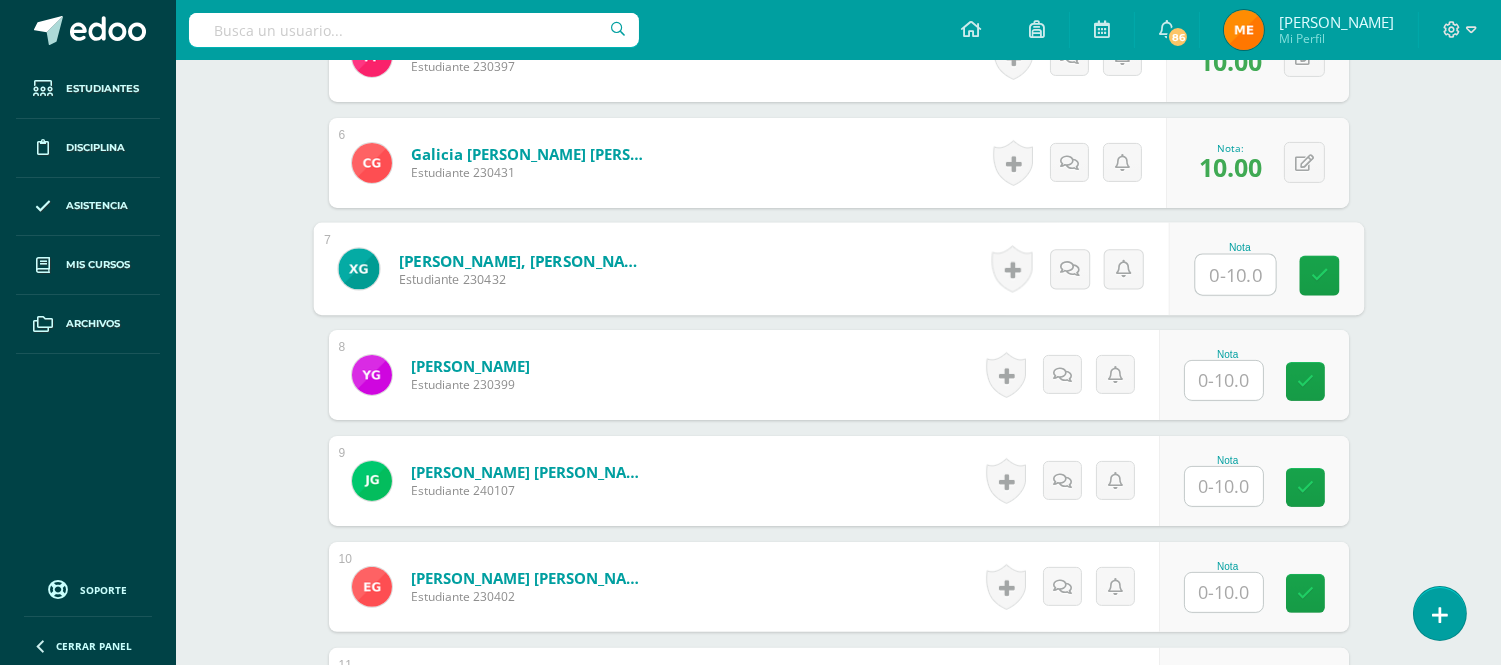 scroll, scrollTop: 1163, scrollLeft: 0, axis: vertical 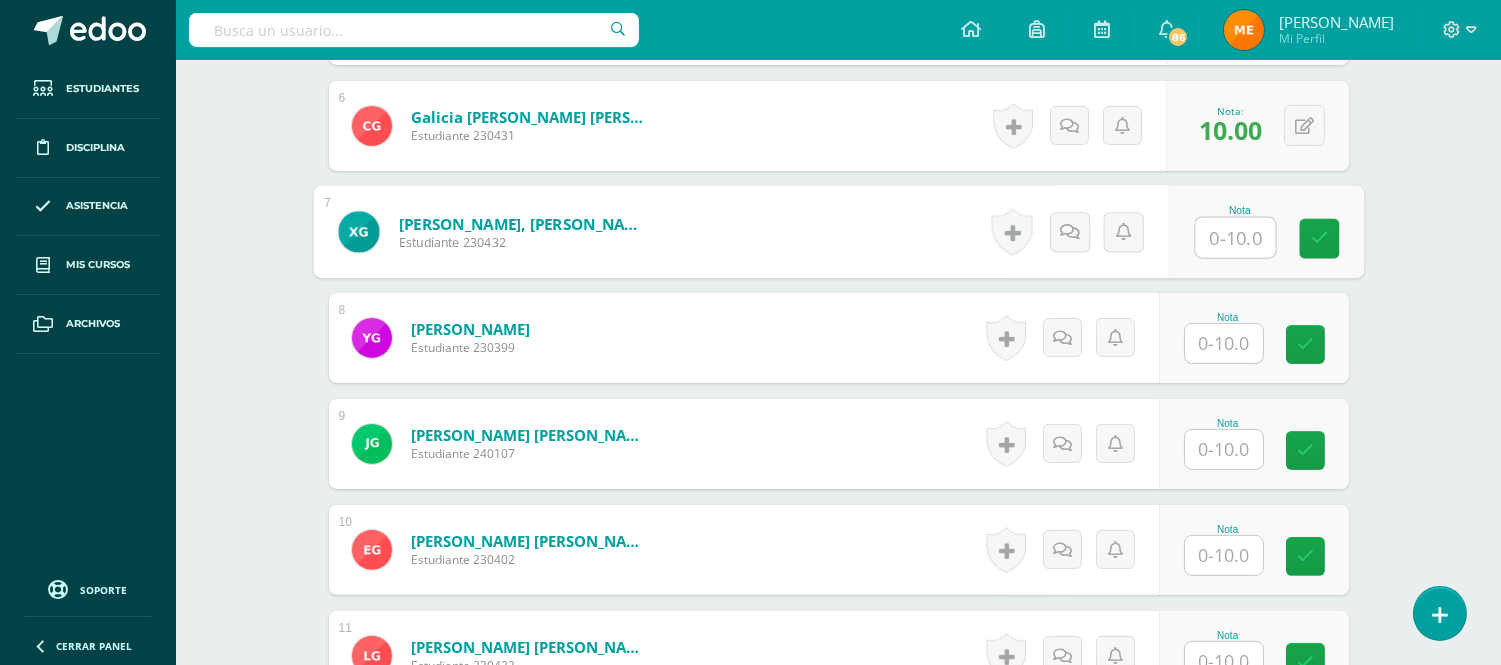 click at bounding box center [1235, 238] 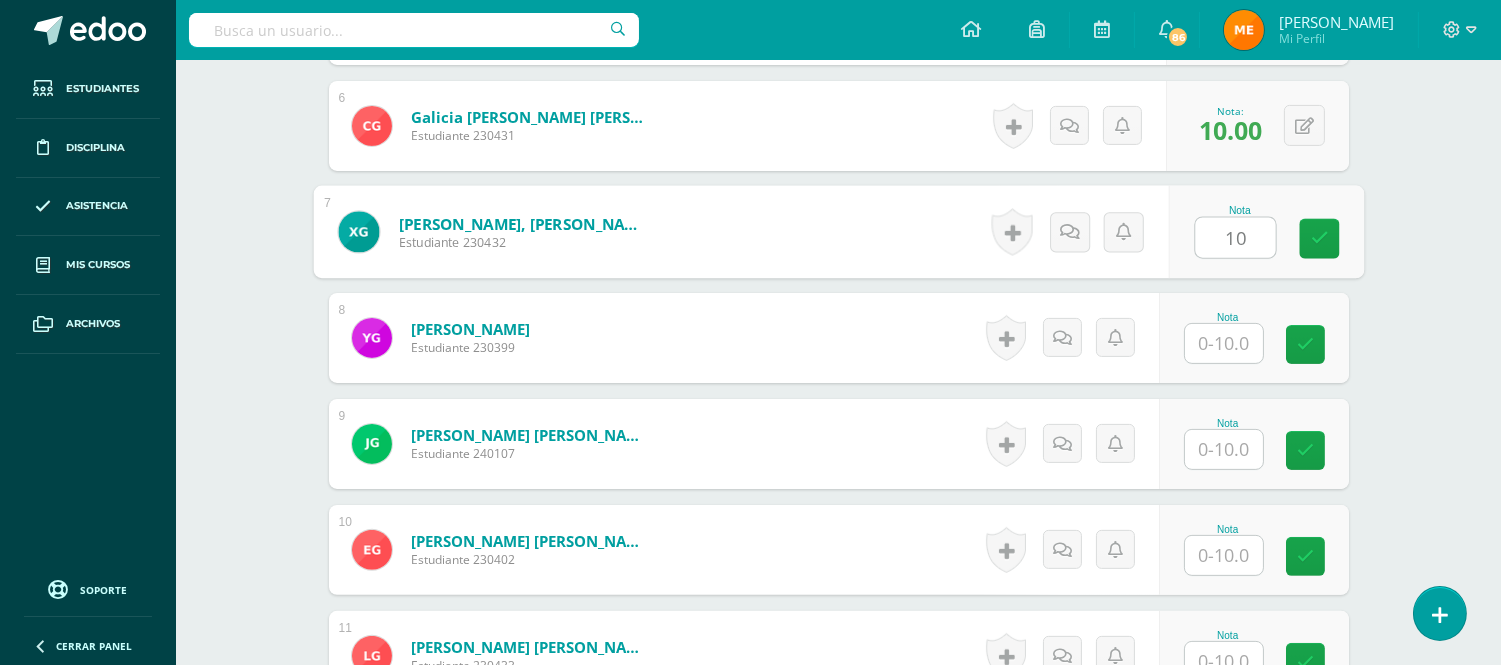 type on "10" 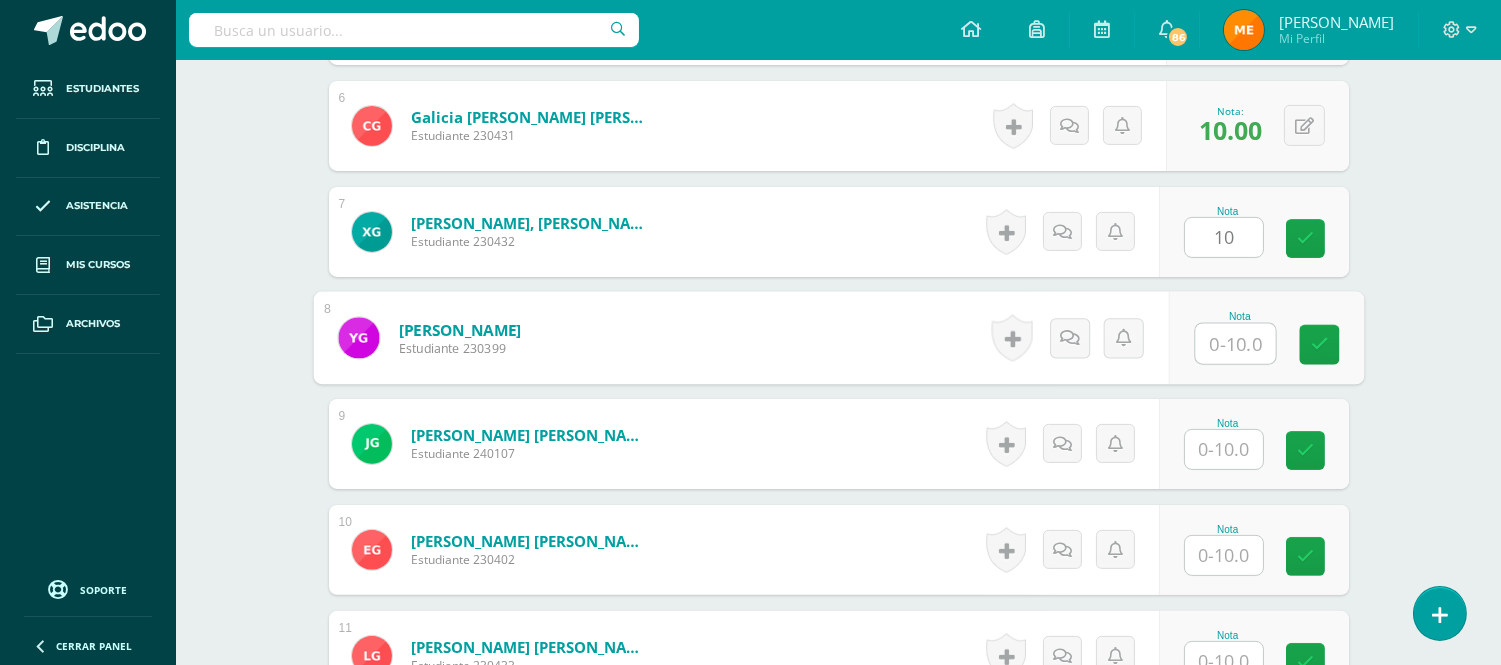 click at bounding box center [1235, 344] 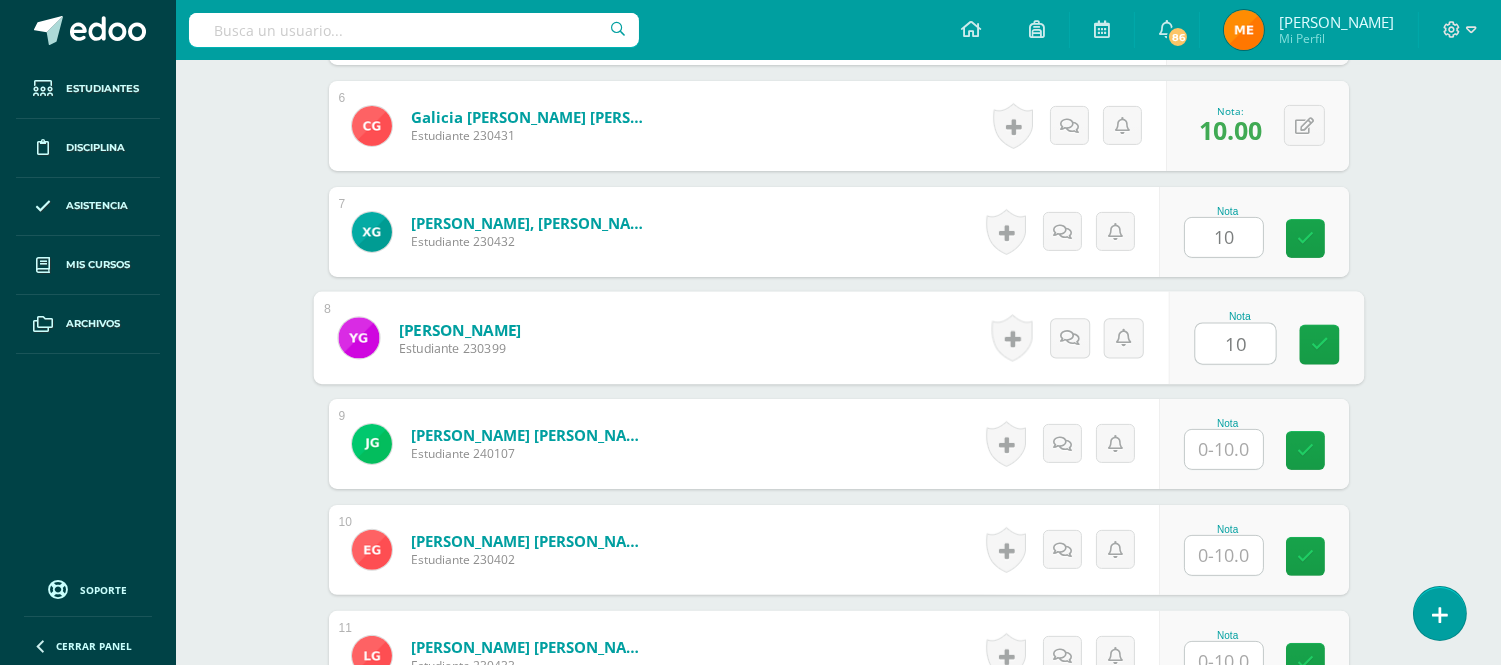 scroll, scrollTop: 1274, scrollLeft: 0, axis: vertical 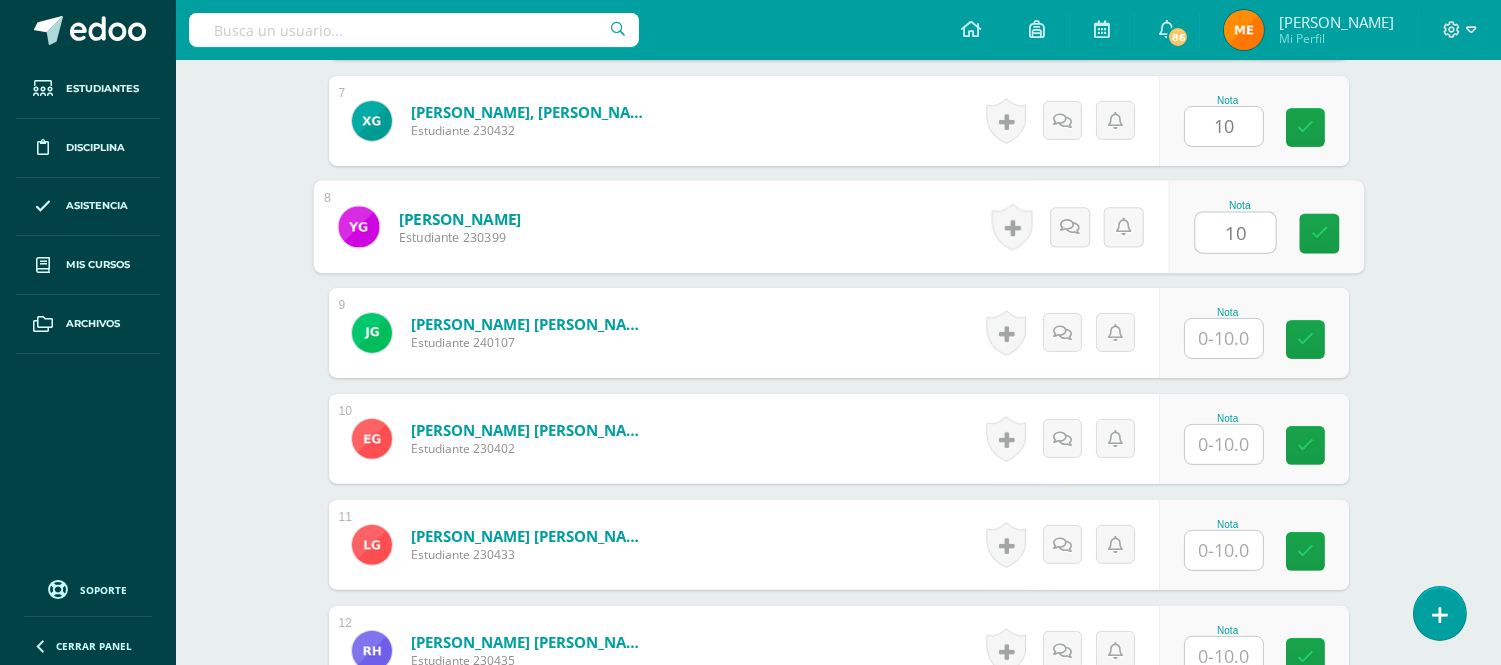 type on "10" 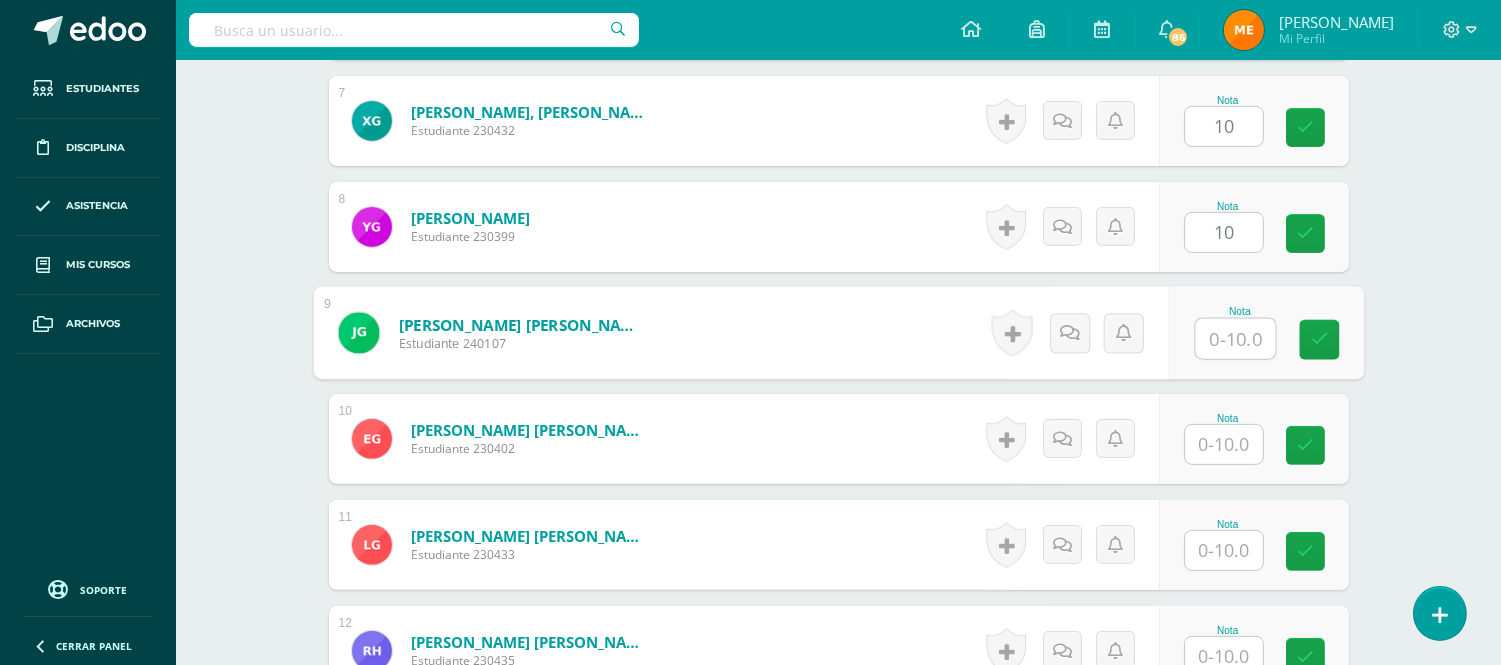 click at bounding box center [1235, 339] 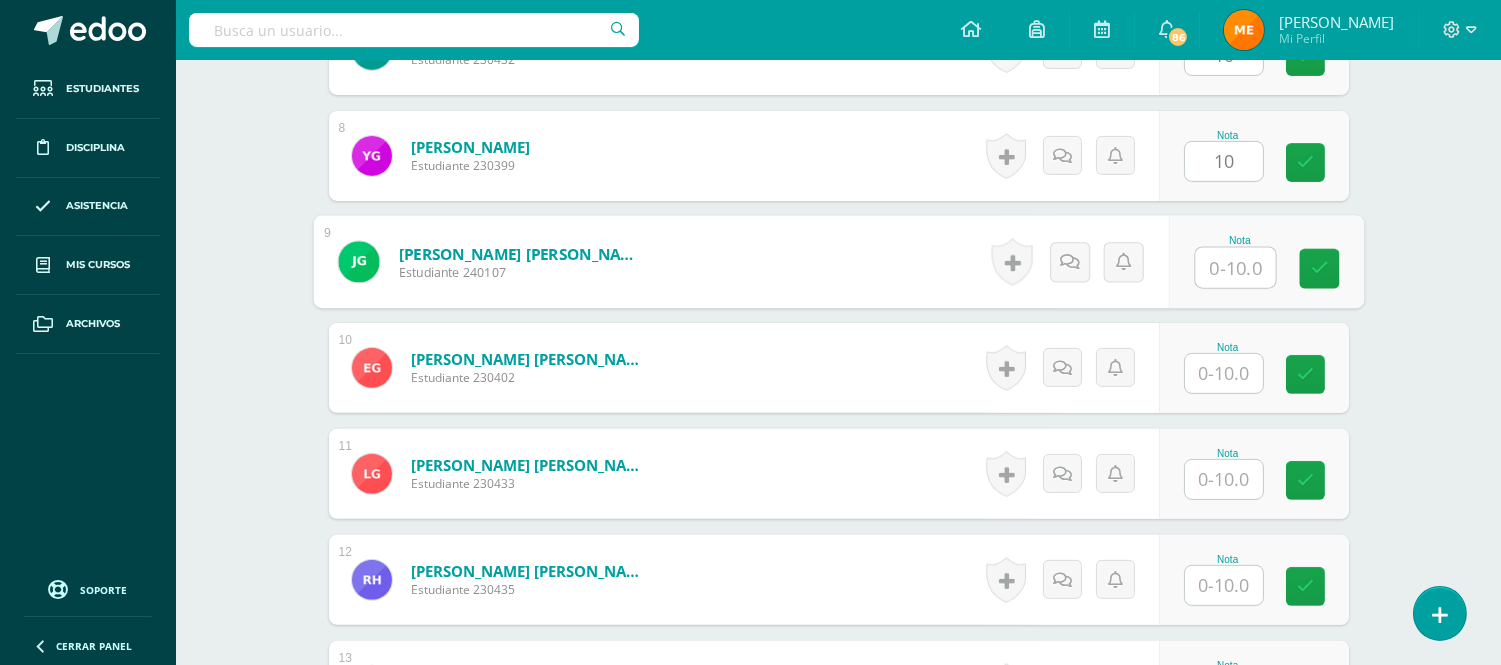 scroll, scrollTop: 1385, scrollLeft: 0, axis: vertical 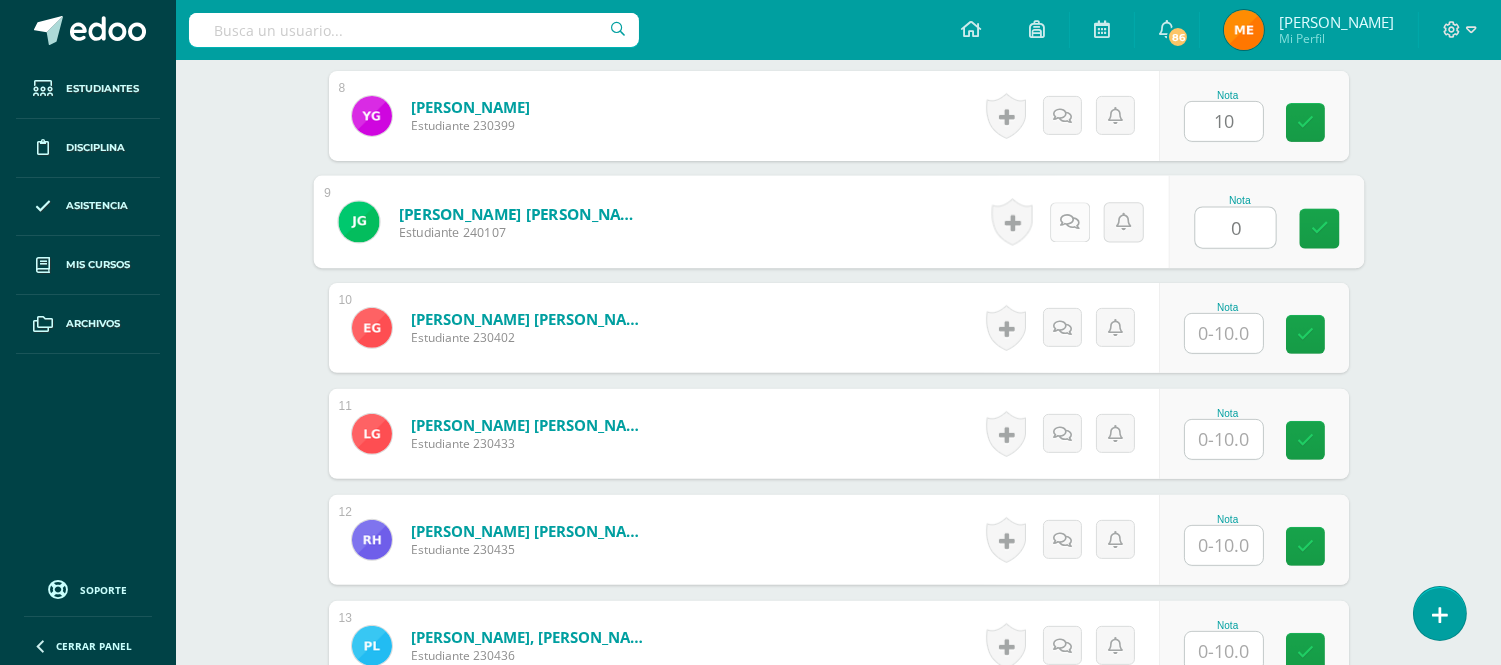 type on "0" 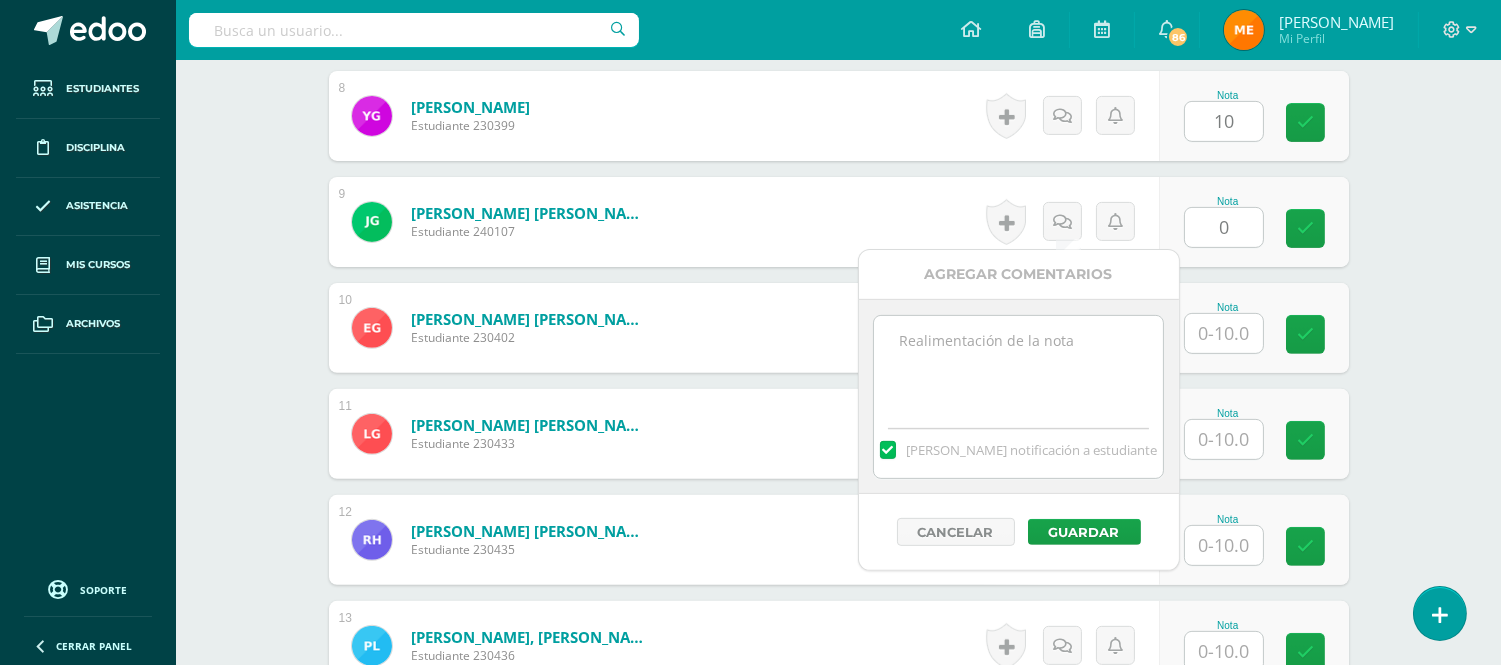click at bounding box center (1018, 366) 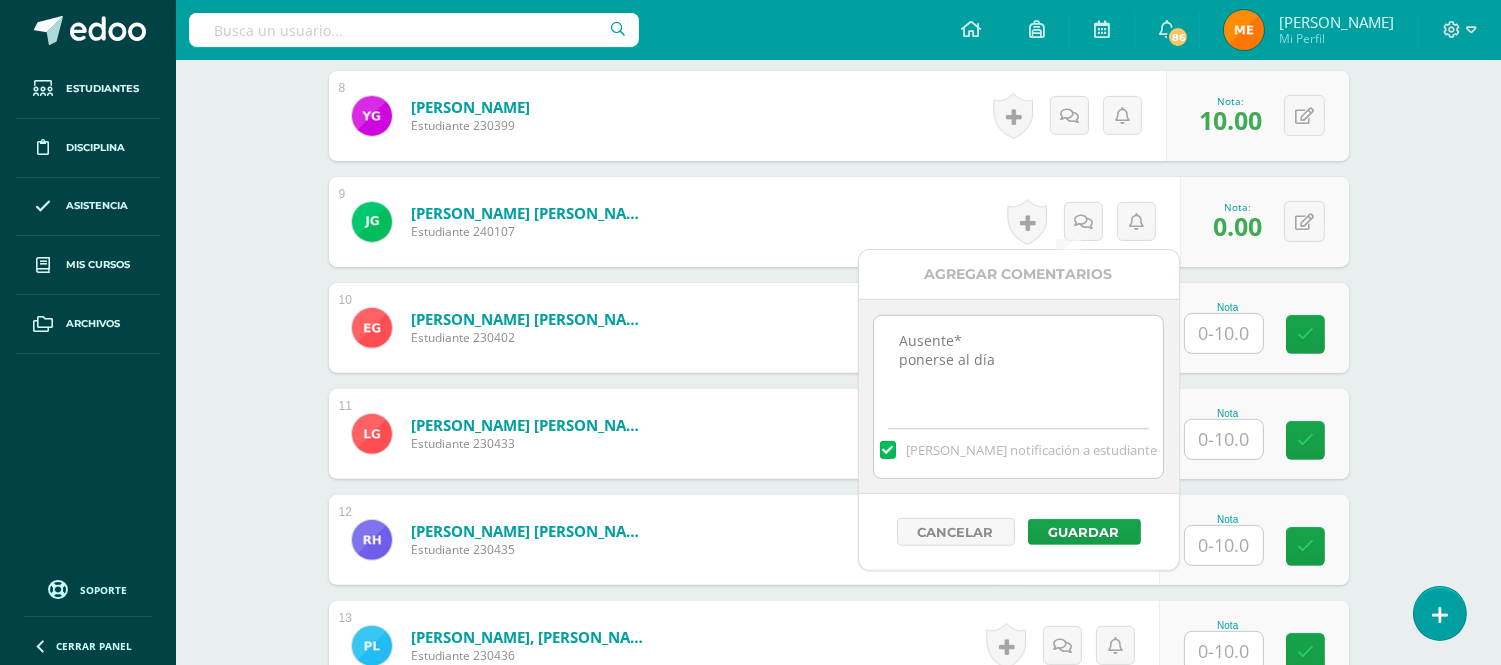 click on "Ausente*
ponerse al día" at bounding box center [1018, 366] 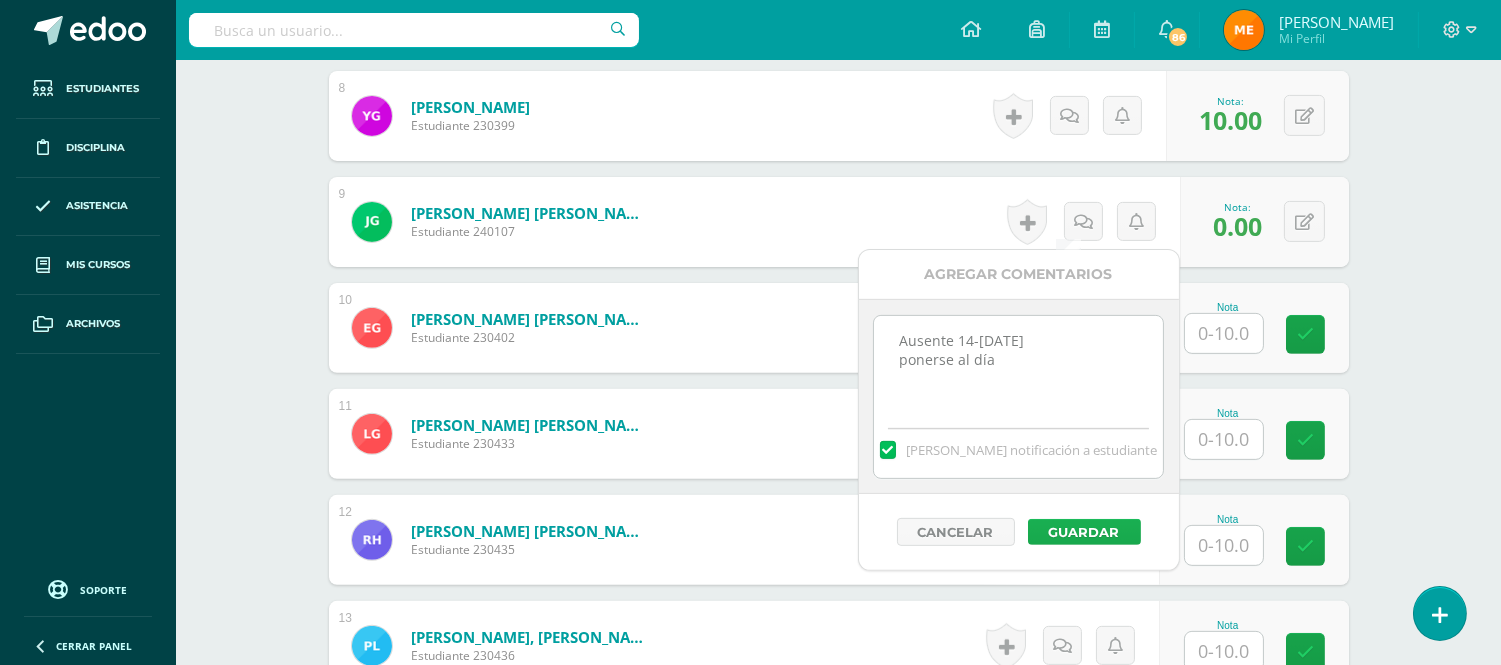 type on "Ausente 14-Jul
ponerse al día" 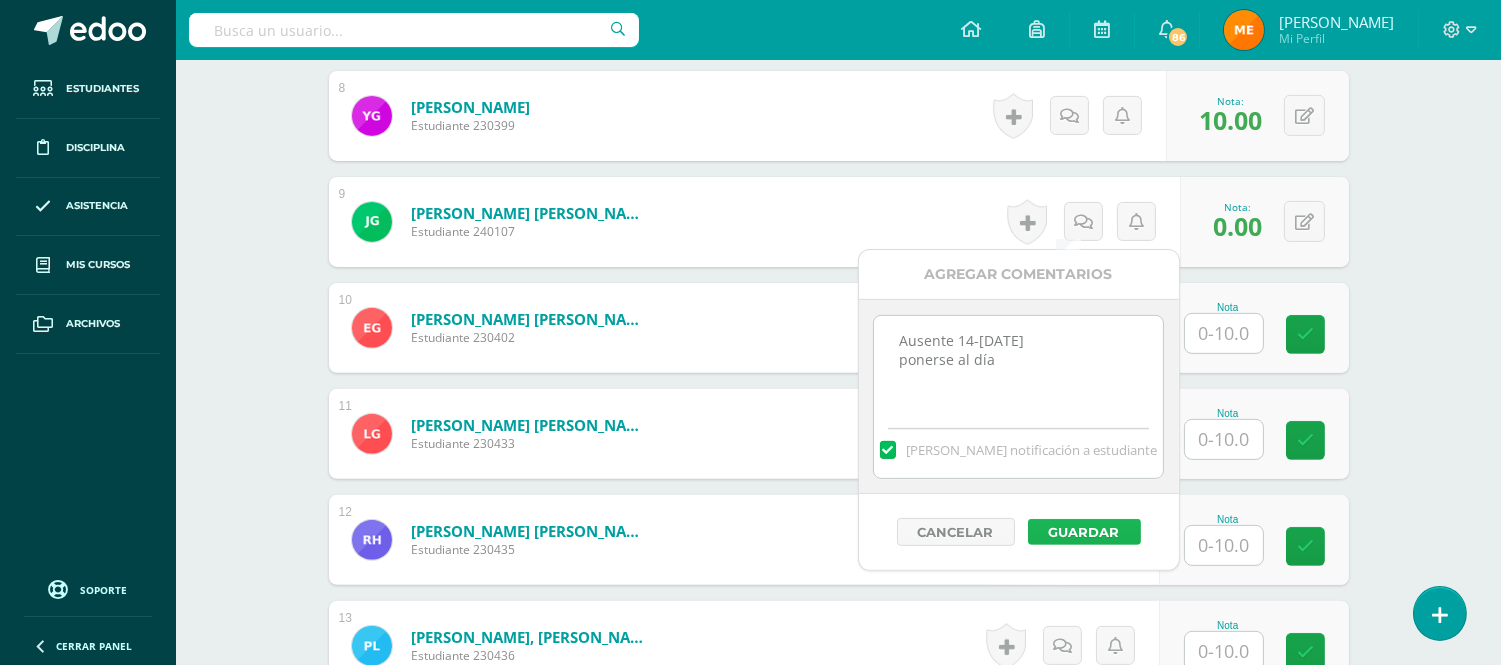 click on "Guardar" at bounding box center (1084, 532) 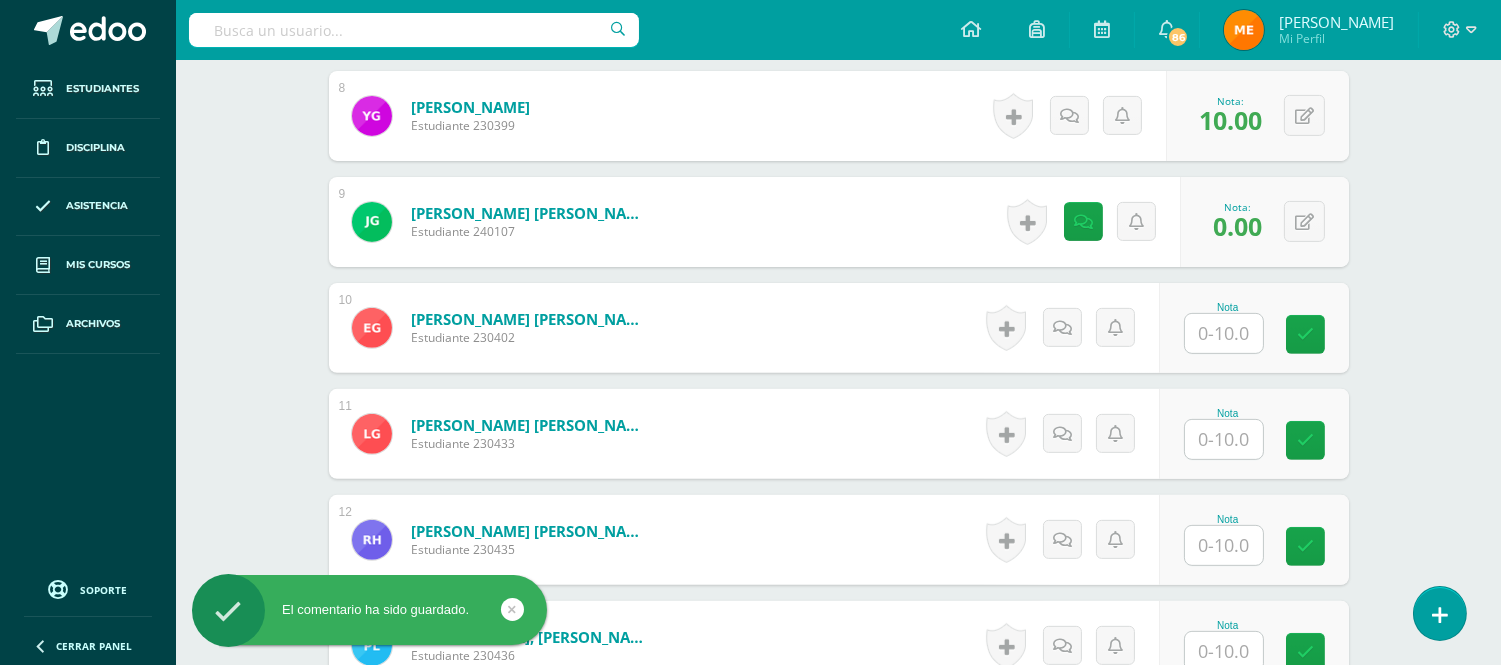 click at bounding box center (1224, 333) 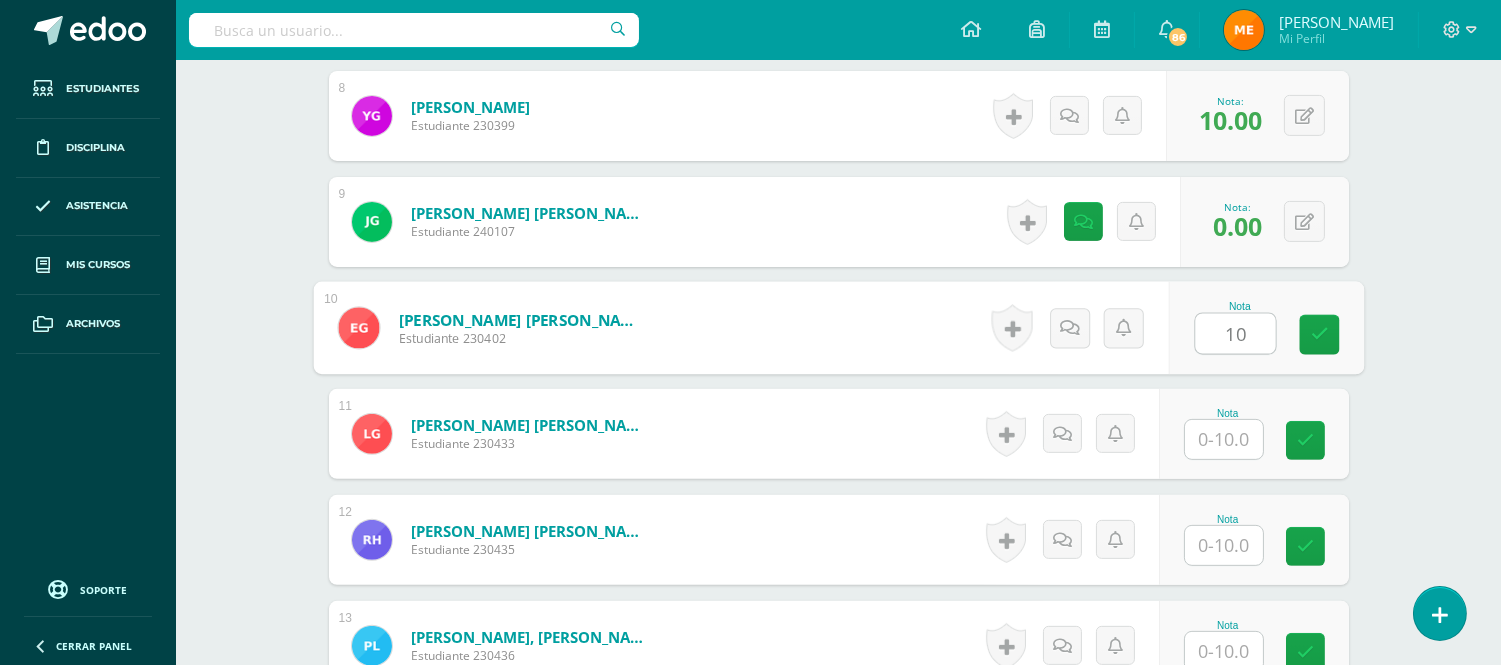 type on "10" 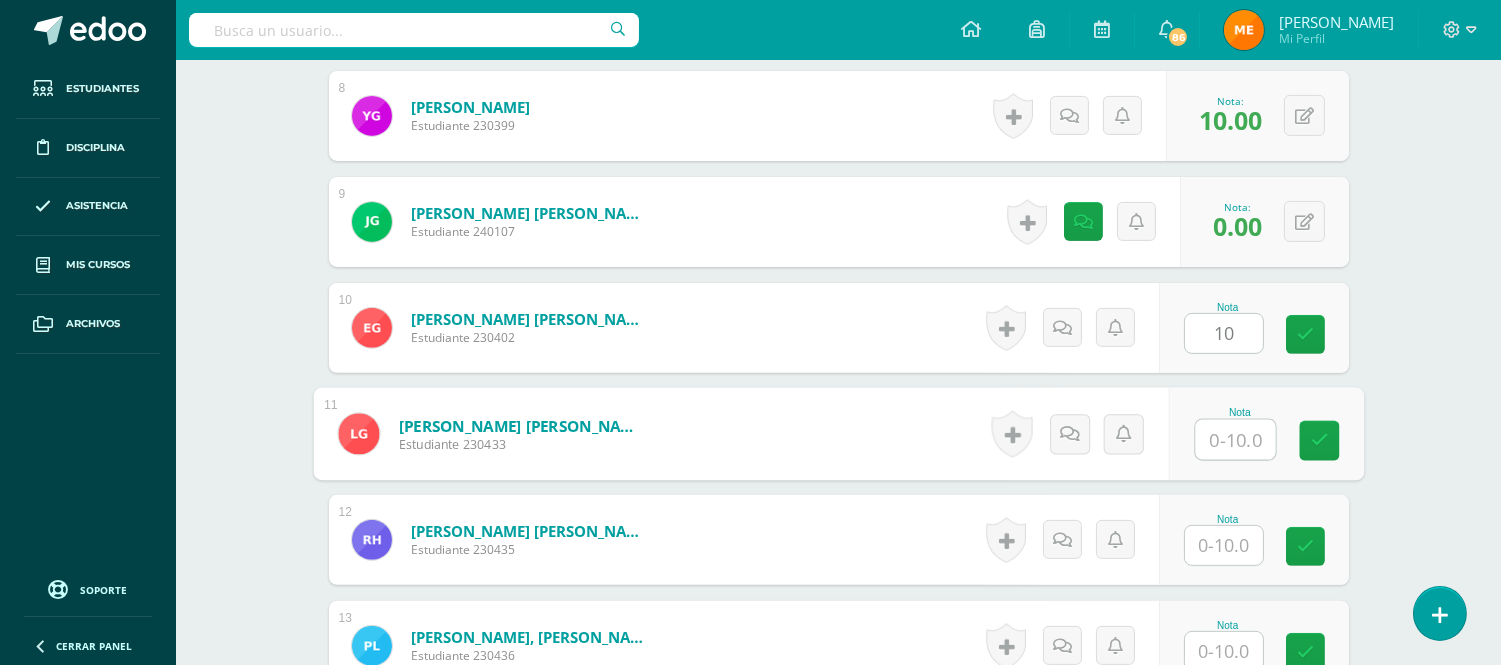click at bounding box center (1235, 440) 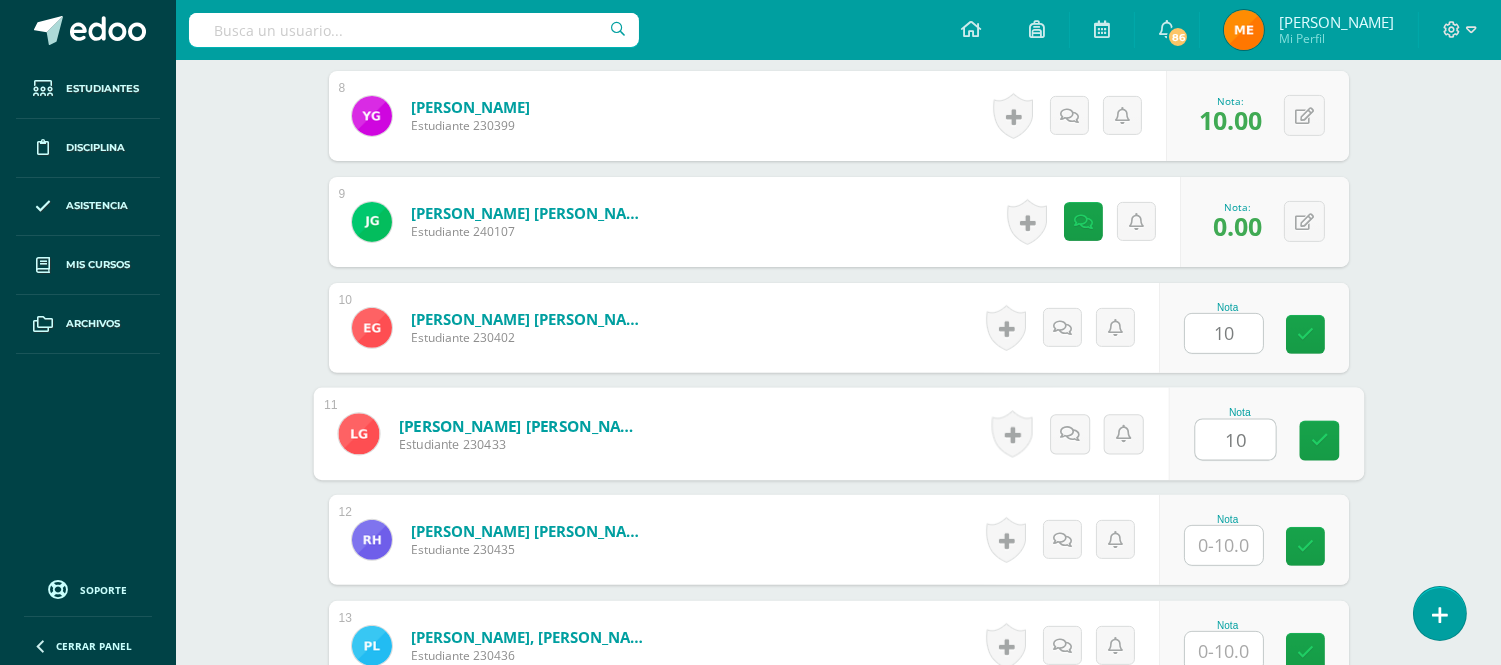 type on "10" 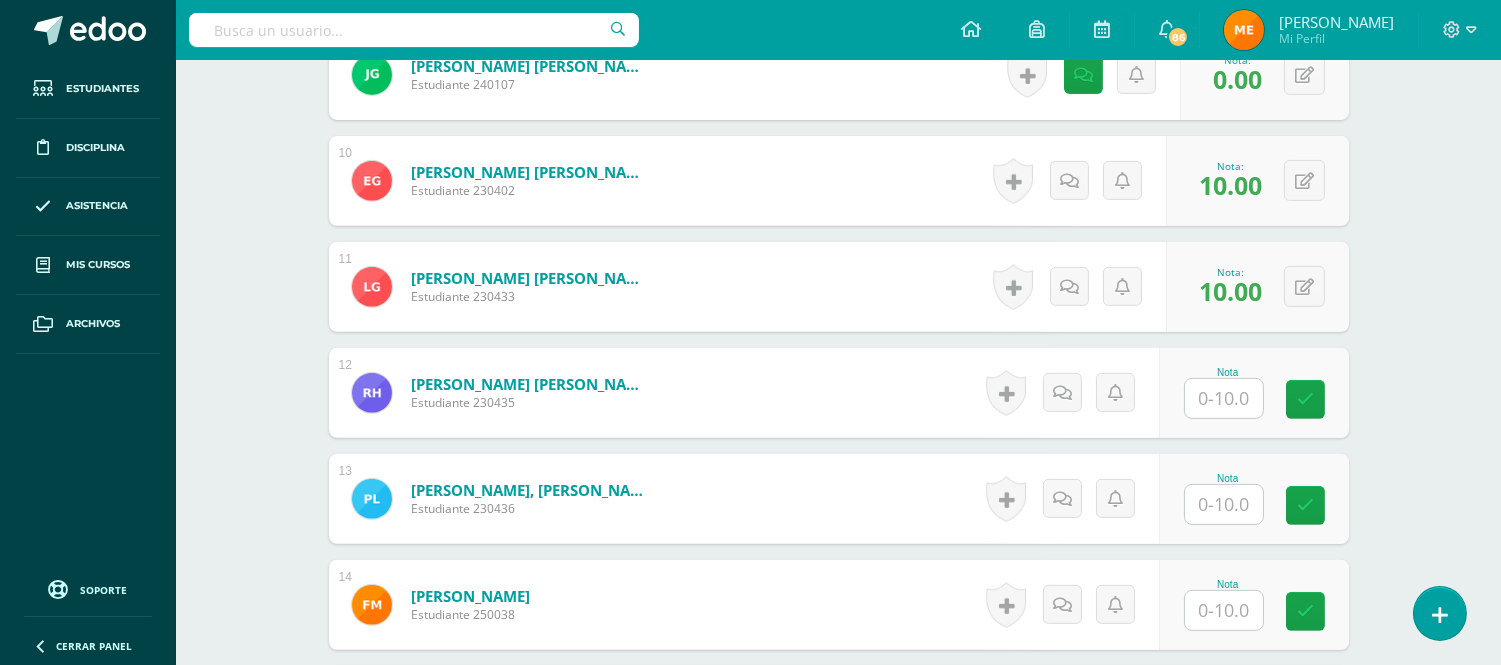 scroll, scrollTop: 1718, scrollLeft: 0, axis: vertical 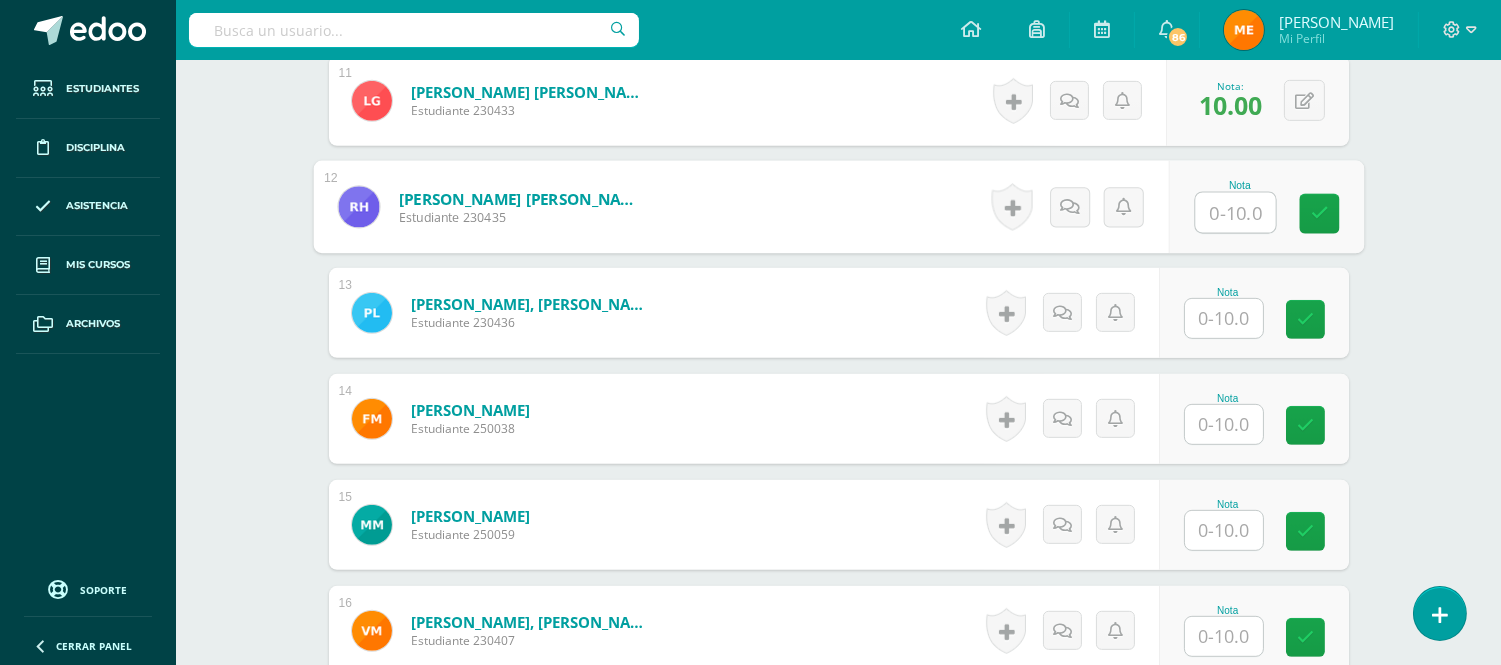 click at bounding box center [1235, 213] 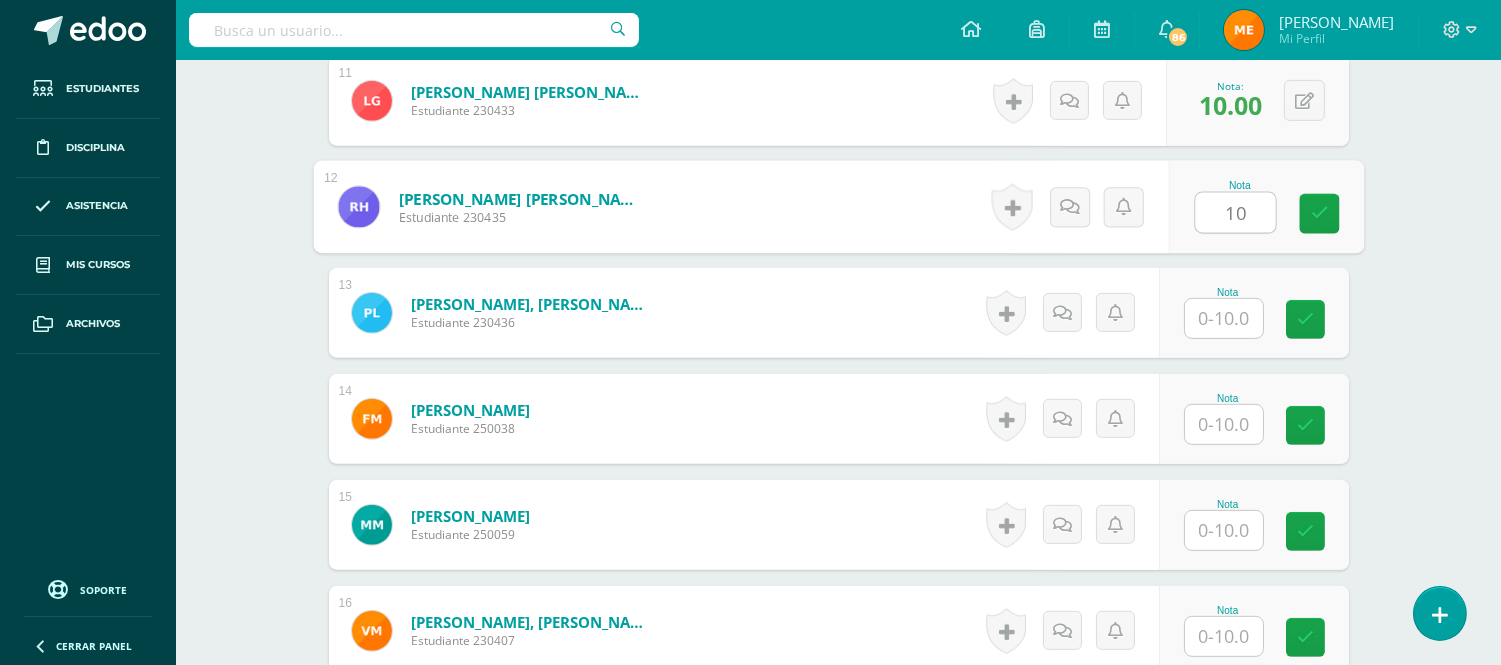 type on "10" 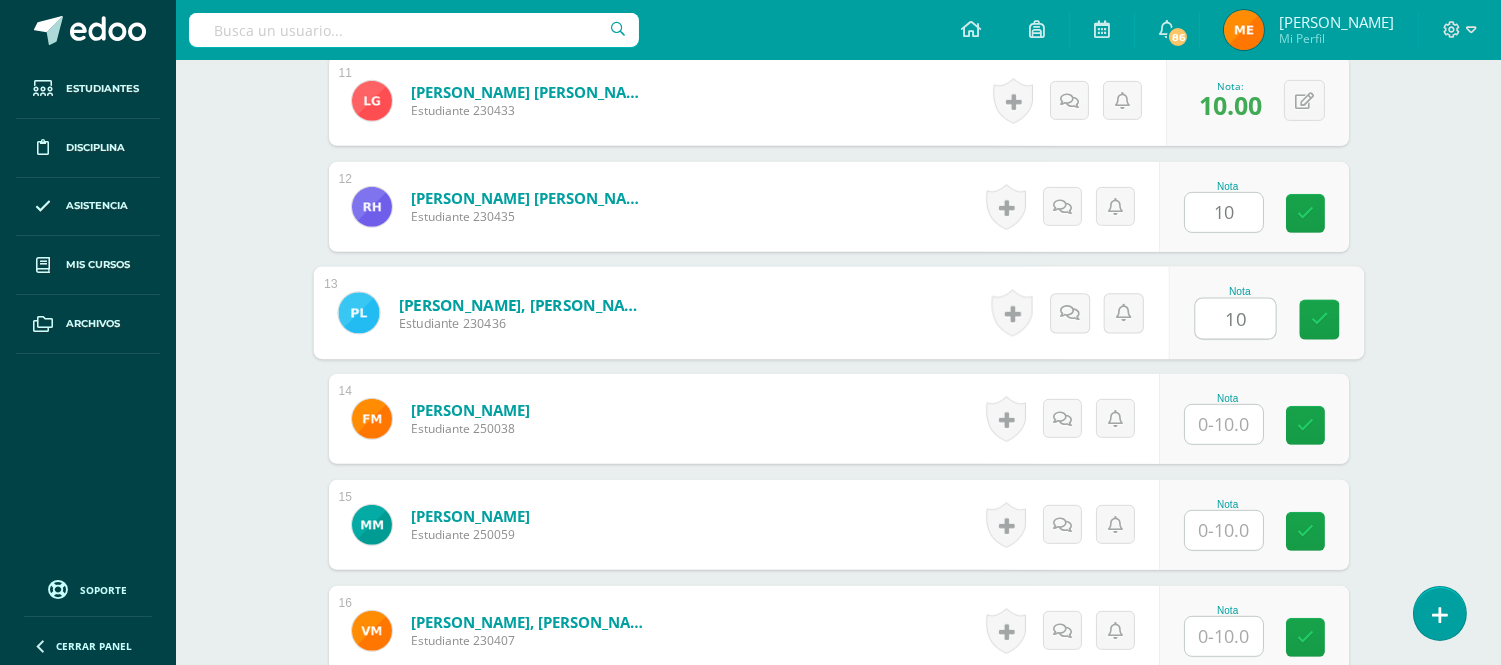 type on "10" 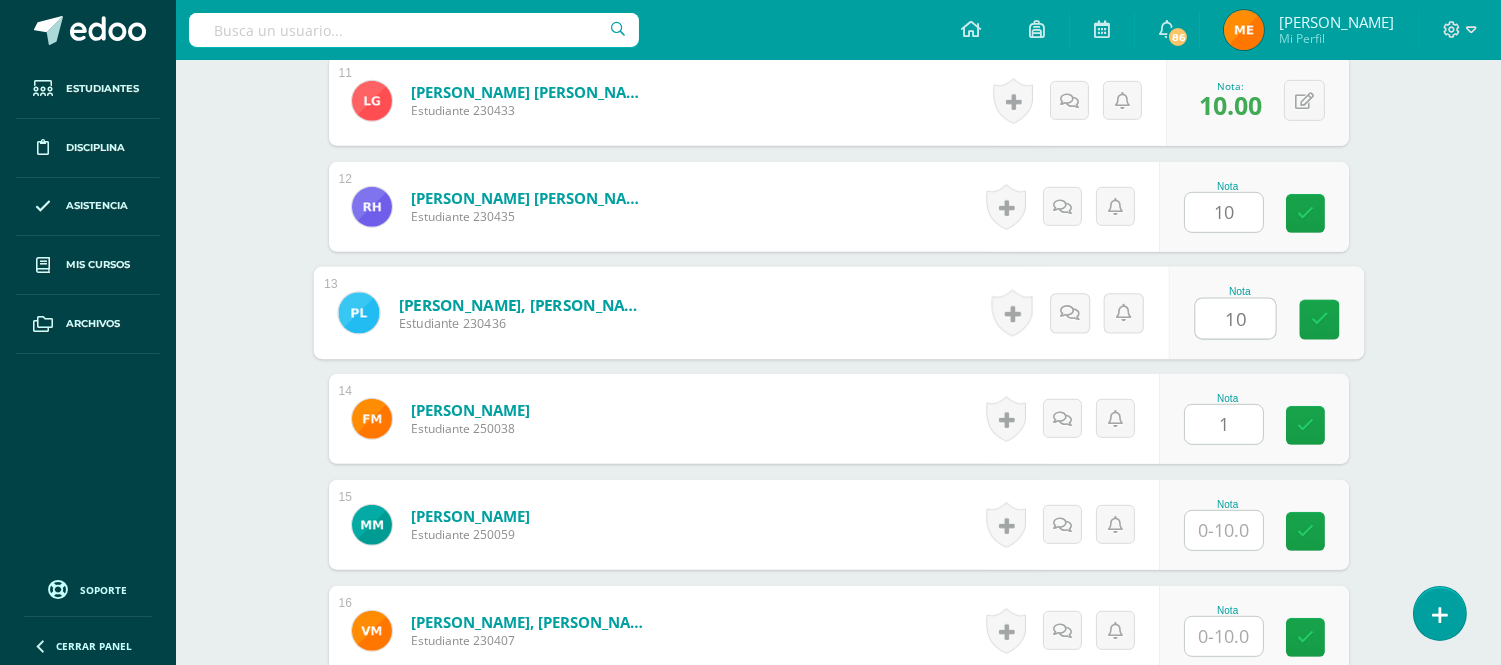 click on "1" at bounding box center (1224, 424) 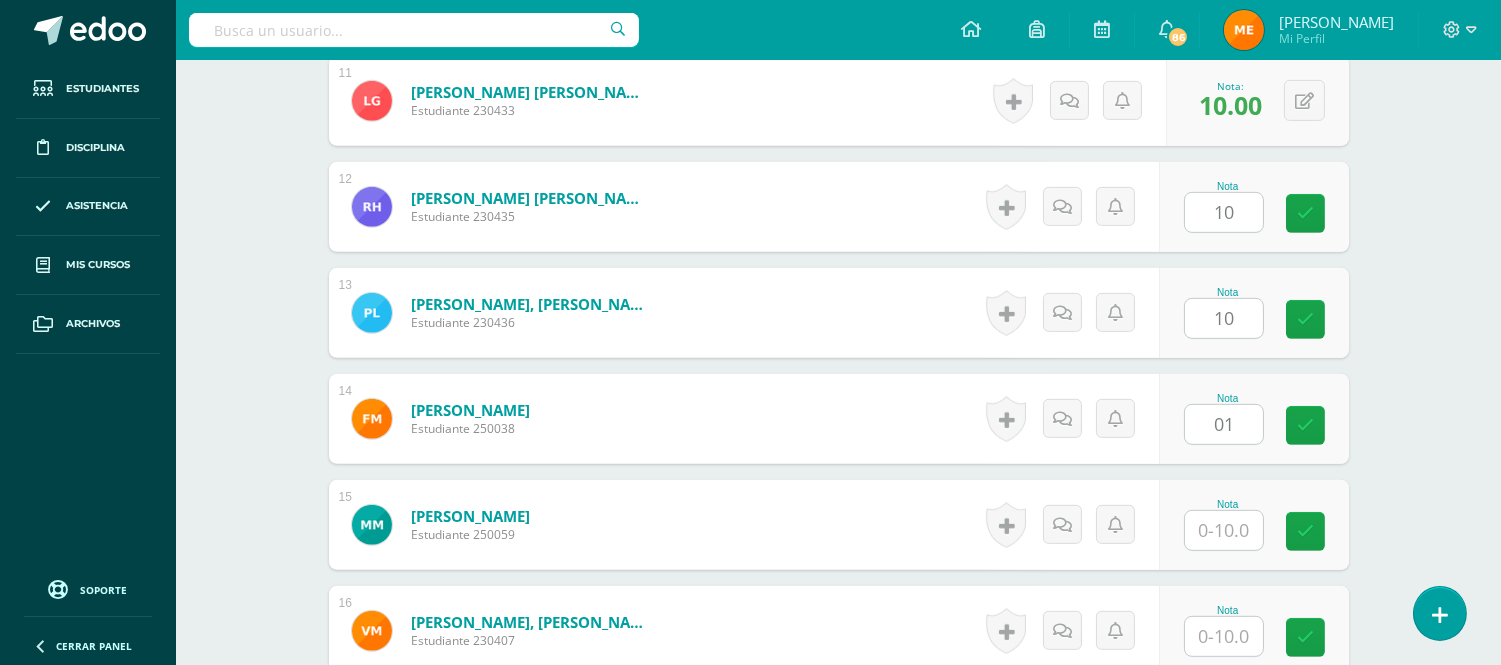 click on "Educación Musical
Tercero Básico "Tercero Básico B"
Herramientas
Detalle de asistencias
Actividad
Anuncios
Actividades
Estudiantes
Planificación
Dosificación
Conferencias
¿Estás seguro que quieres  eliminar  esta actividad?
Esto borrará la actividad y cualquier nota que hayas registrado
permanentemente. Esta acción no se puede revertir. Cancelar Eliminar
Administración de escalas de valoración
escala de valoración
Aún no has creado una escala de valoración.
Cancelar Agregar nueva escala de valoración: Cancelar         1" at bounding box center (838, 206) 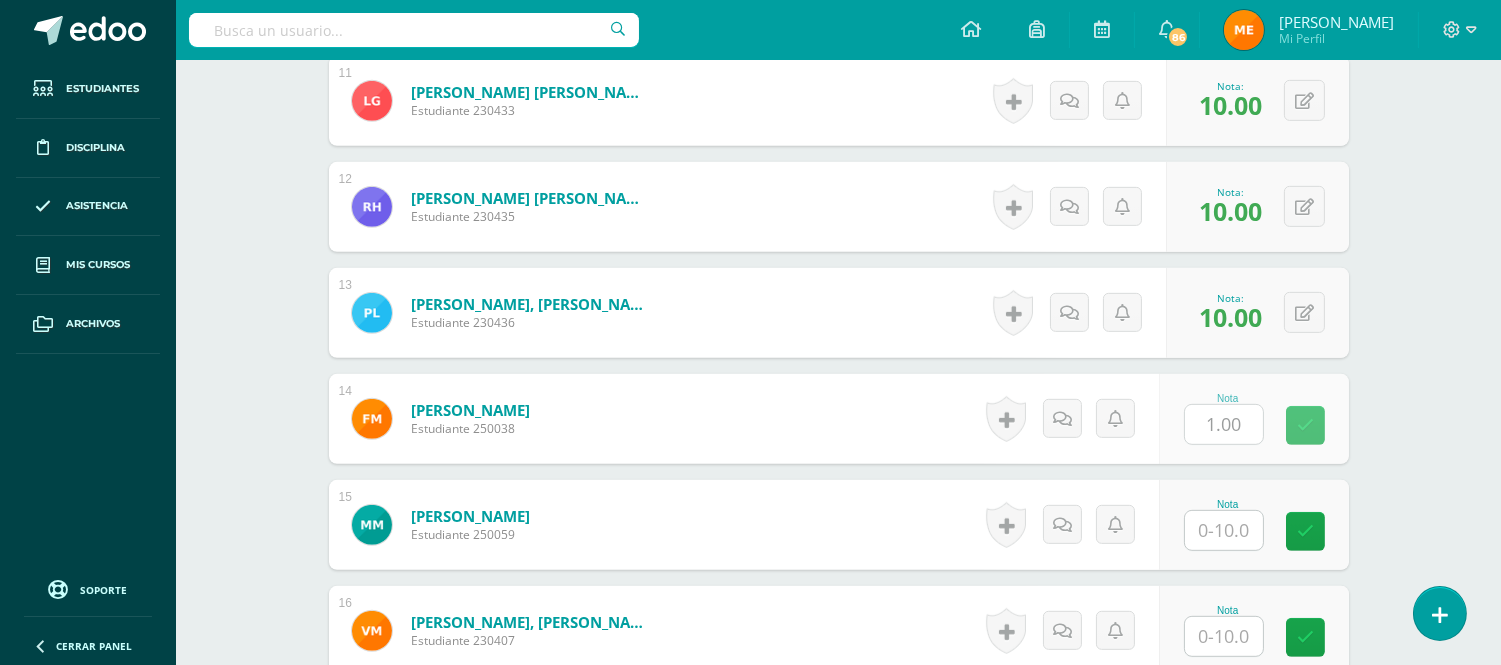 click on "Mahmood López, Fazeela
Estudiante  250038
Nota
1.00
0
Logros
N/A" at bounding box center (839, 419) 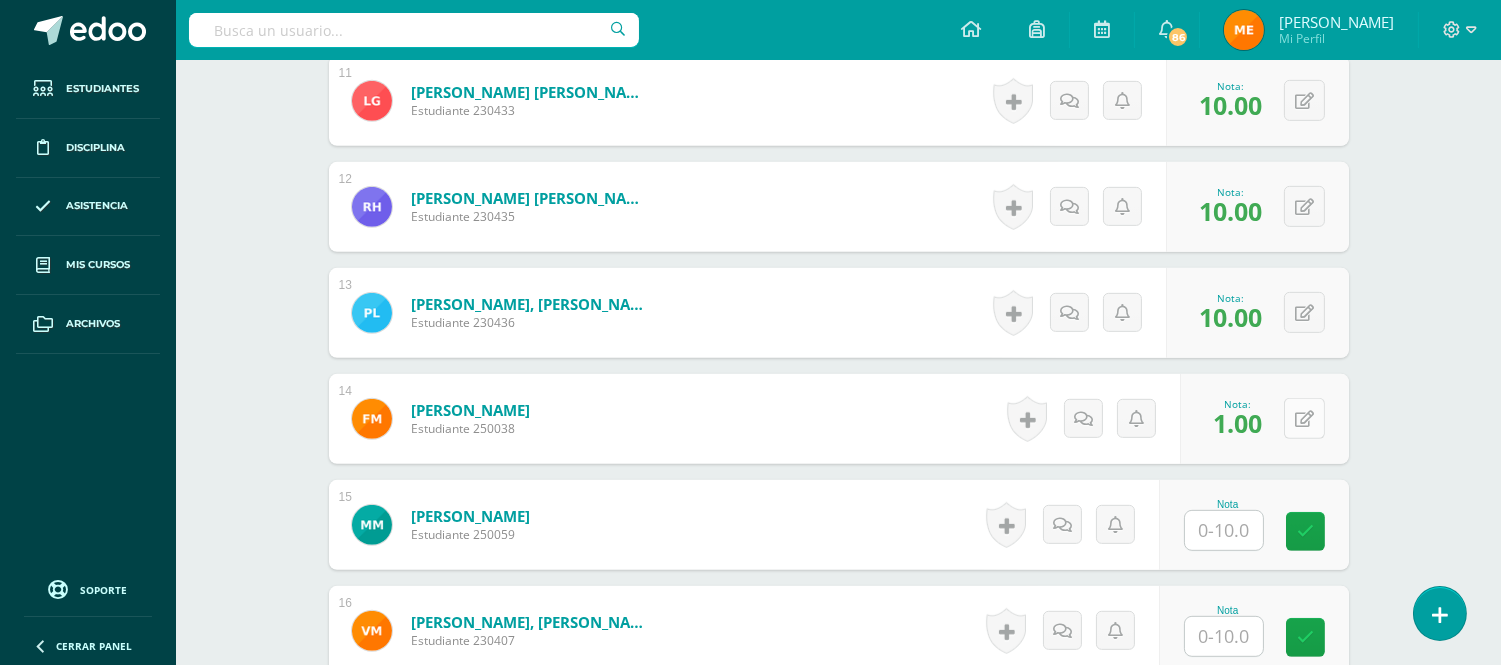 click at bounding box center [1304, 418] 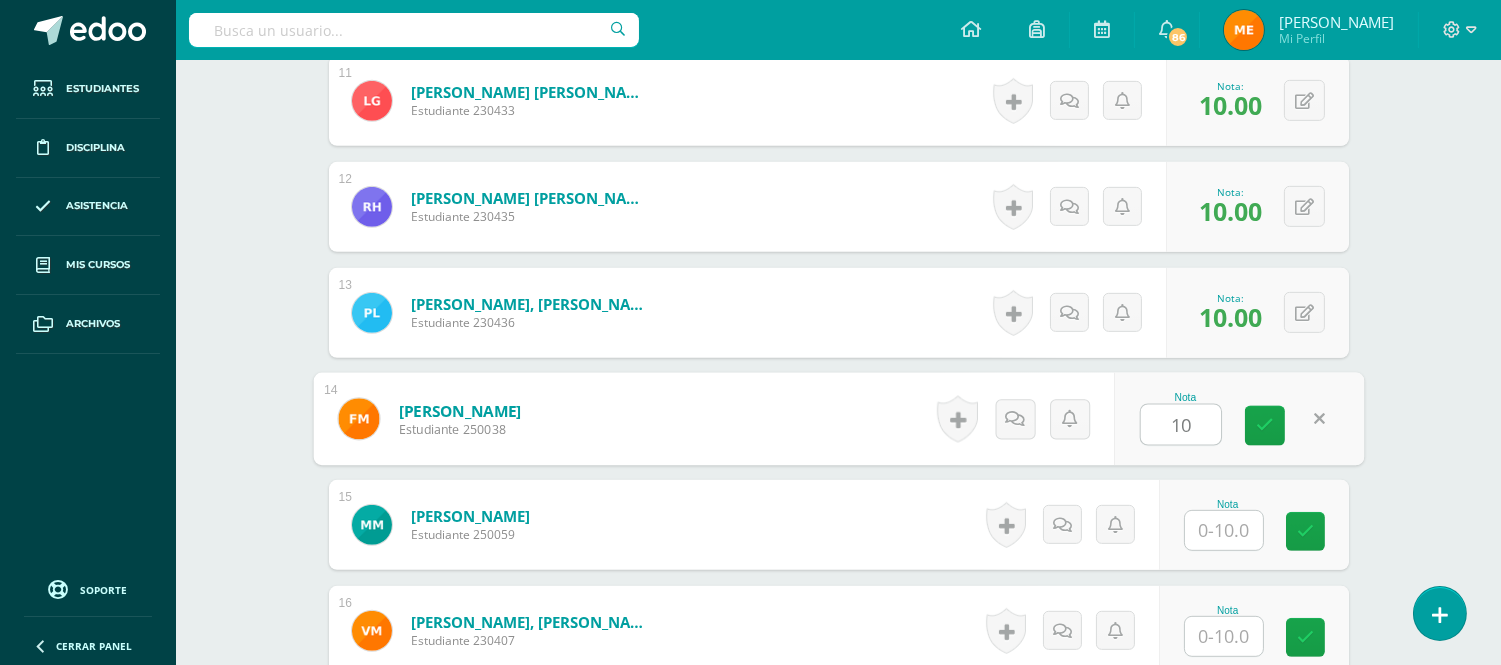 type on "10" 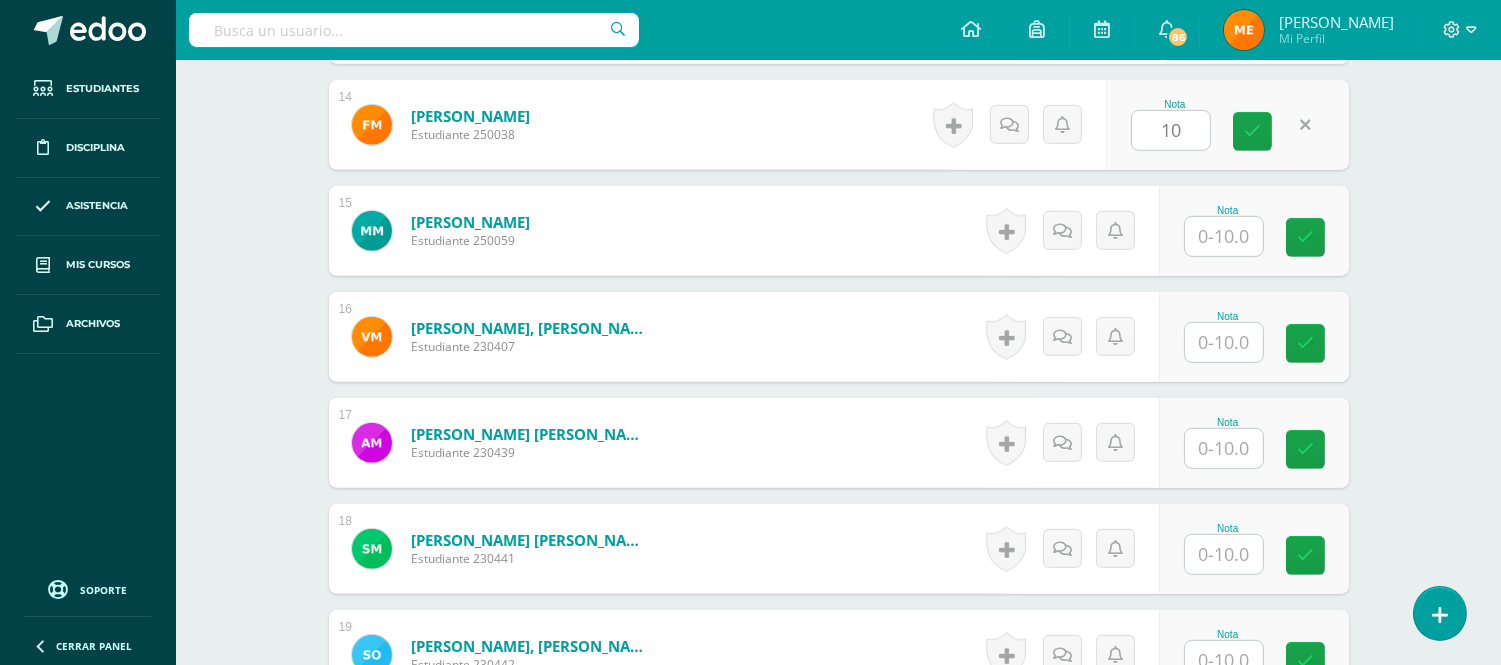 scroll, scrollTop: 2052, scrollLeft: 0, axis: vertical 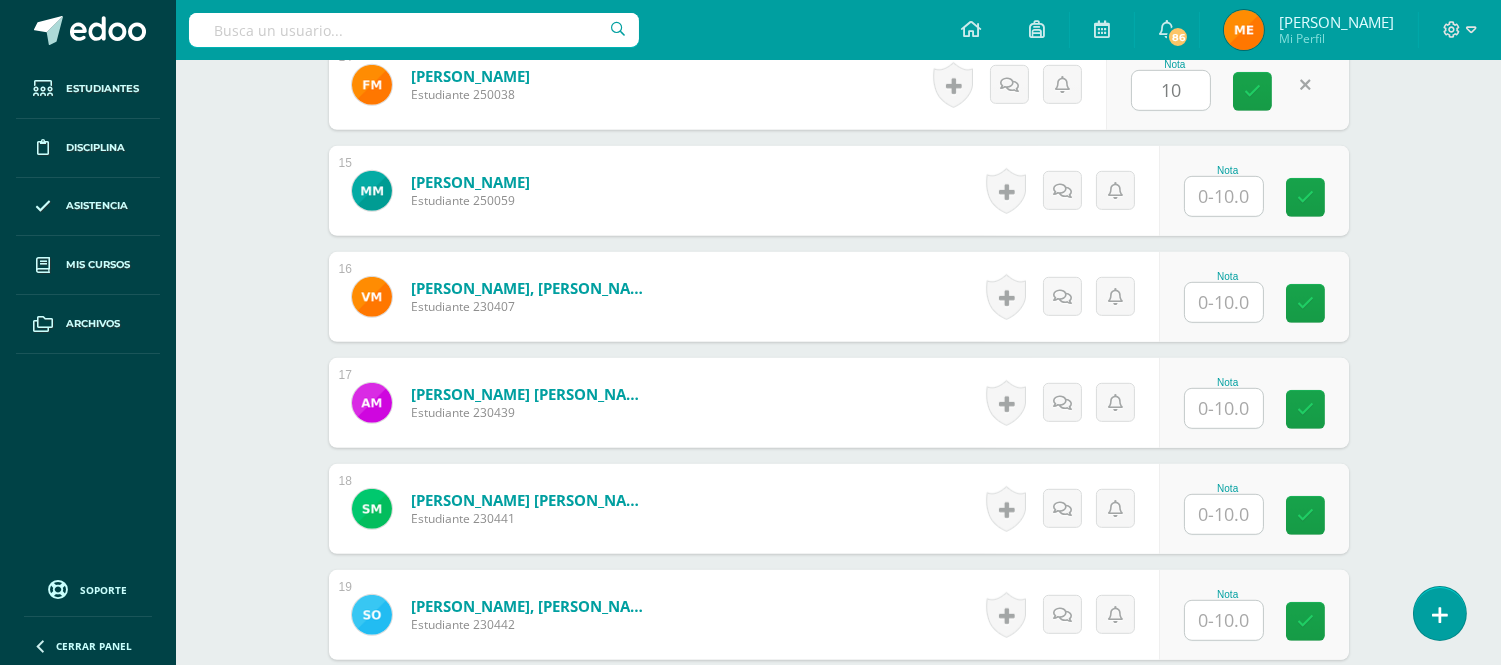 click at bounding box center [1224, 196] 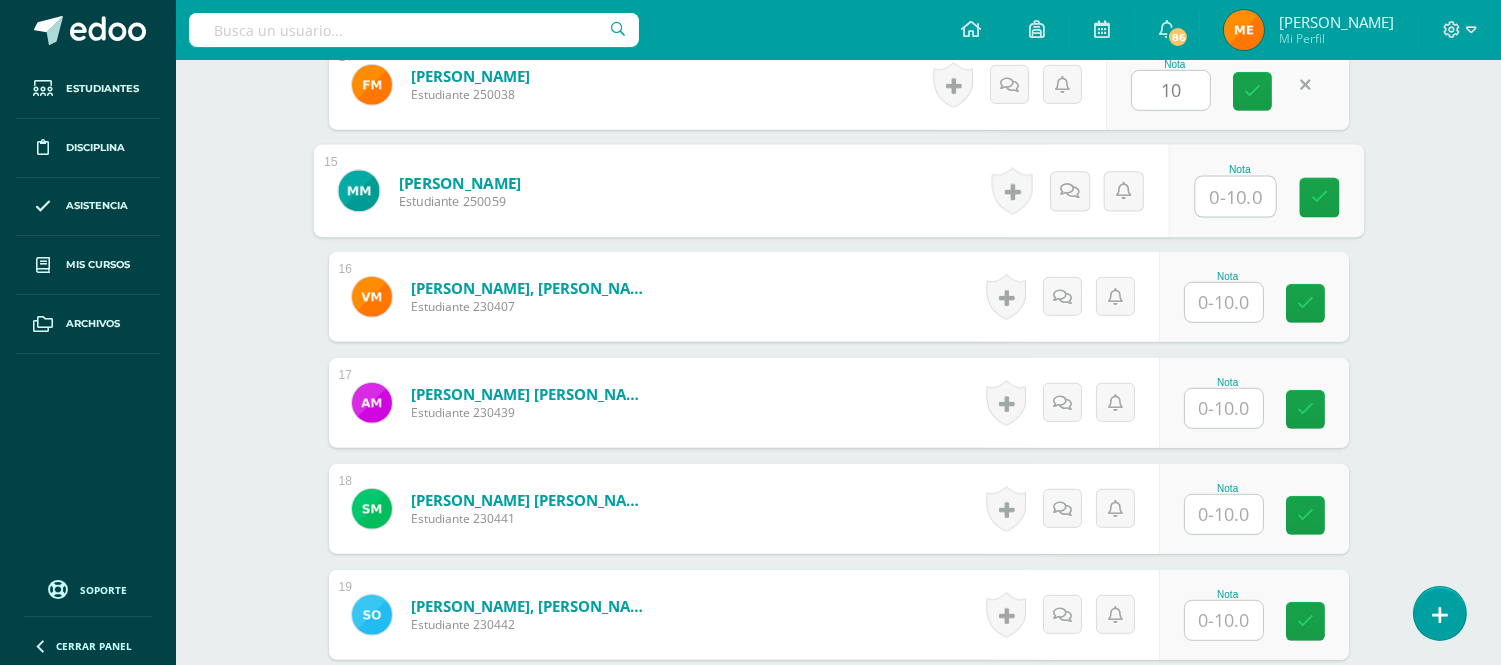 click at bounding box center (1224, 302) 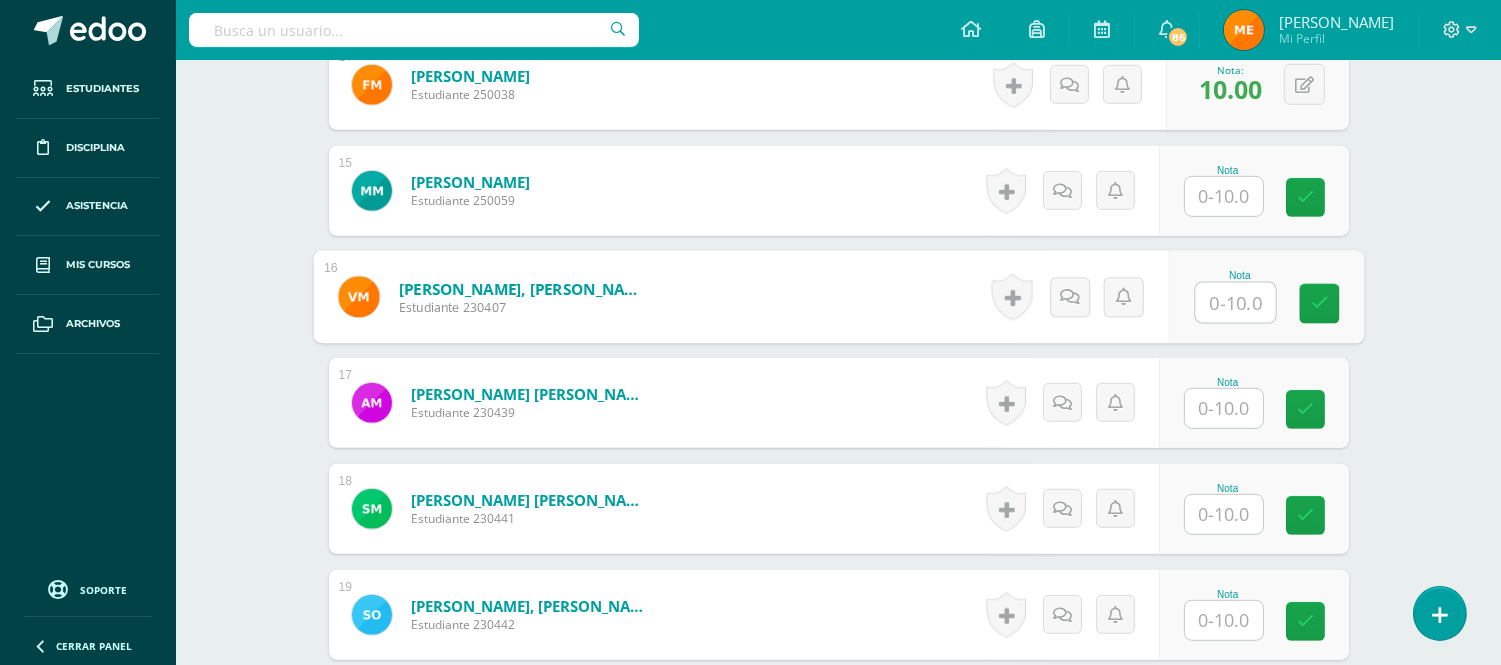 click at bounding box center (1235, 303) 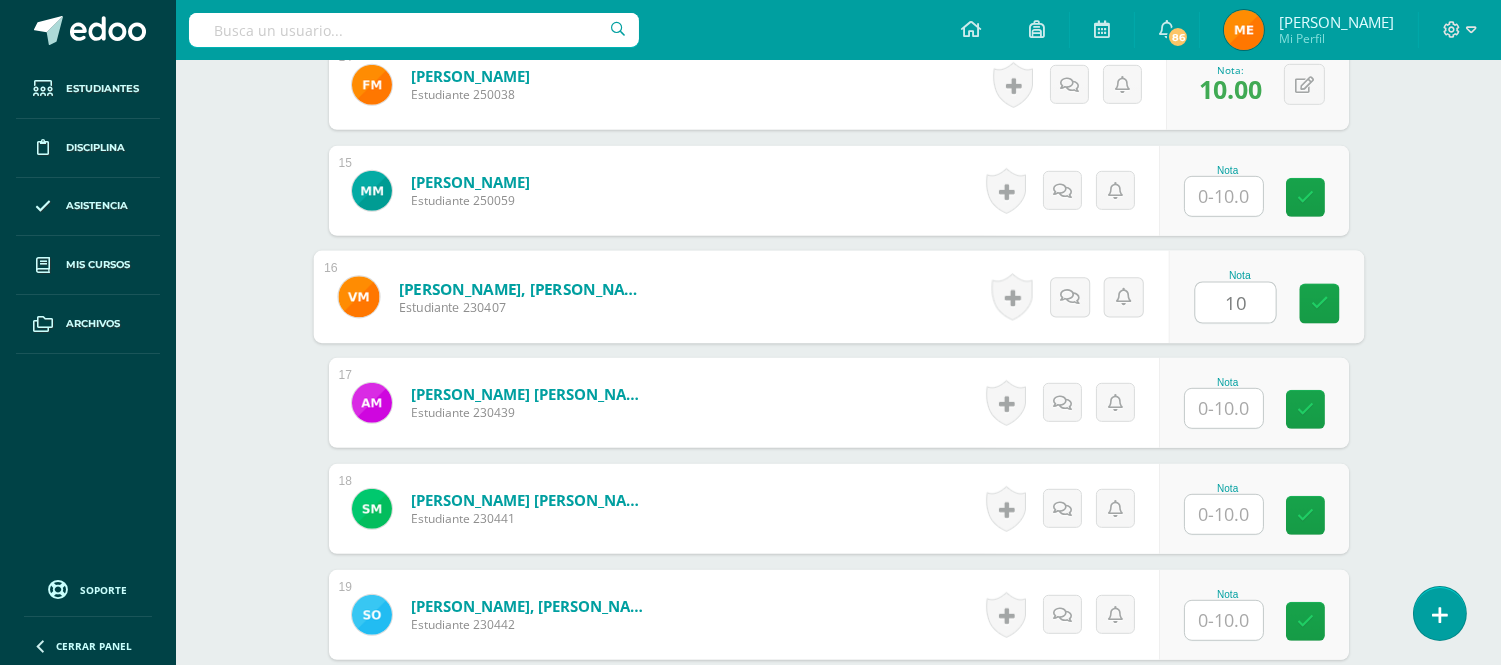 type on "10" 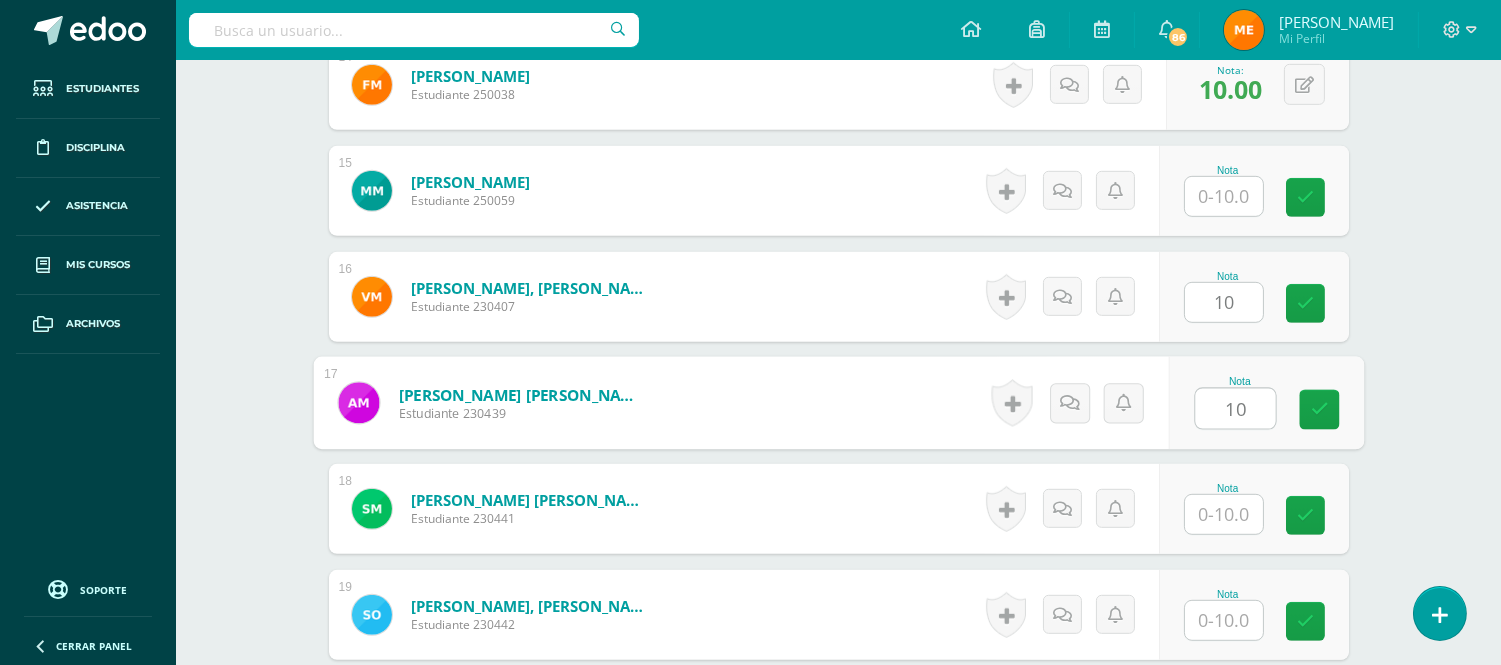 type on "10" 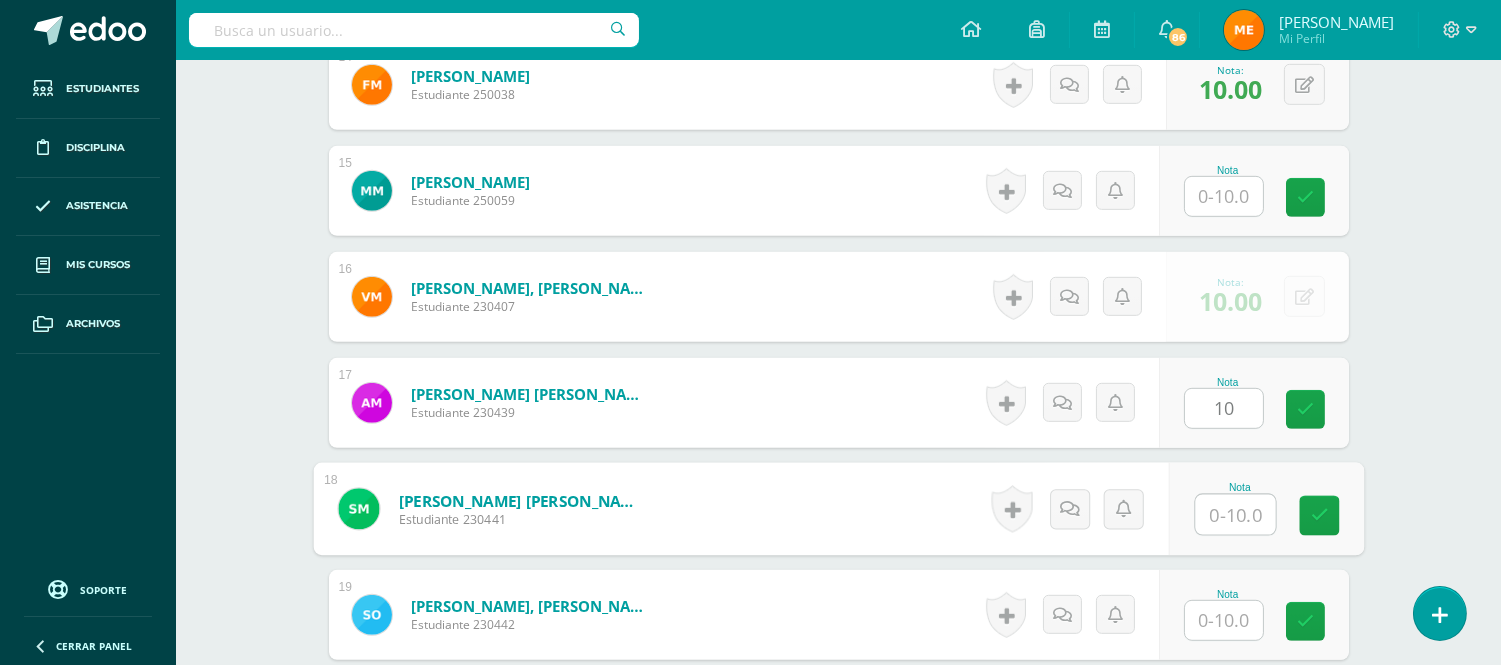 drag, startPoint x: 1232, startPoint y: 516, endPoint x: 1237, endPoint y: 475, distance: 41.303753 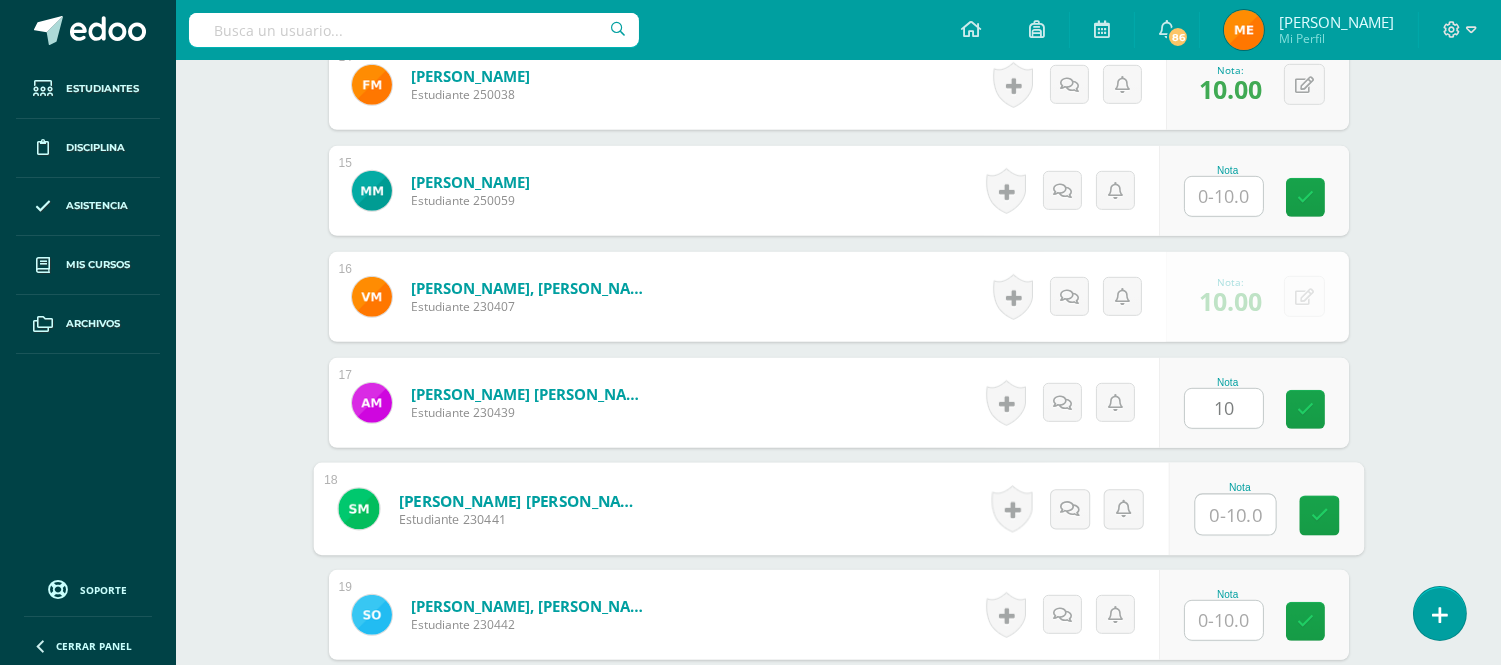 click at bounding box center [1235, 515] 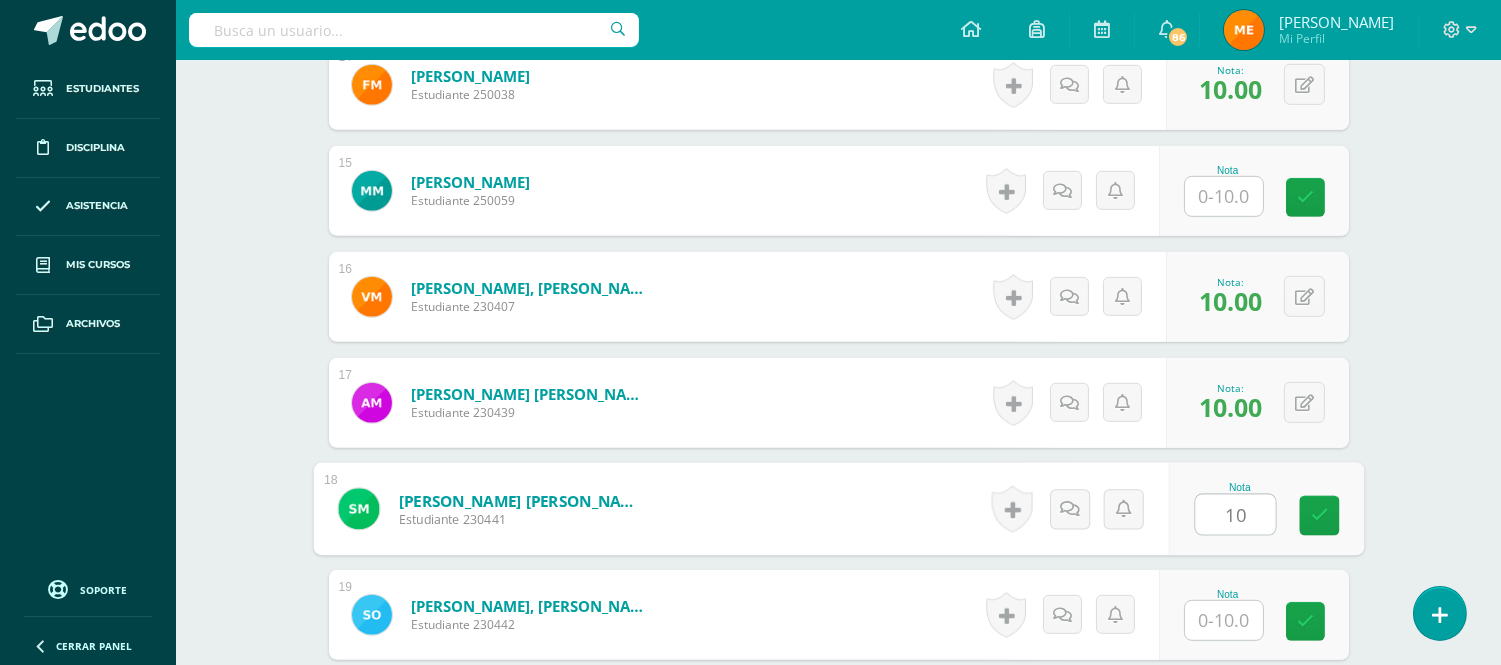 type on "10" 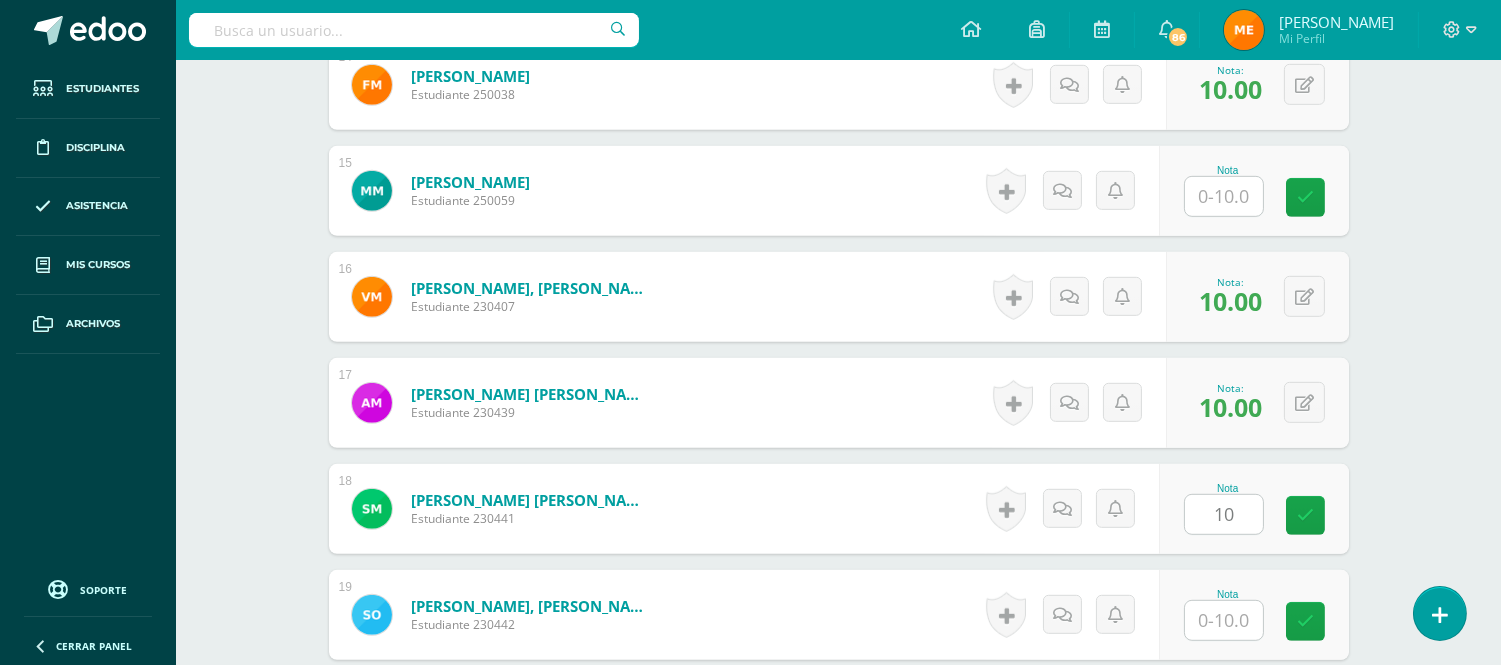 click on "Educación Musical
Tercero Básico "Tercero Básico B"
Herramientas
Detalle de asistencias
Actividad
Anuncios
Actividades
Estudiantes
Planificación
Dosificación
Conferencias
¿Estás seguro que quieres  eliminar  esta actividad?
Esto borrará la actividad y cualquier nota que hayas registrado
permanentemente. Esta acción no se puede revertir. Cancelar Eliminar
Administración de escalas de valoración
escala de valoración
Aún no has creado una escala de valoración.
Cancelar Agregar nueva escala de valoración: Cancelar         1" at bounding box center [838, -128] 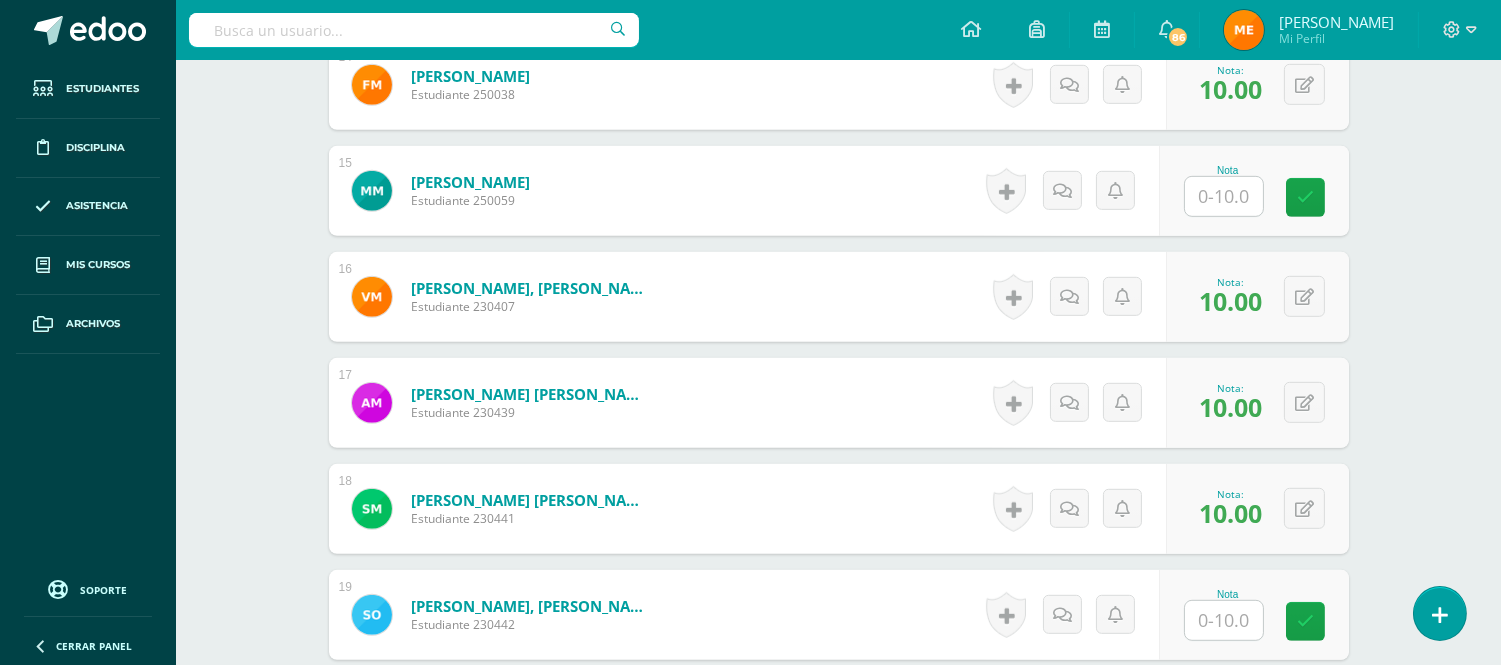 click on "Educación Musical
Tercero Básico "Tercero Básico B"
Herramientas
Detalle de asistencias
Actividad
Anuncios
Actividades
Estudiantes
Planificación
Dosificación
Conferencias
¿Estás seguro que quieres  eliminar  esta actividad?
Esto borrará la actividad y cualquier nota que hayas registrado
permanentemente. Esta acción no se puede revertir. Cancelar Eliminar
Administración de escalas de valoración
escala de valoración
Aún no has creado una escala de valoración.
Cancelar Agregar nueva escala de valoración: Cancelar         1" at bounding box center (838, -128) 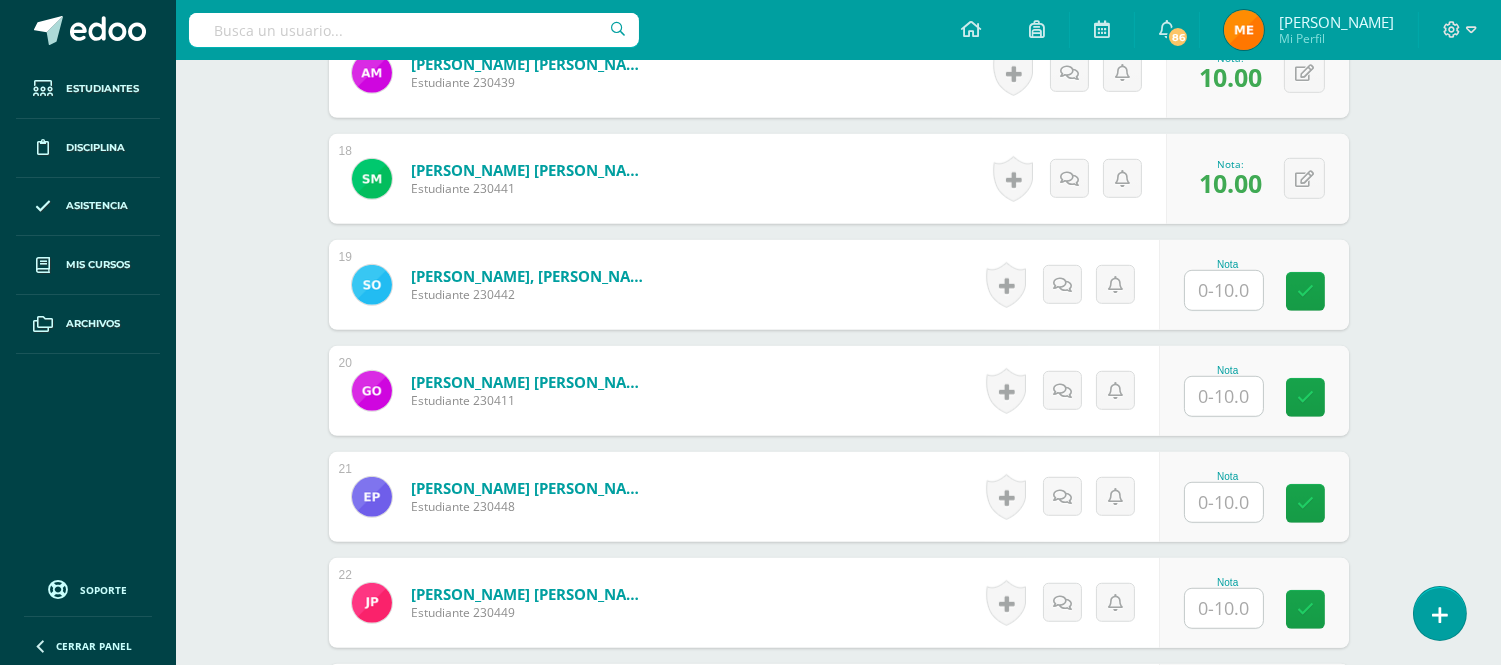scroll, scrollTop: 2385, scrollLeft: 0, axis: vertical 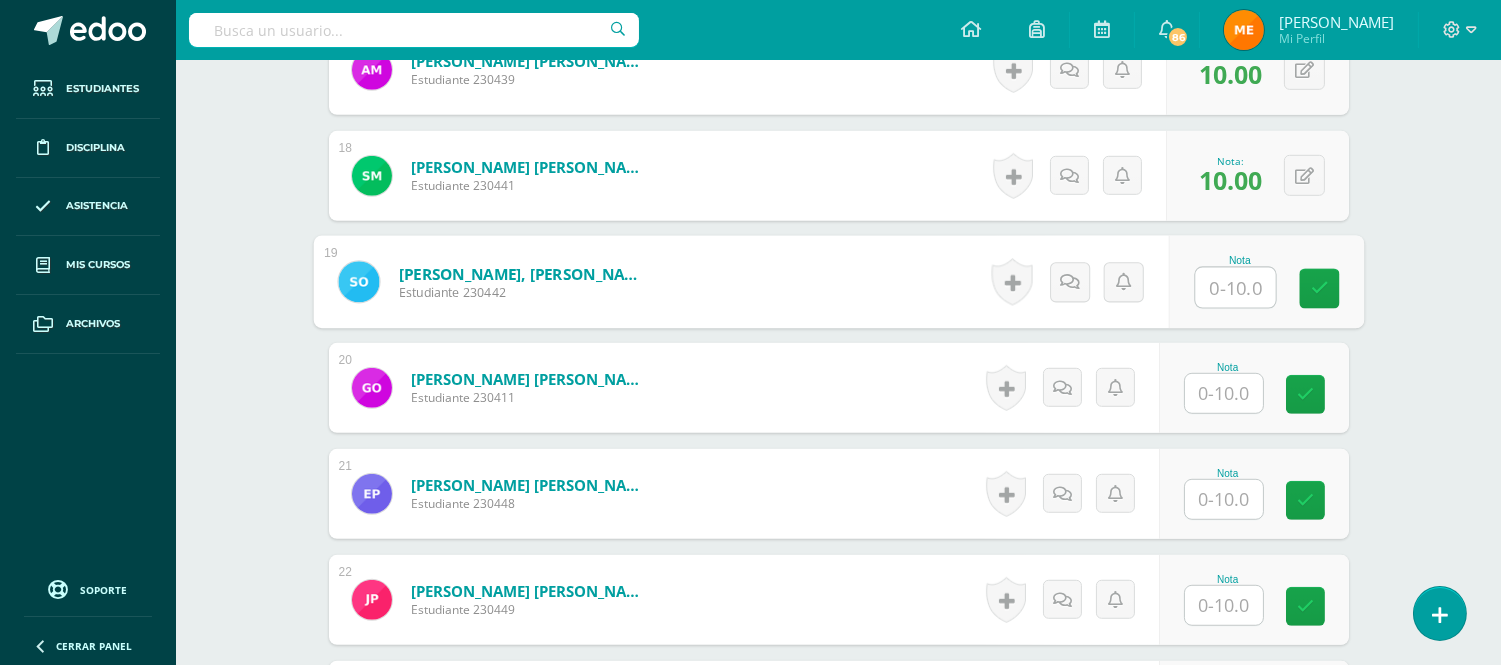 click at bounding box center [1235, 288] 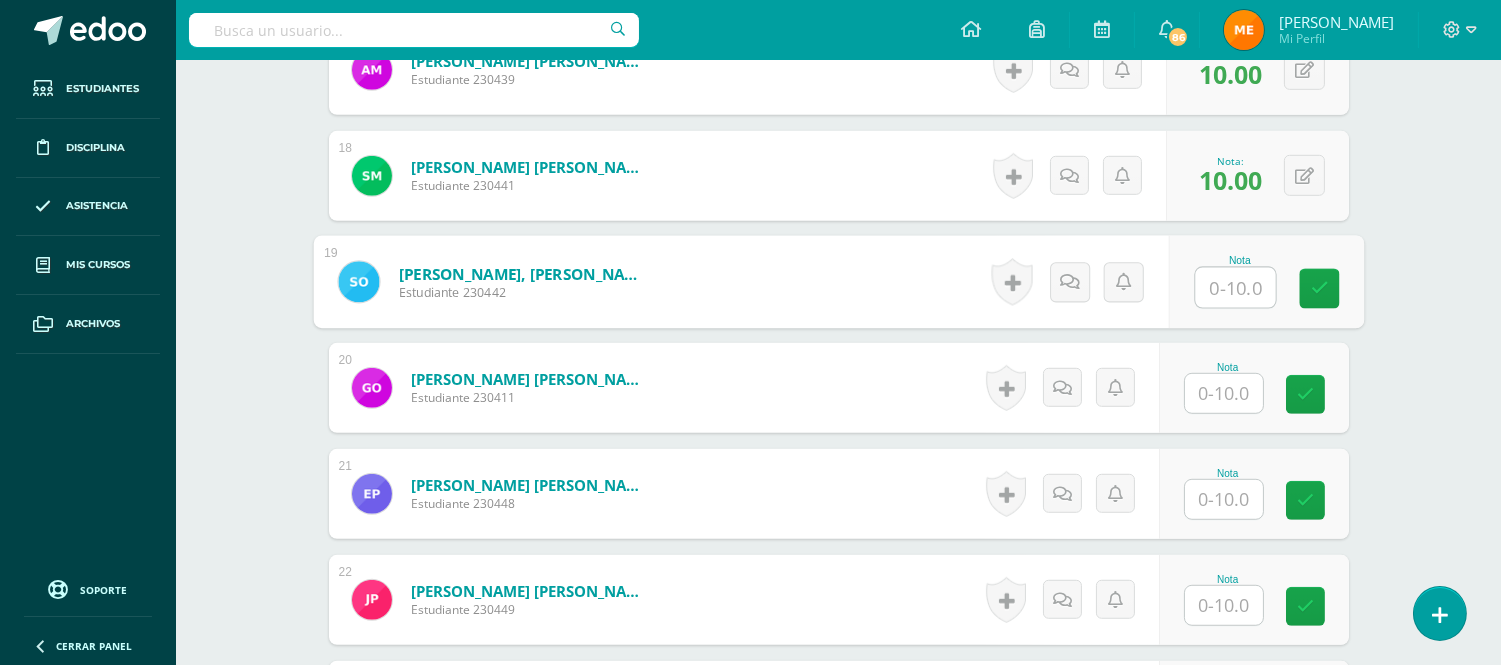 click at bounding box center (1235, 288) 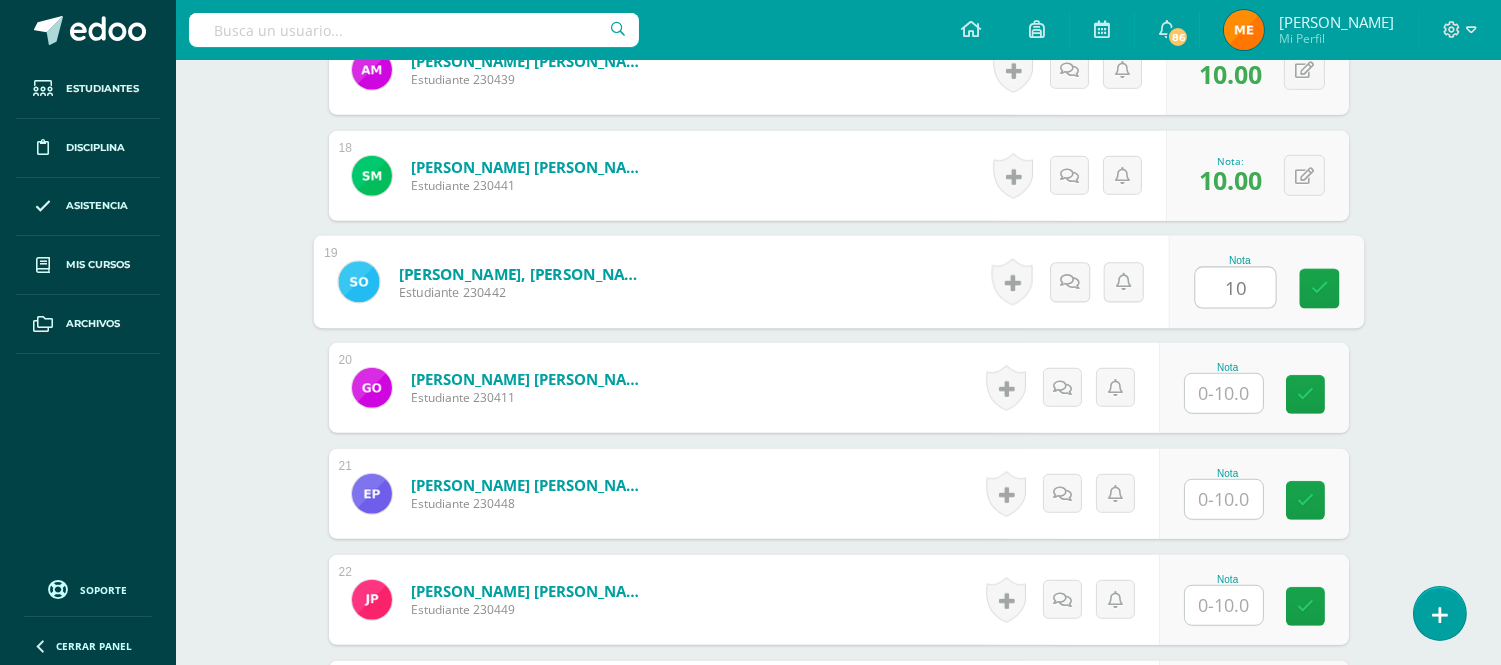 type on "10" 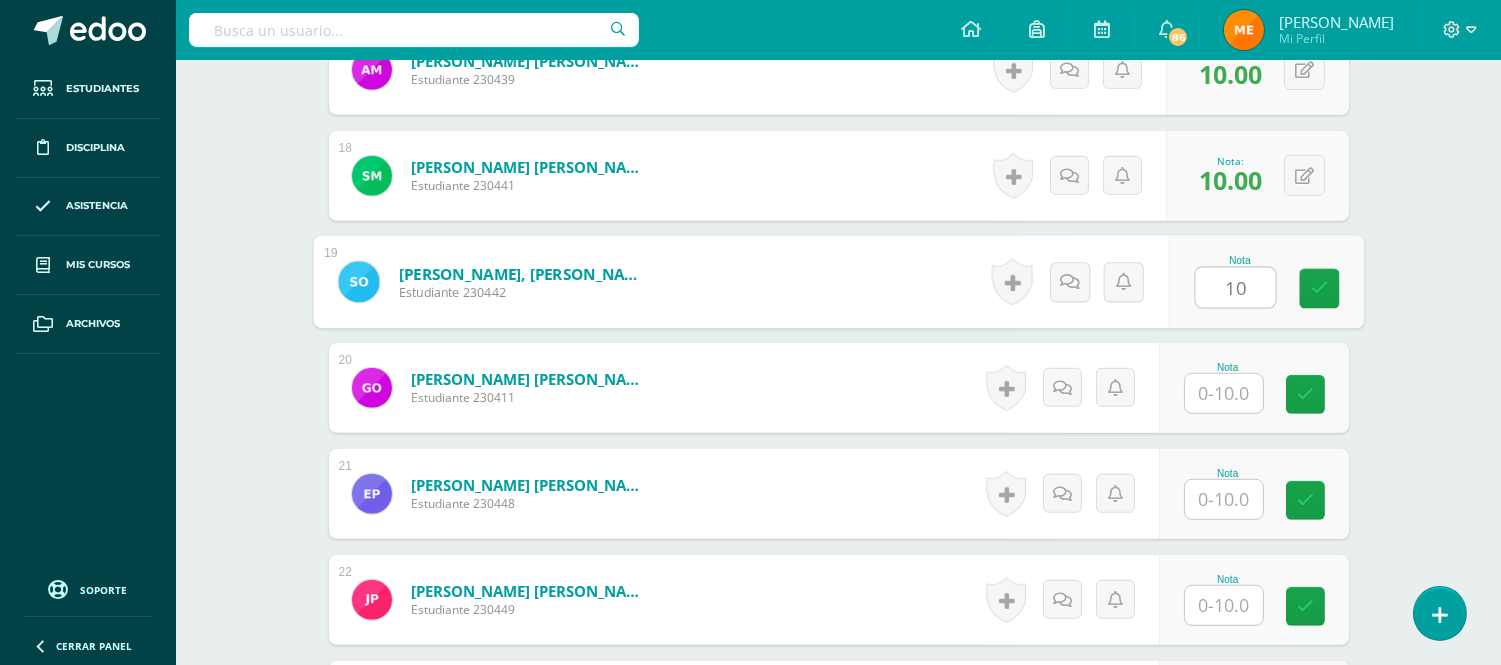 click at bounding box center [1224, 393] 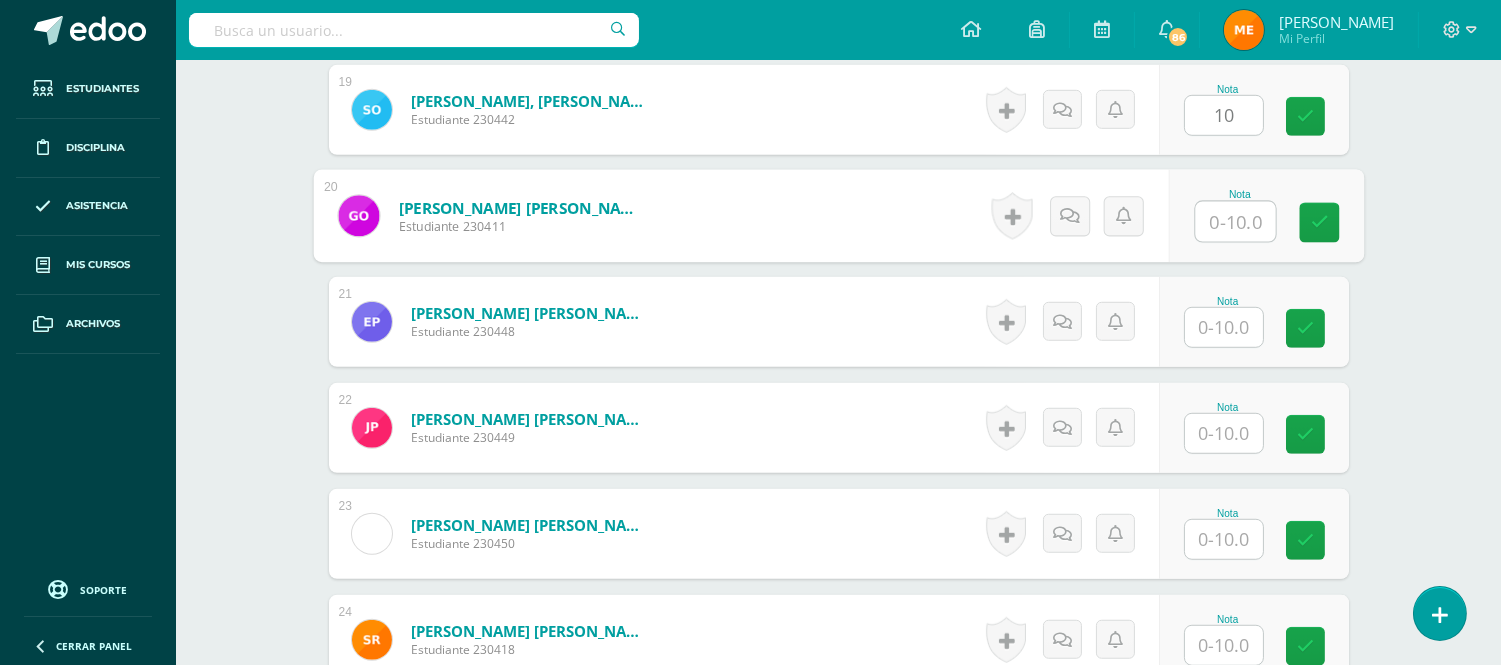 scroll, scrollTop: 2607, scrollLeft: 0, axis: vertical 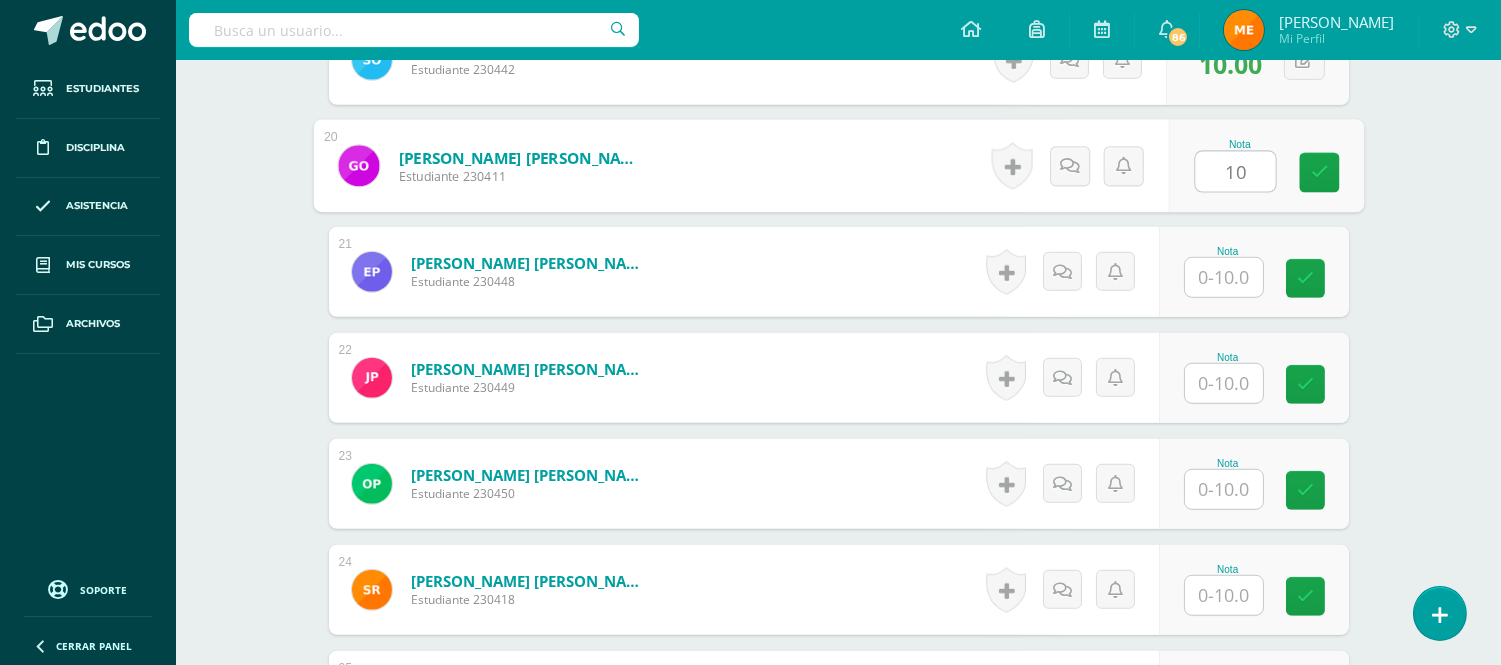 type on "10" 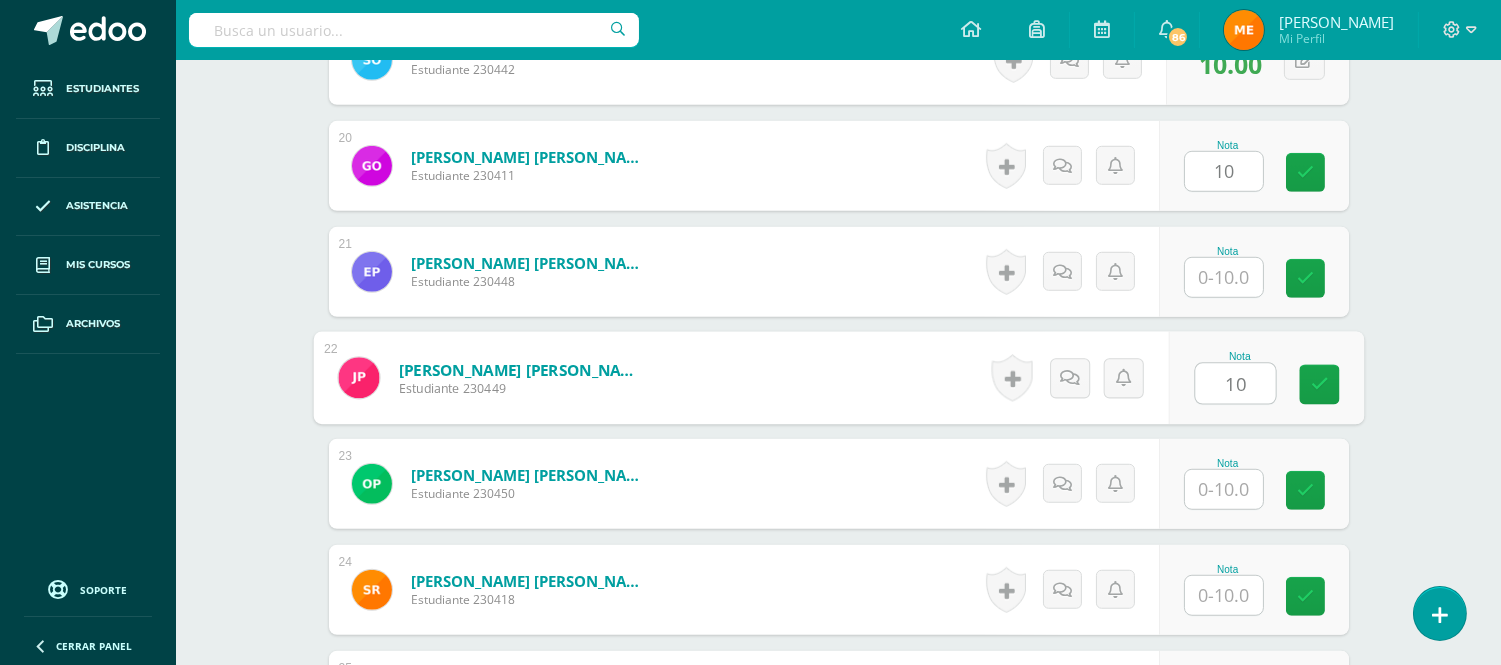 type on "10" 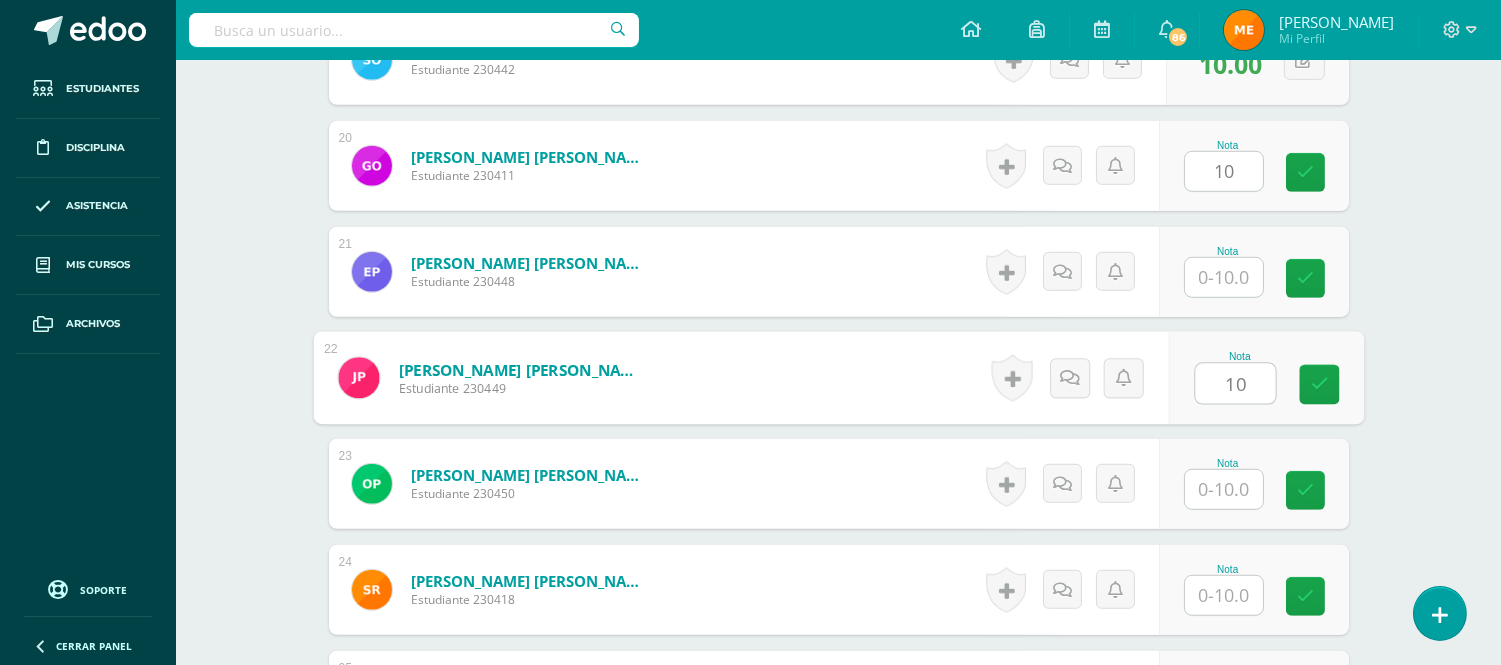 click at bounding box center (1224, 277) 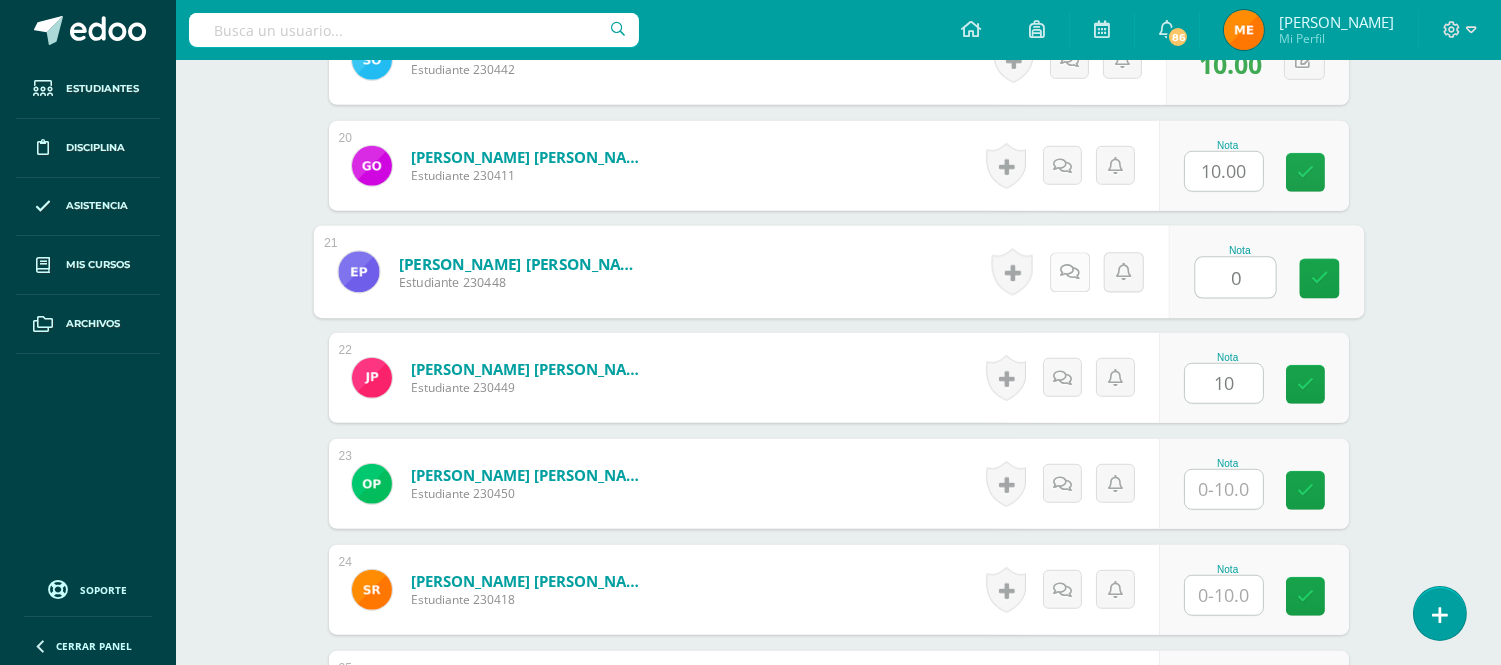 type on "0" 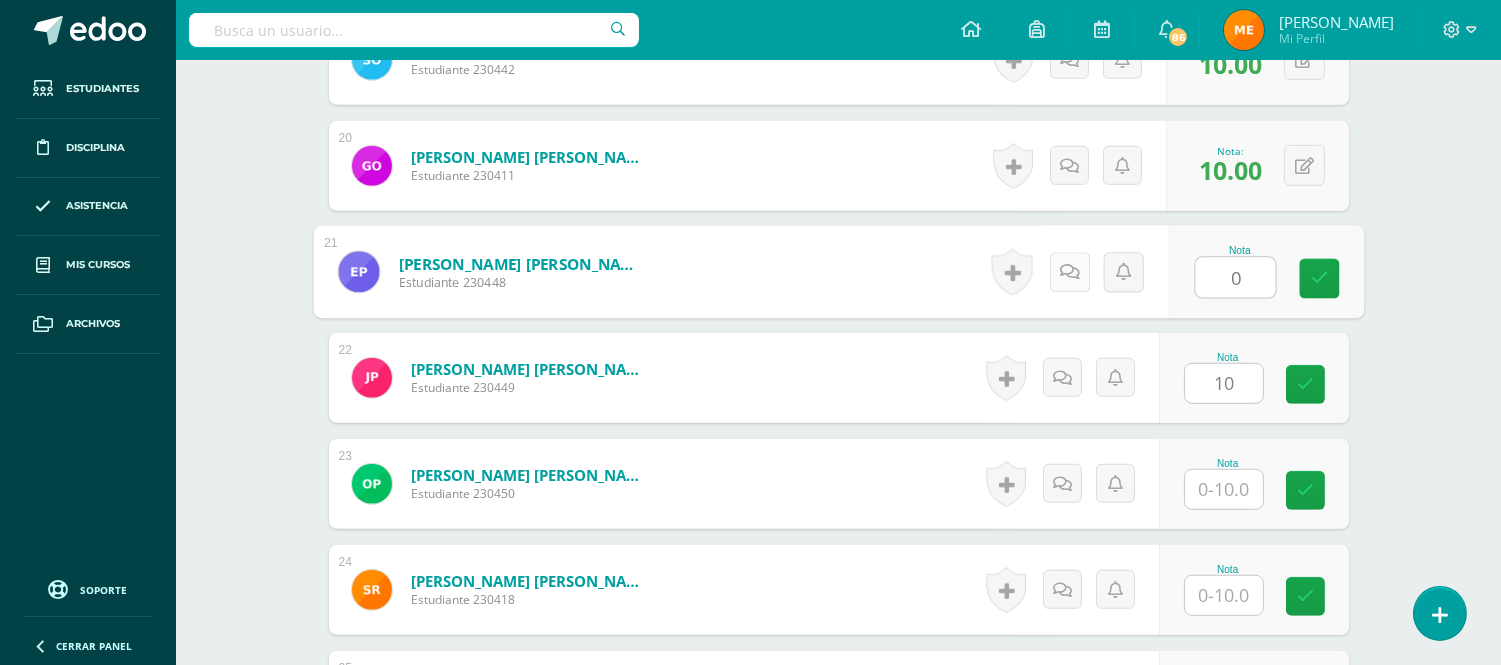 click at bounding box center (1069, 271) 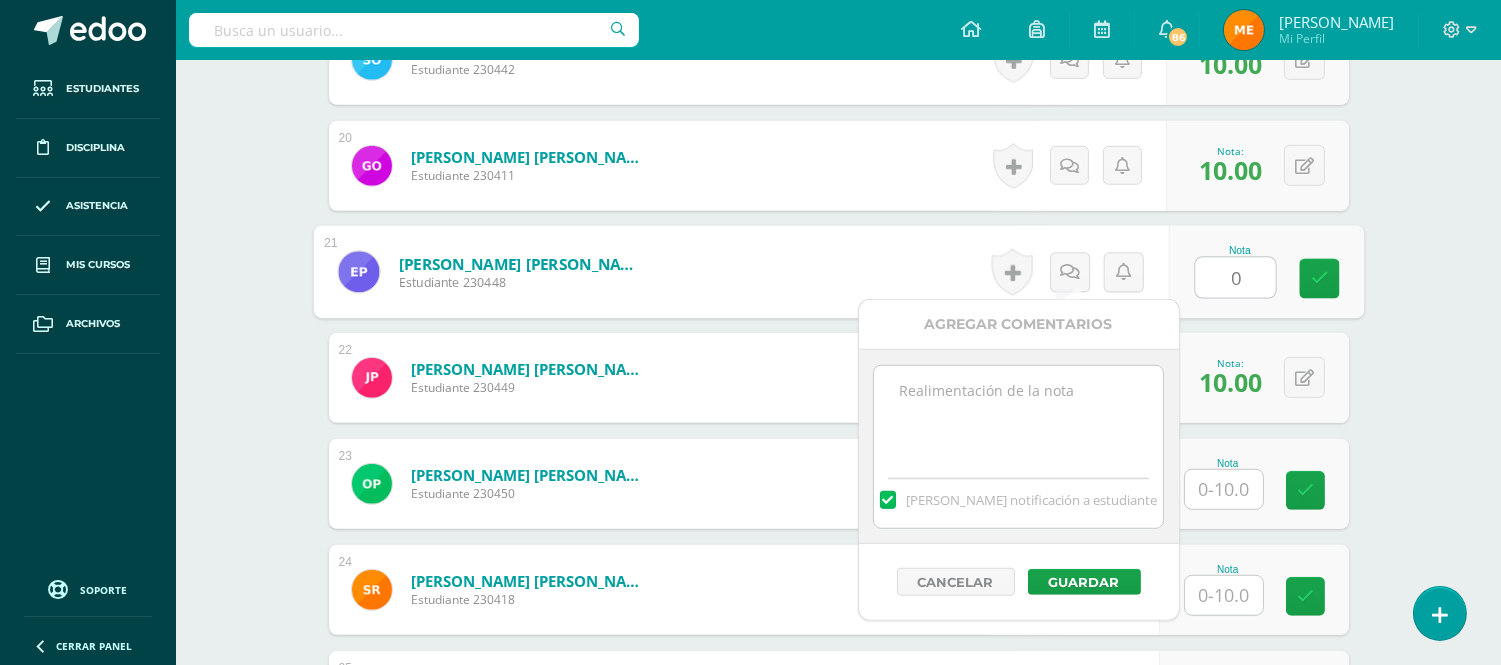 click at bounding box center (1018, 416) 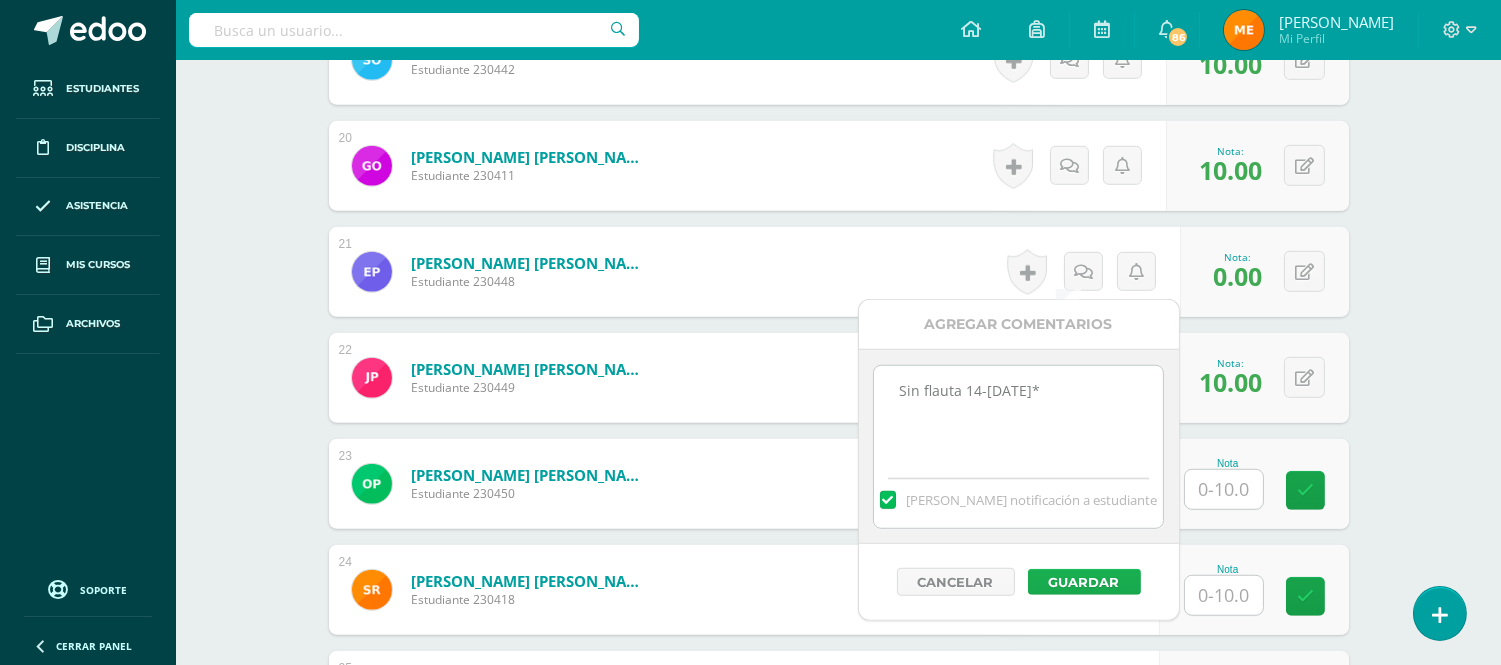 type on "Sin flauta 14-Jul*" 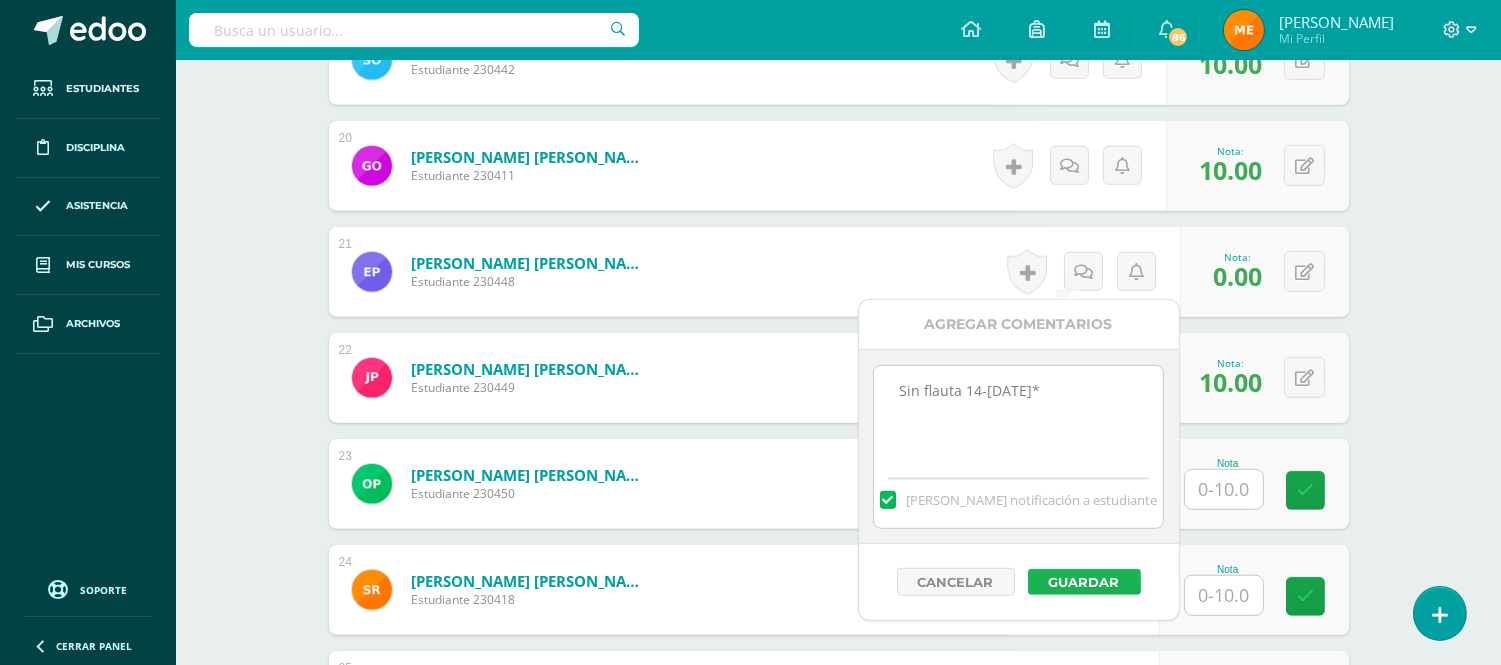 click on "Guardar" at bounding box center [1084, 582] 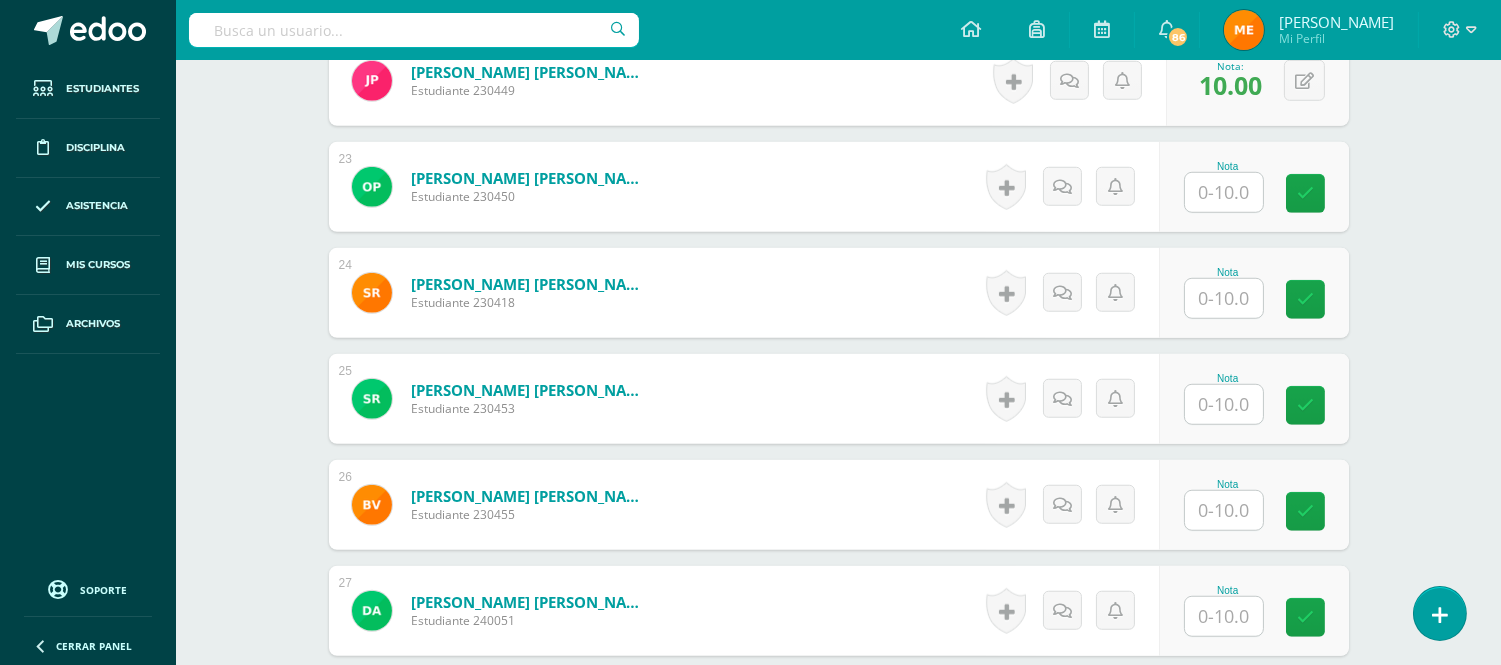 scroll, scrollTop: 2941, scrollLeft: 0, axis: vertical 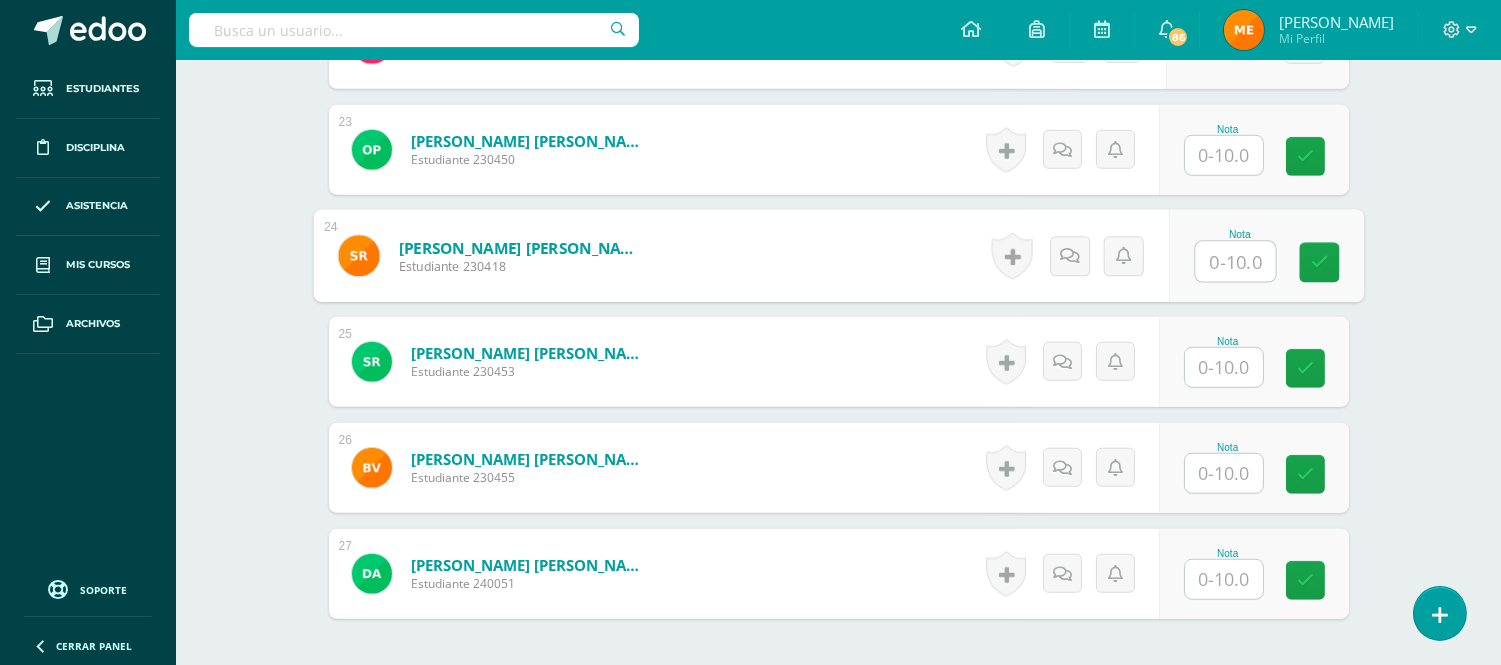 click at bounding box center [1235, 262] 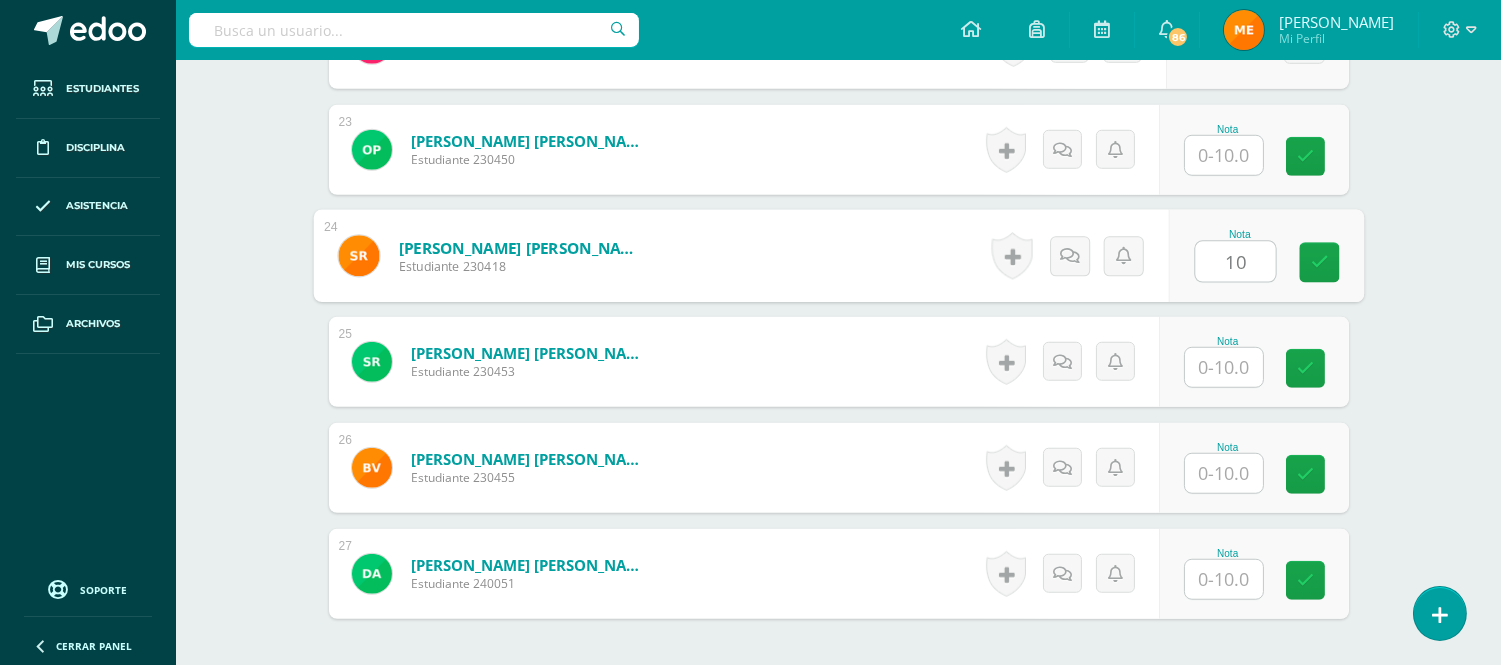type on "10" 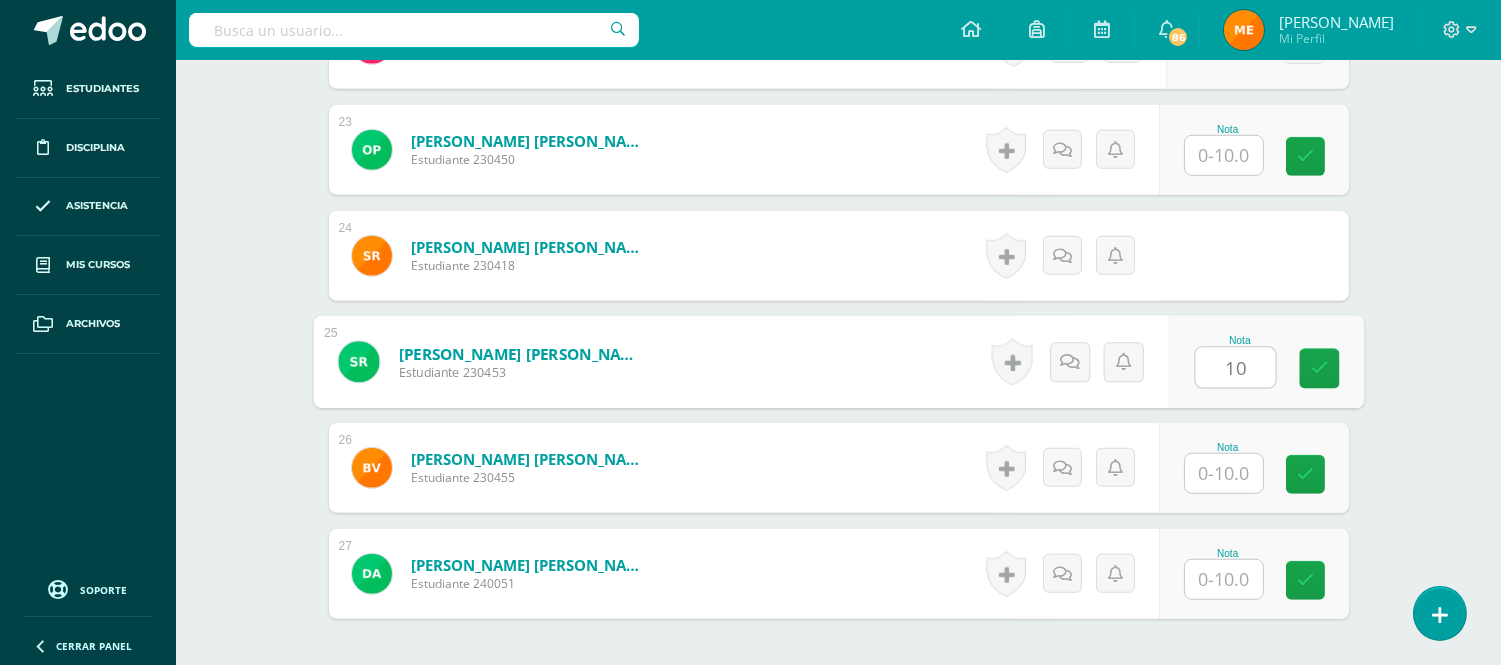 type on "10" 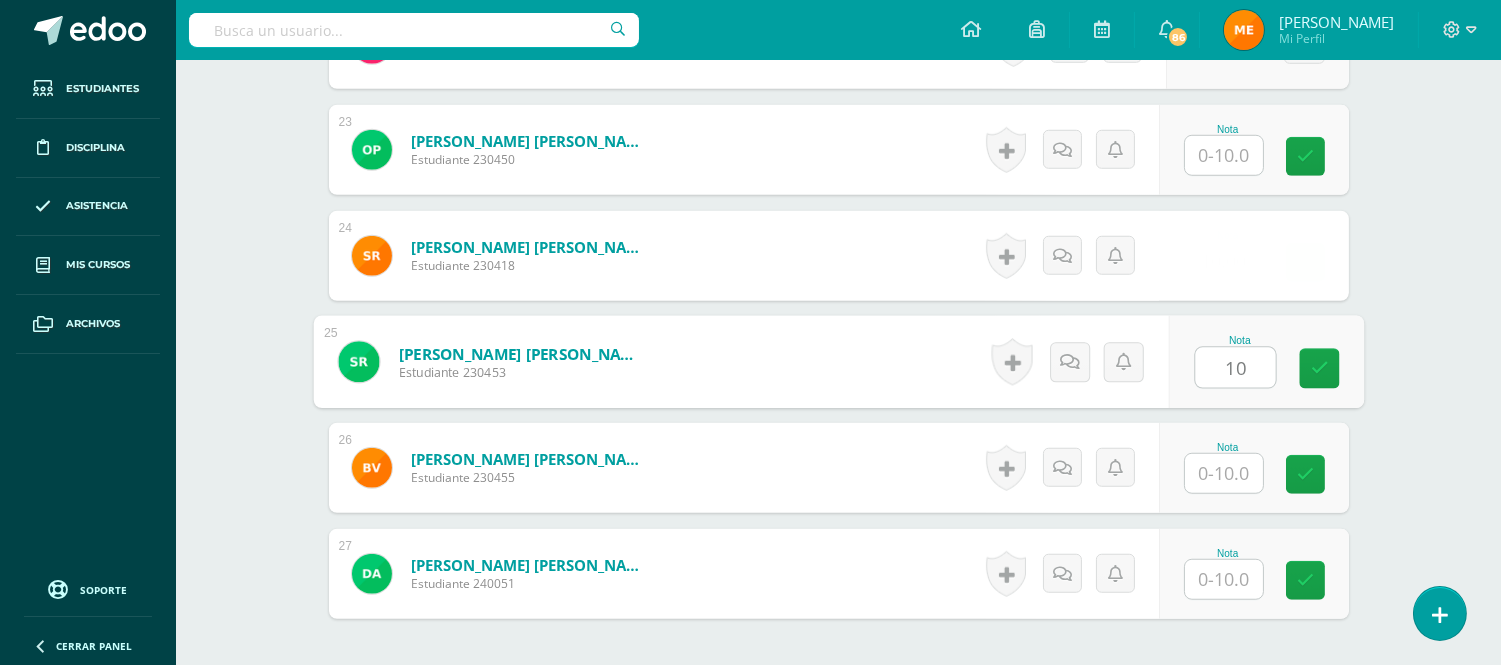 click at bounding box center [1224, 473] 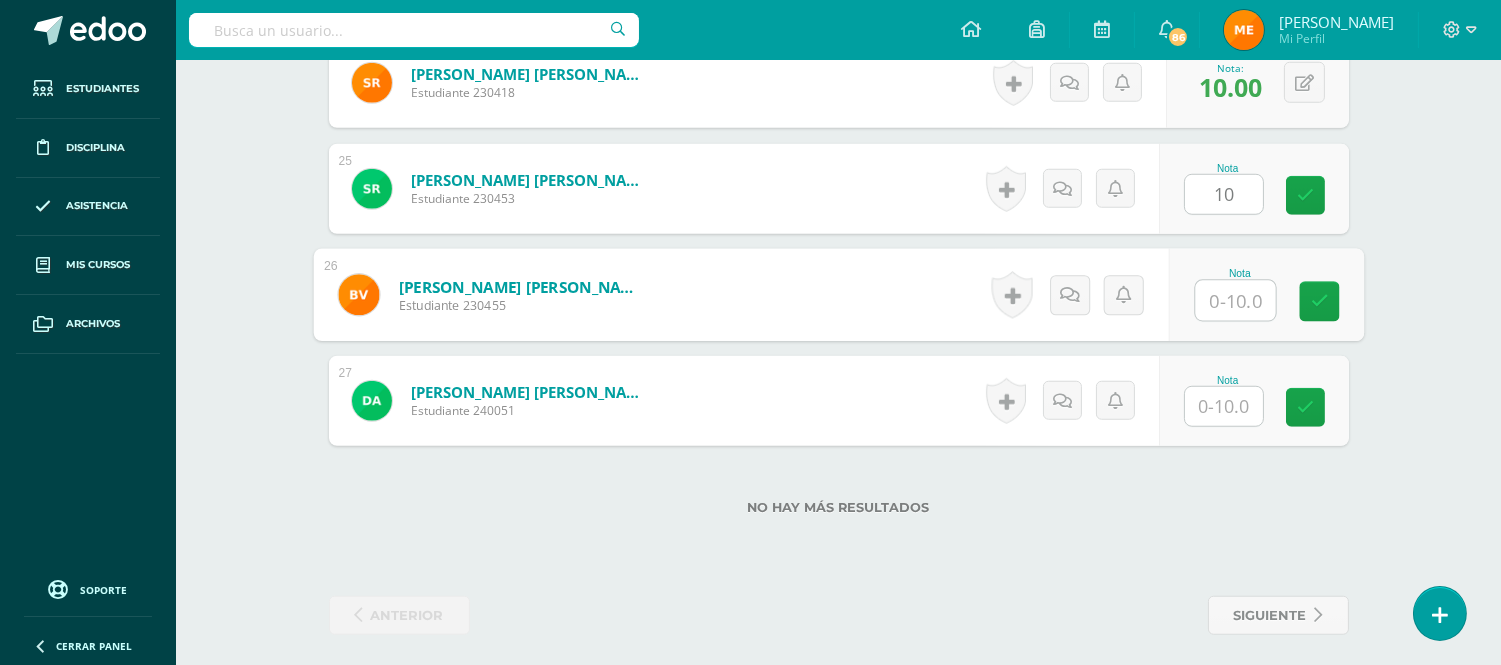 scroll, scrollTop: 3122, scrollLeft: 0, axis: vertical 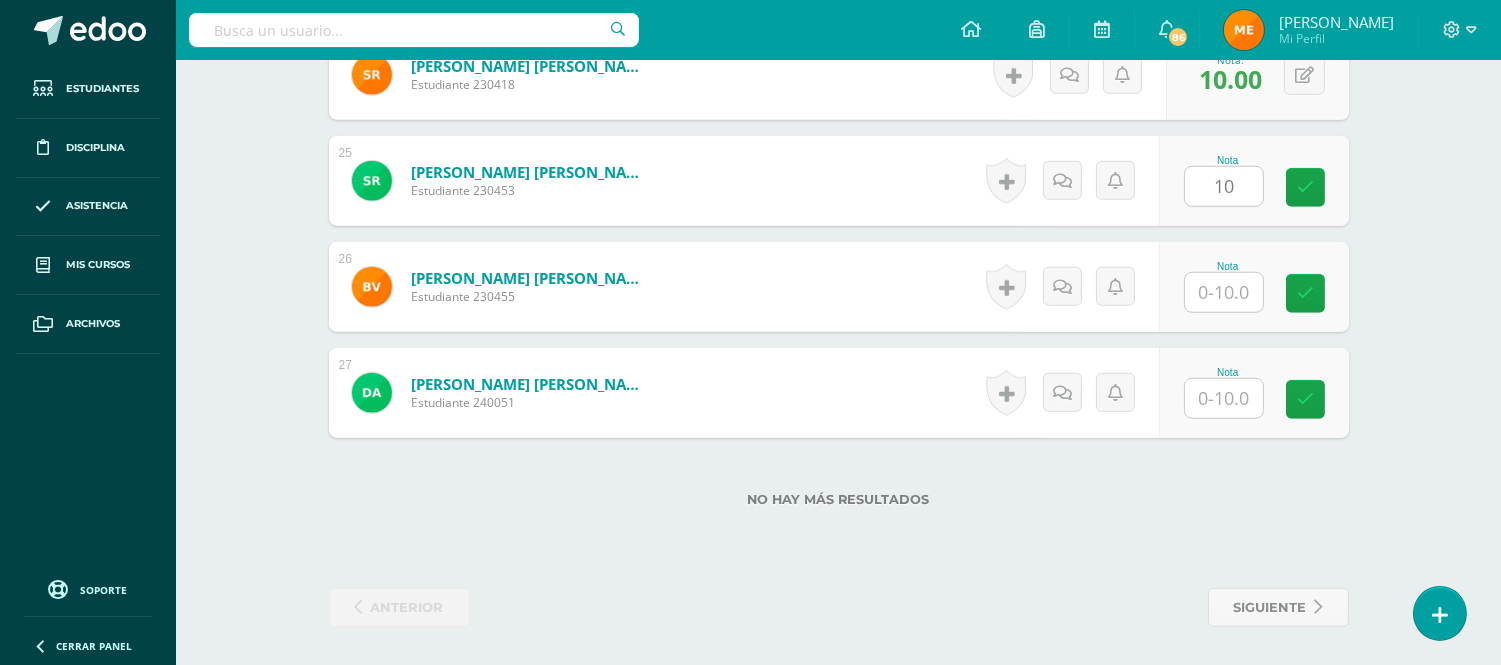 click on "Educación Musical
Tercero Básico "Tercero Básico B"
Herramientas
Detalle de asistencias
Actividad
Anuncios
Actividades
Estudiantes
Planificación
Dosificación
Conferencias
¿Estás seguro que quieres  eliminar  esta actividad?
Esto borrará la actividad y cualquier nota que hayas registrado
permanentemente. Esta acción no se puede revertir. Cancelar Eliminar
Administración de escalas de valoración
escala de valoración
Aún no has creado una escala de valoración.
Cancelar Agregar nueva escala de valoración: Cancelar         1" at bounding box center [838, -1198] 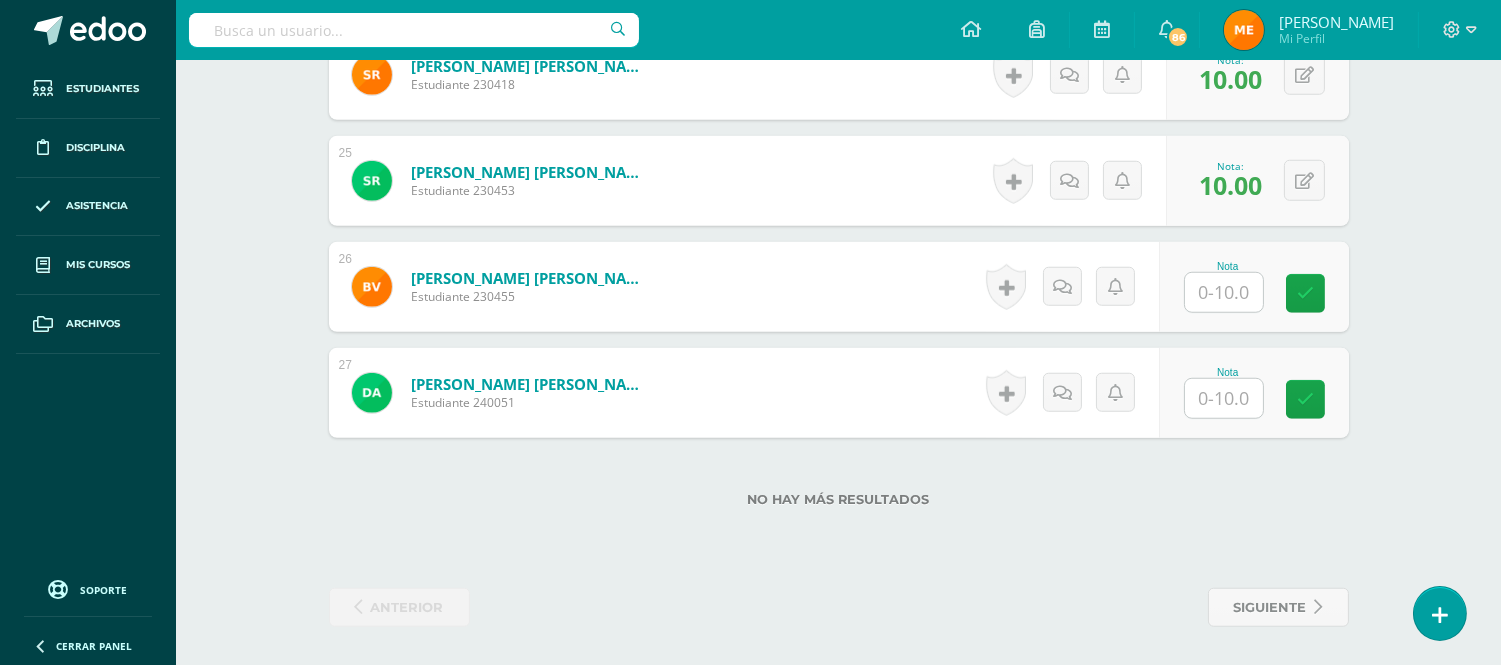 click at bounding box center (1224, 398) 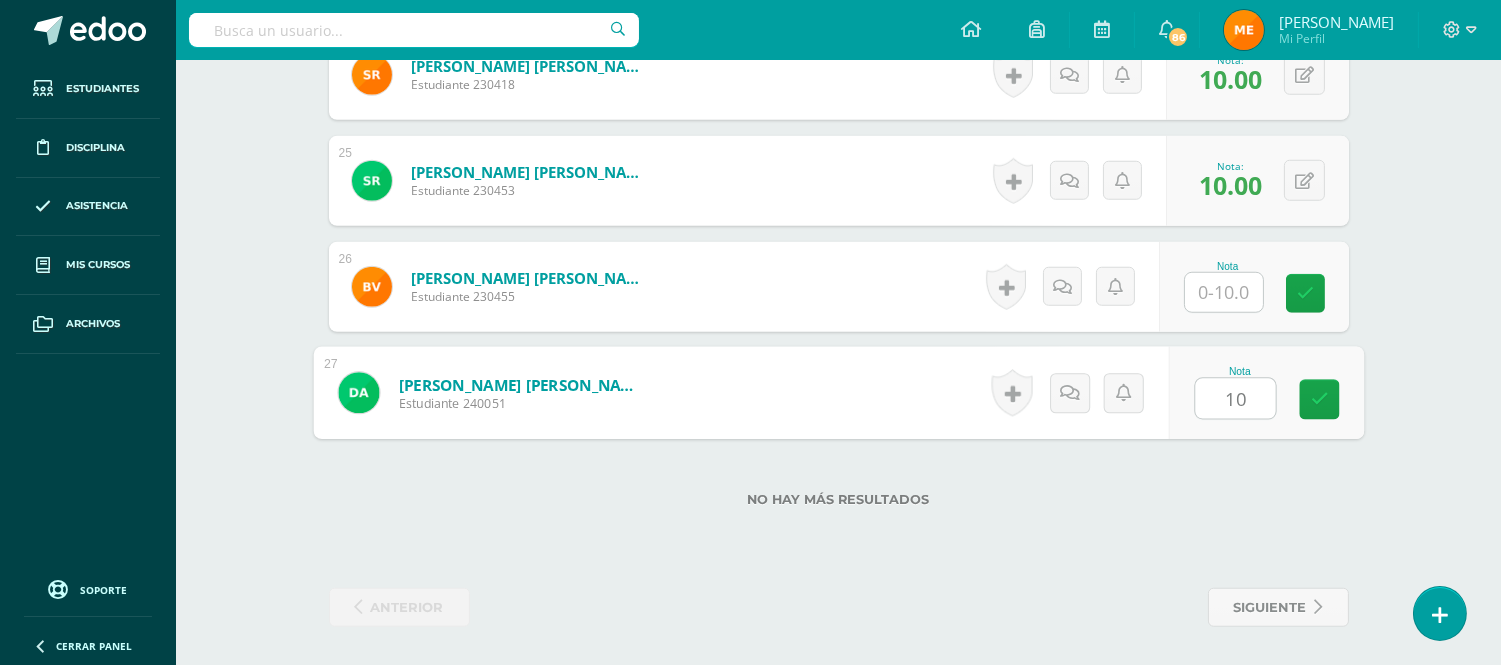 type on "10" 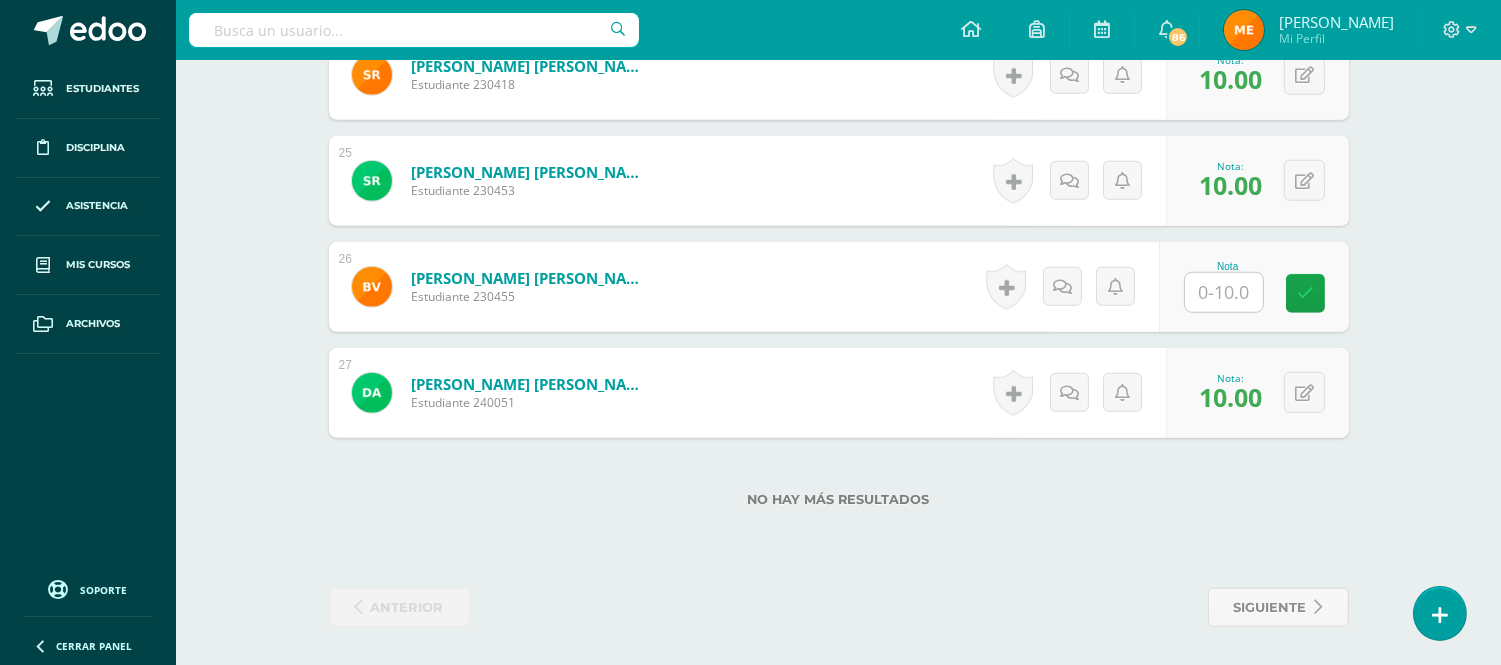 click at bounding box center [1224, 292] 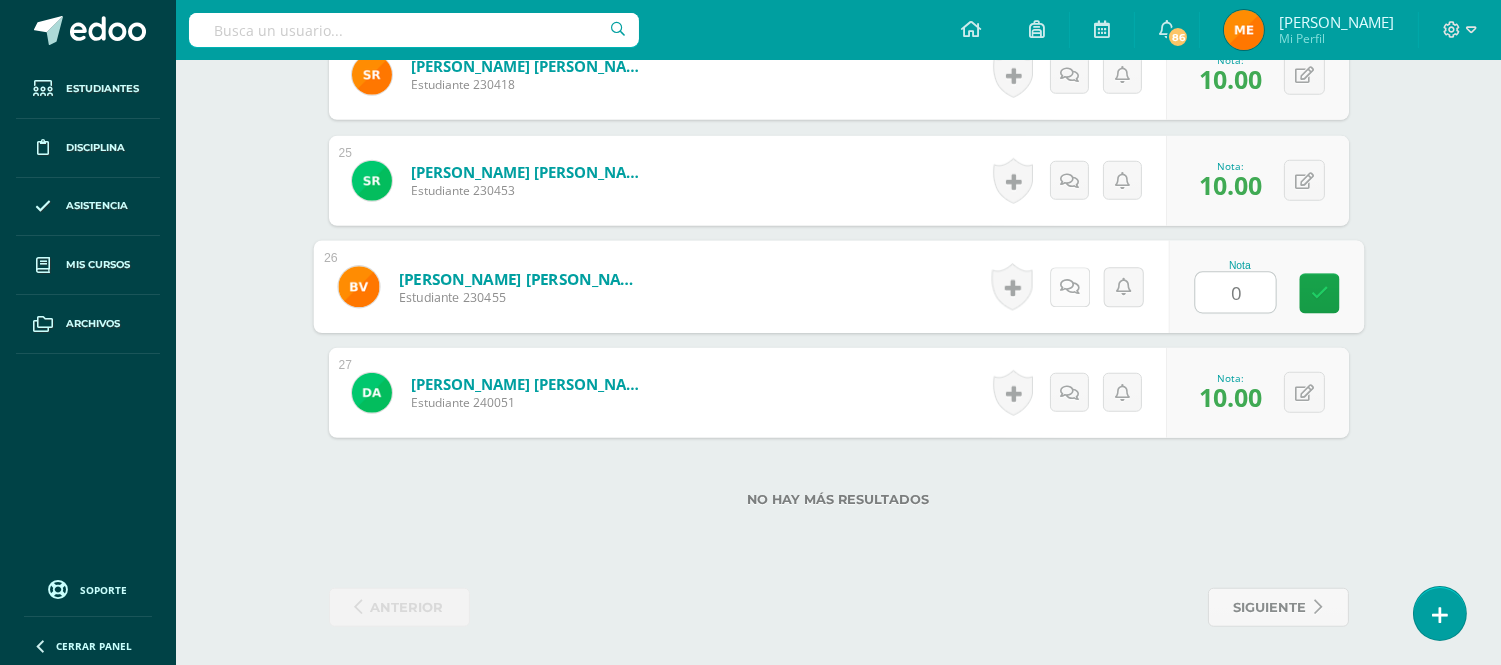 type on "0" 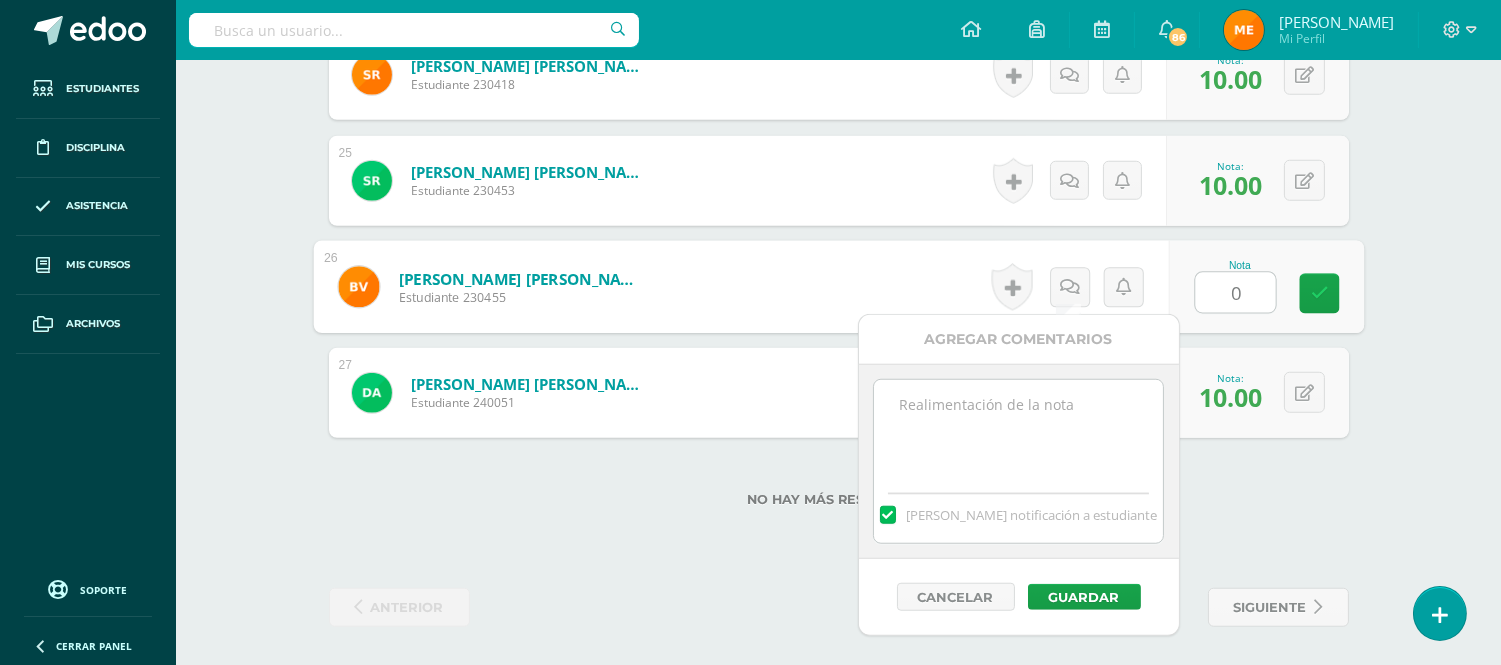 click at bounding box center (1018, 430) 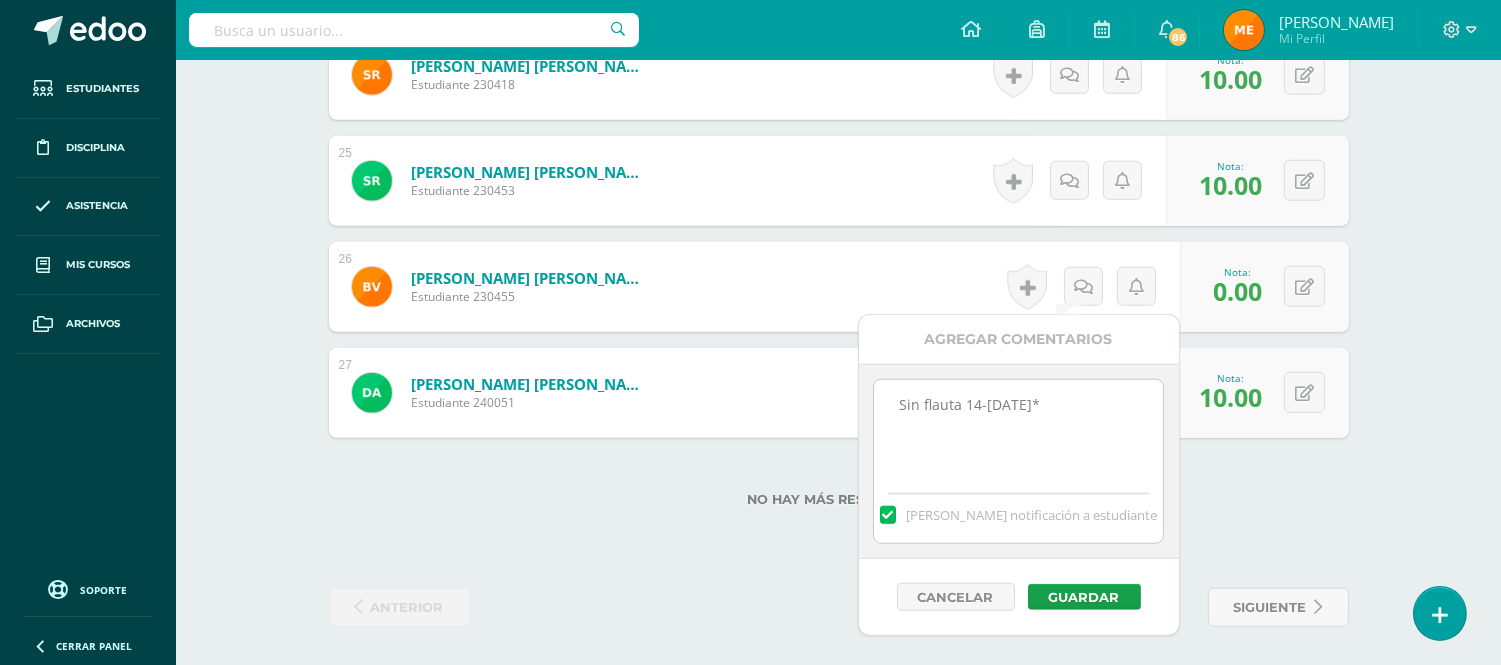 drag, startPoint x: 1071, startPoint y: 405, endPoint x: 891, endPoint y: 447, distance: 184.83507 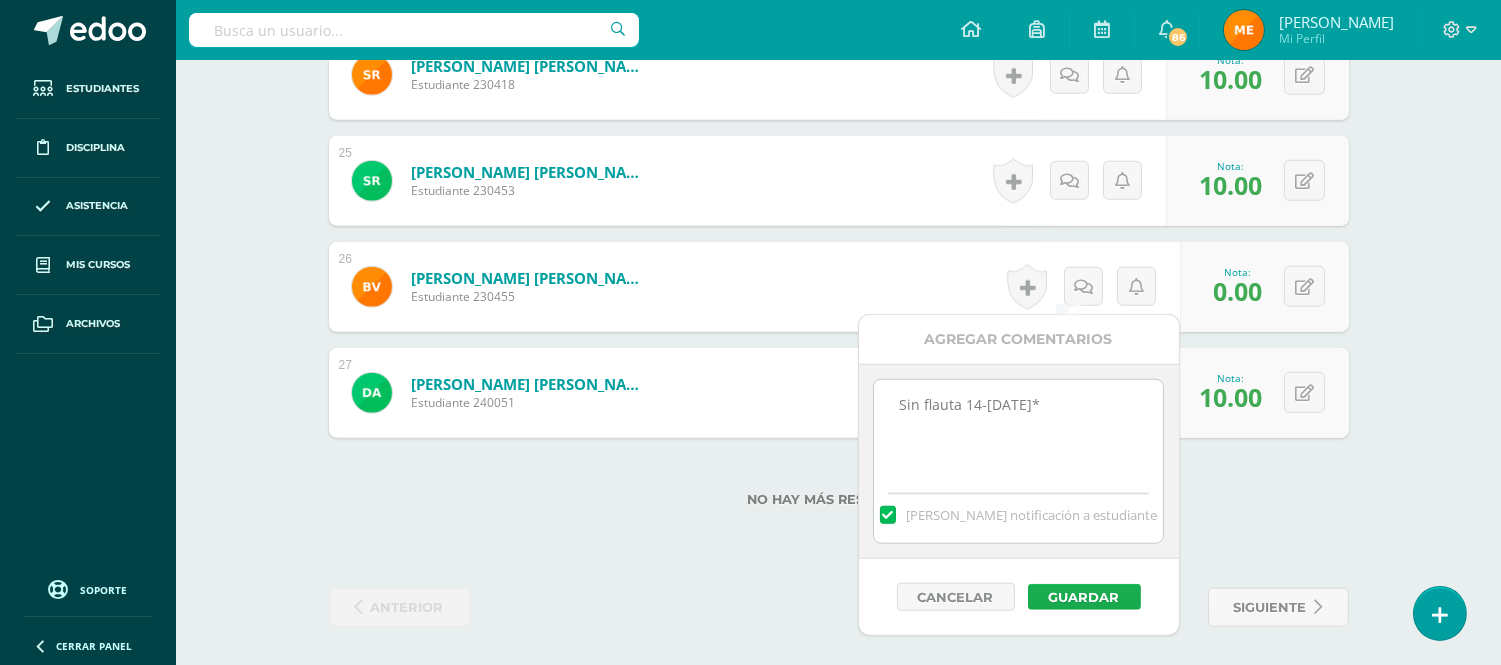 type on "Sin flauta 14-Jul*" 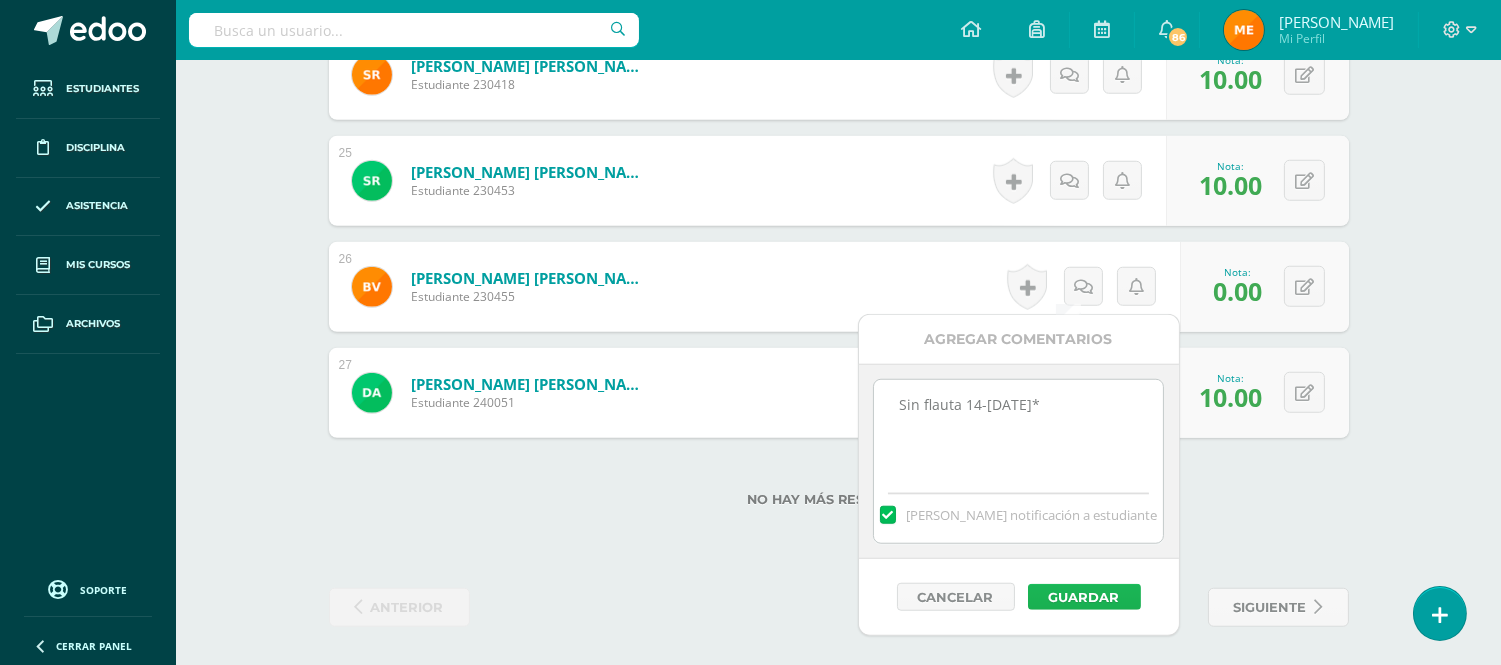 click on "Guardar" at bounding box center (1084, 597) 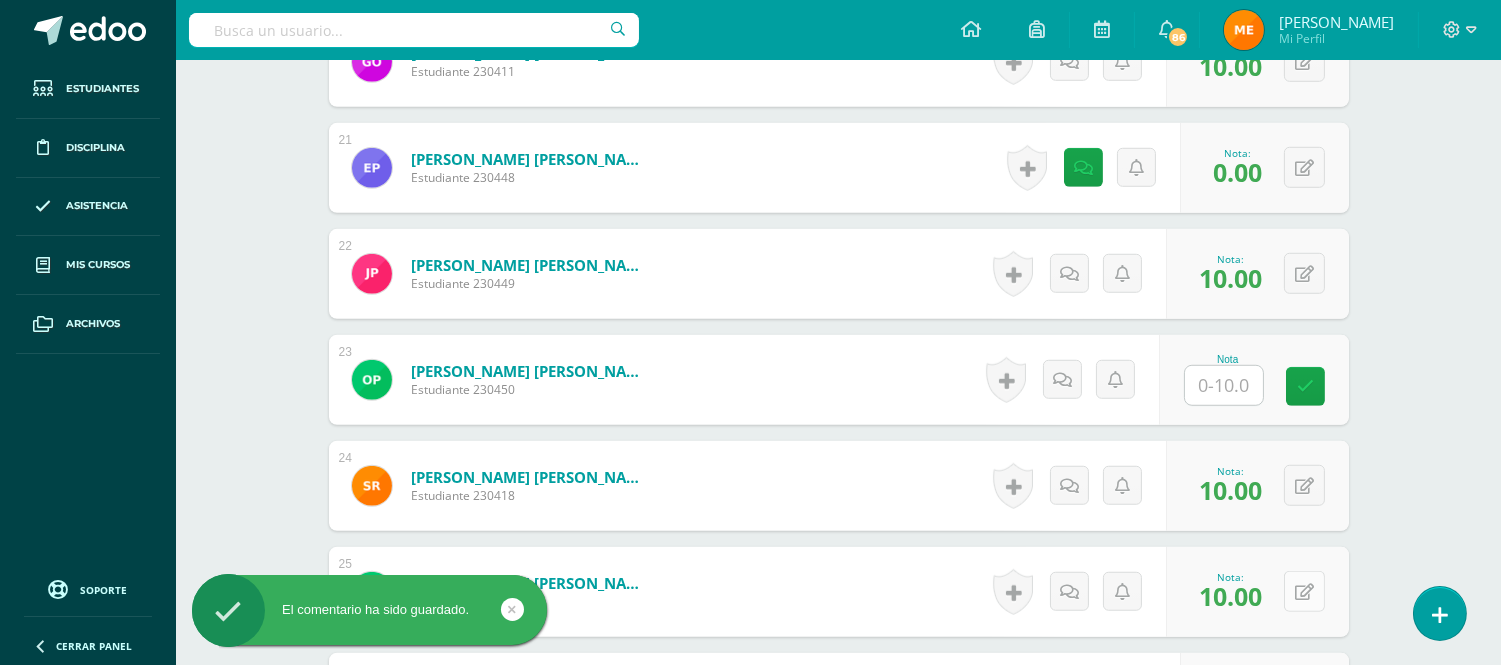 scroll, scrollTop: 2677, scrollLeft: 0, axis: vertical 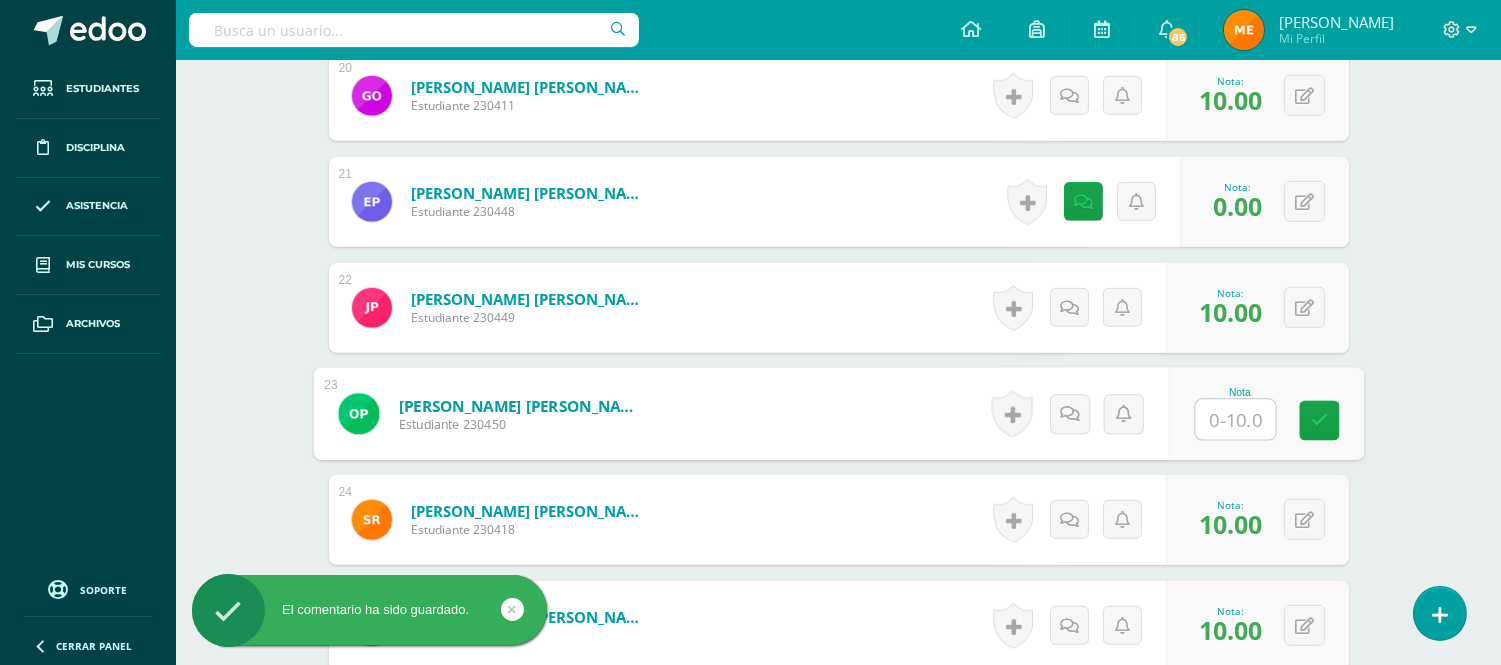 drag, startPoint x: 1250, startPoint y: 415, endPoint x: 1260, endPoint y: 416, distance: 10.049875 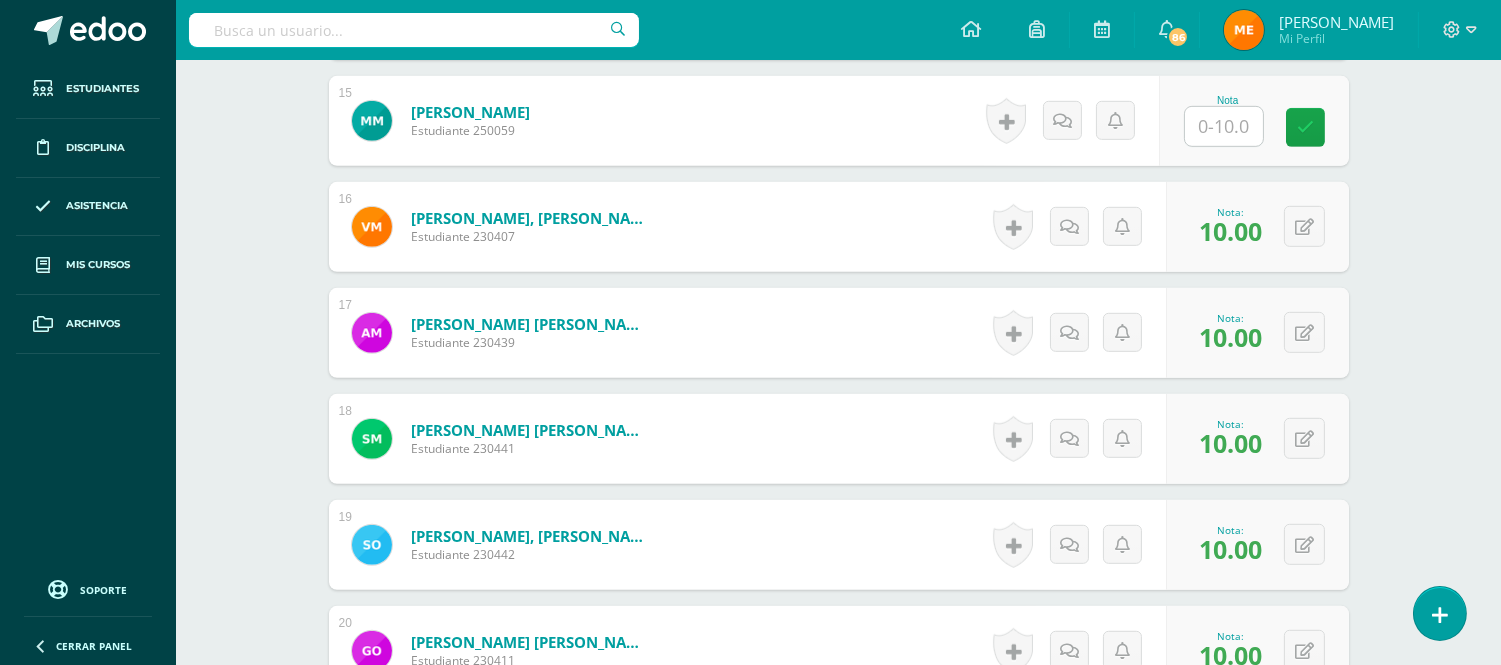 scroll, scrollTop: 2011, scrollLeft: 0, axis: vertical 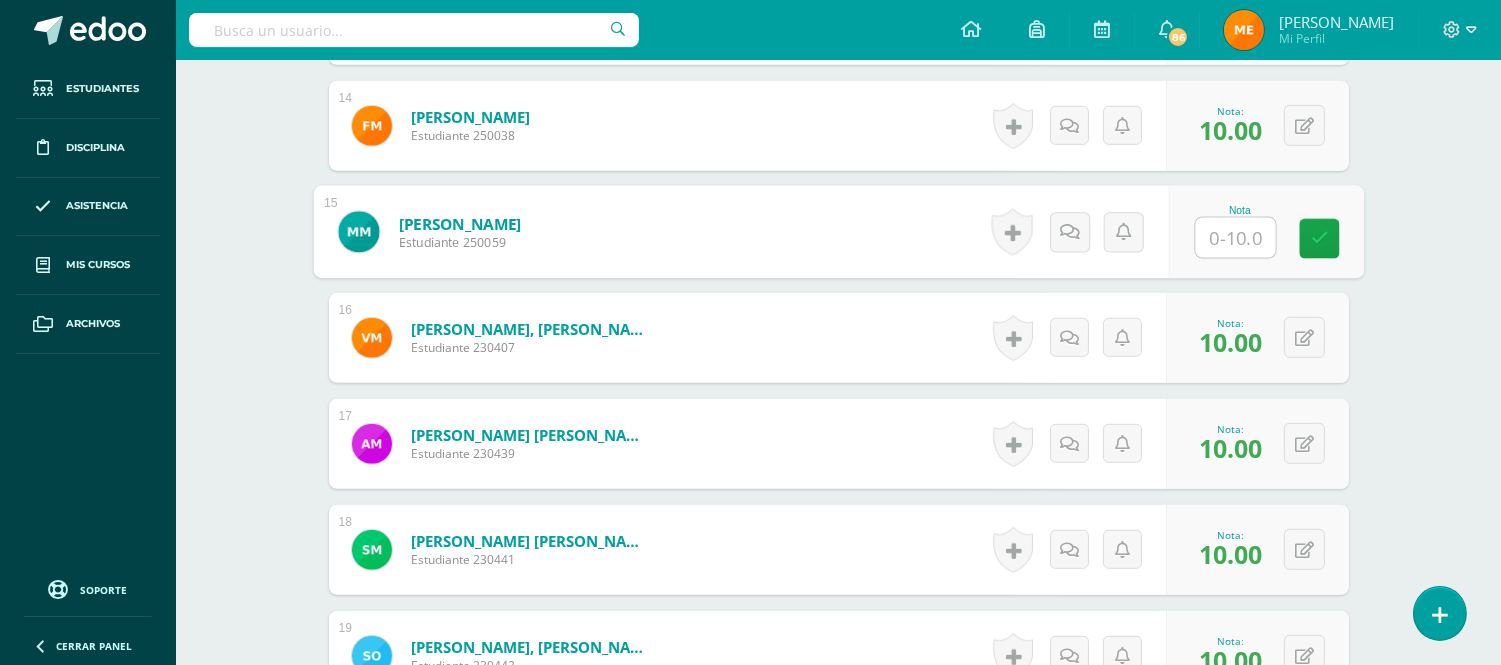 click at bounding box center (1235, 238) 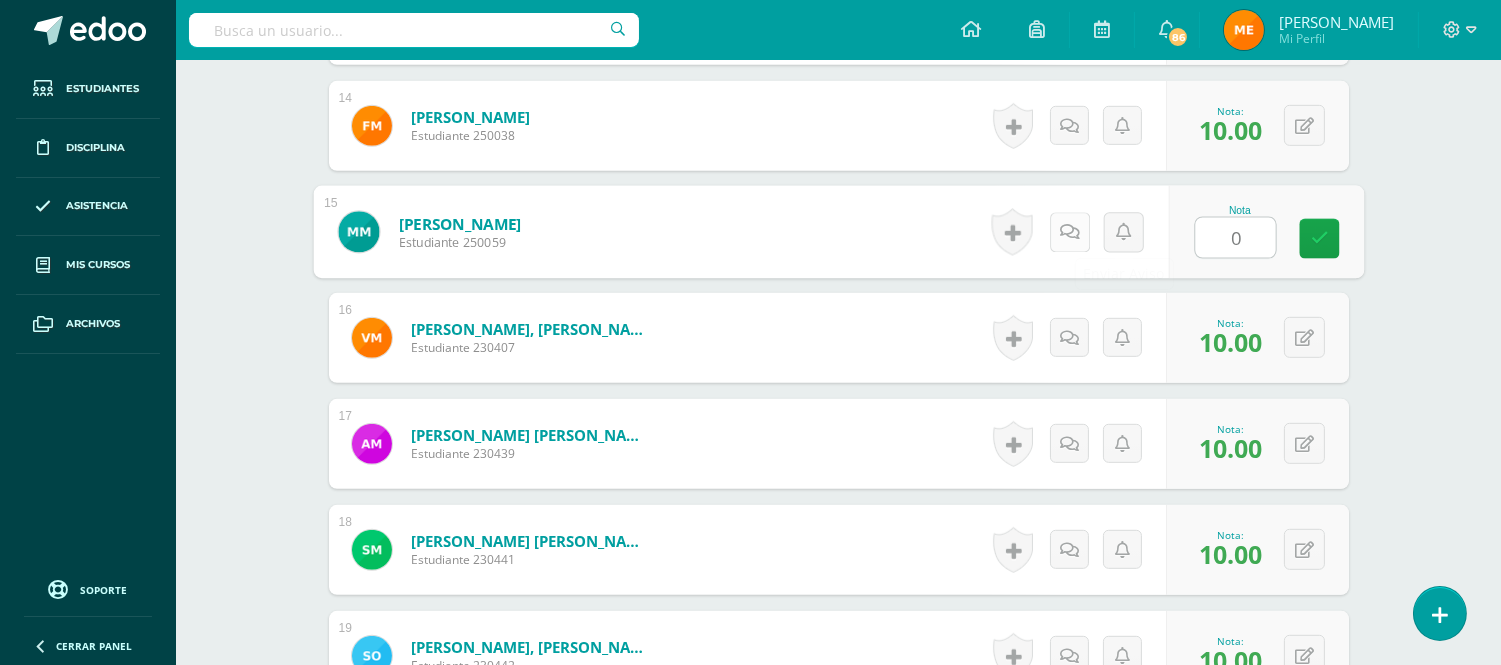 type on "0" 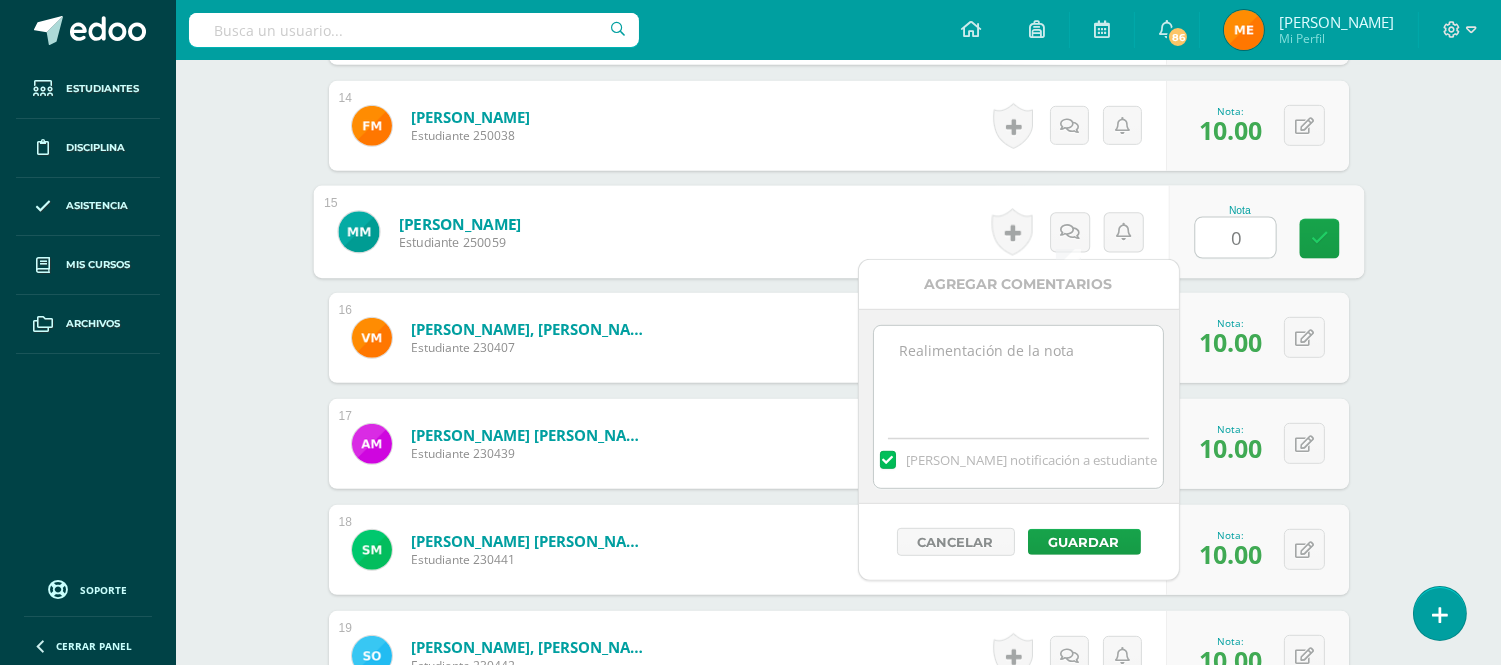 click at bounding box center (1018, 376) 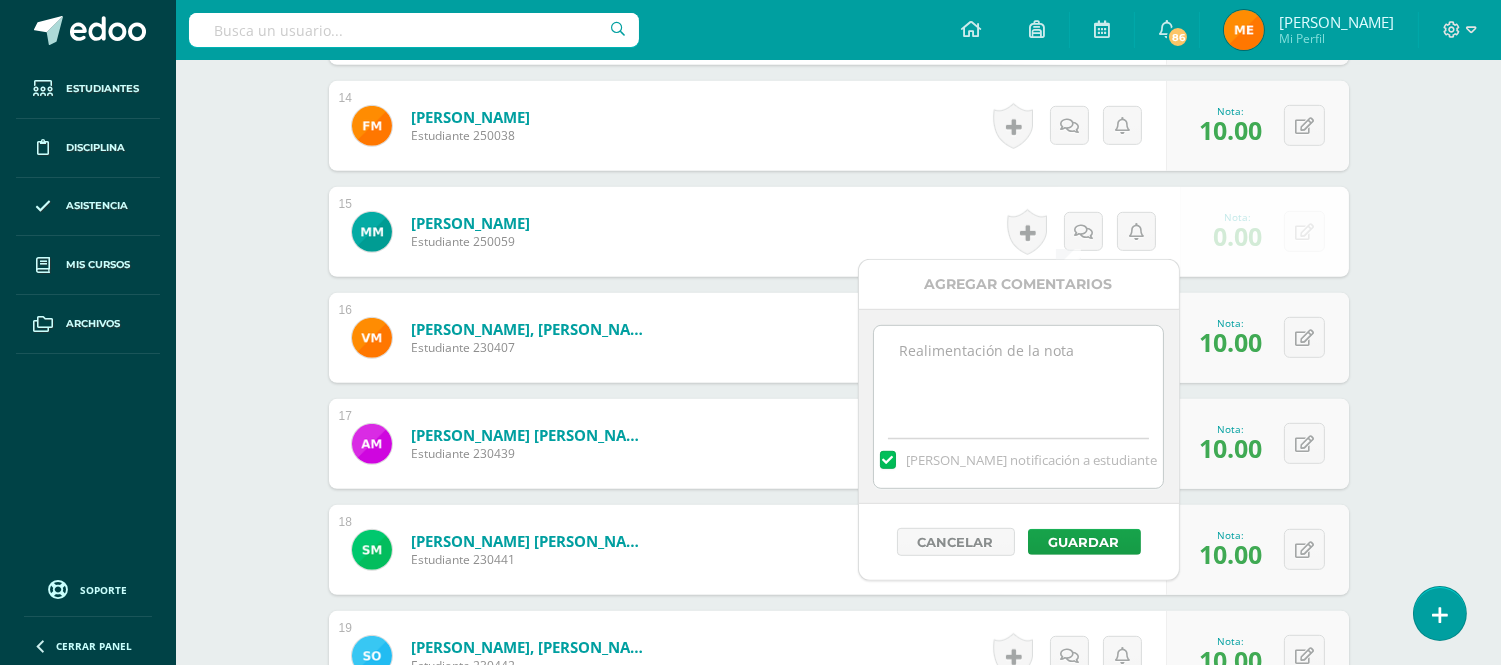 paste on "Sin flauta 14-Jul*" 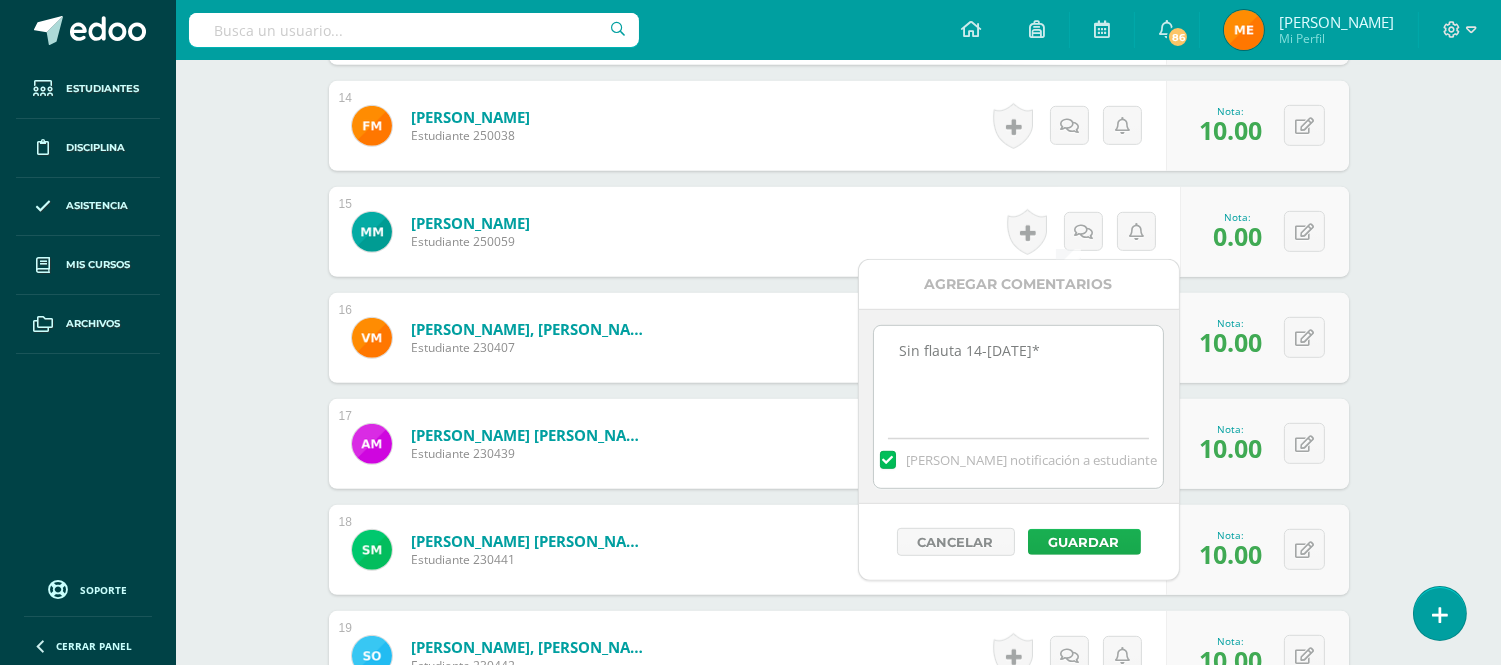 type on "Sin flauta 14-Jul*" 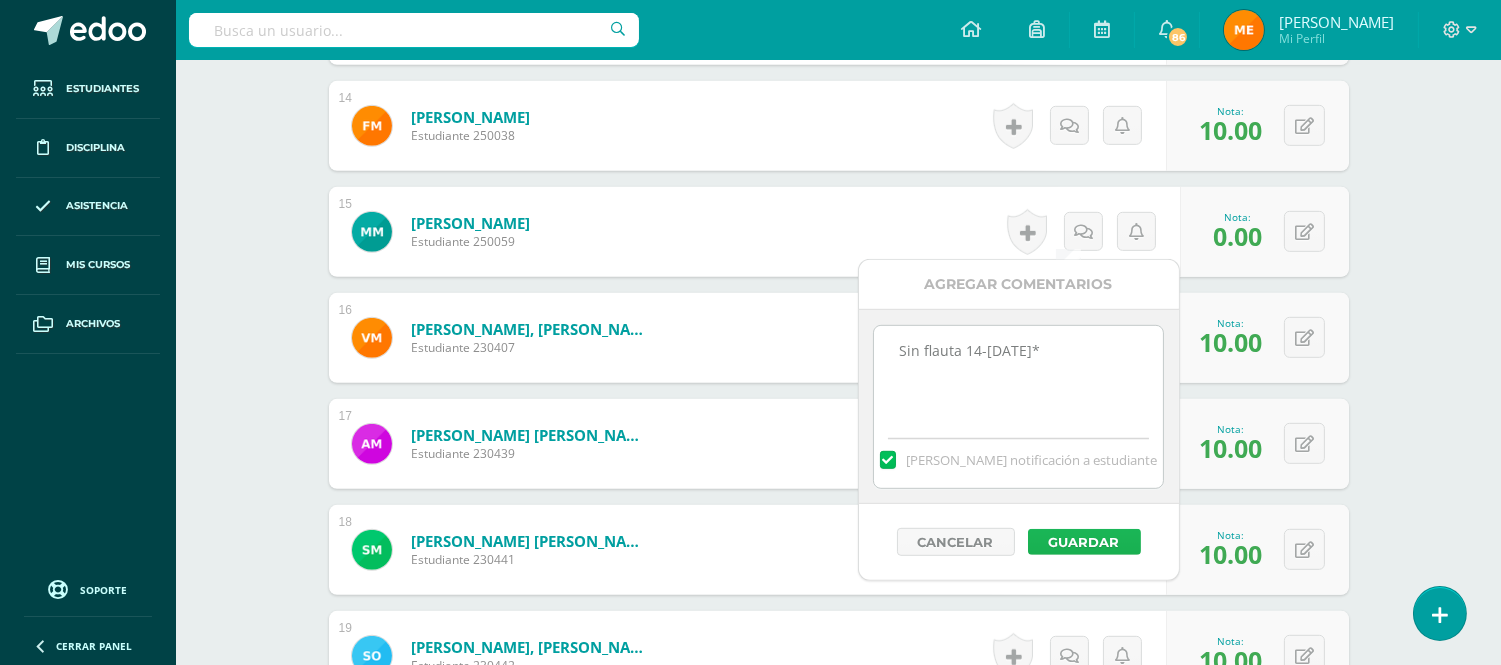 drag, startPoint x: 1095, startPoint y: 536, endPoint x: 1082, endPoint y: 461, distance: 76.11833 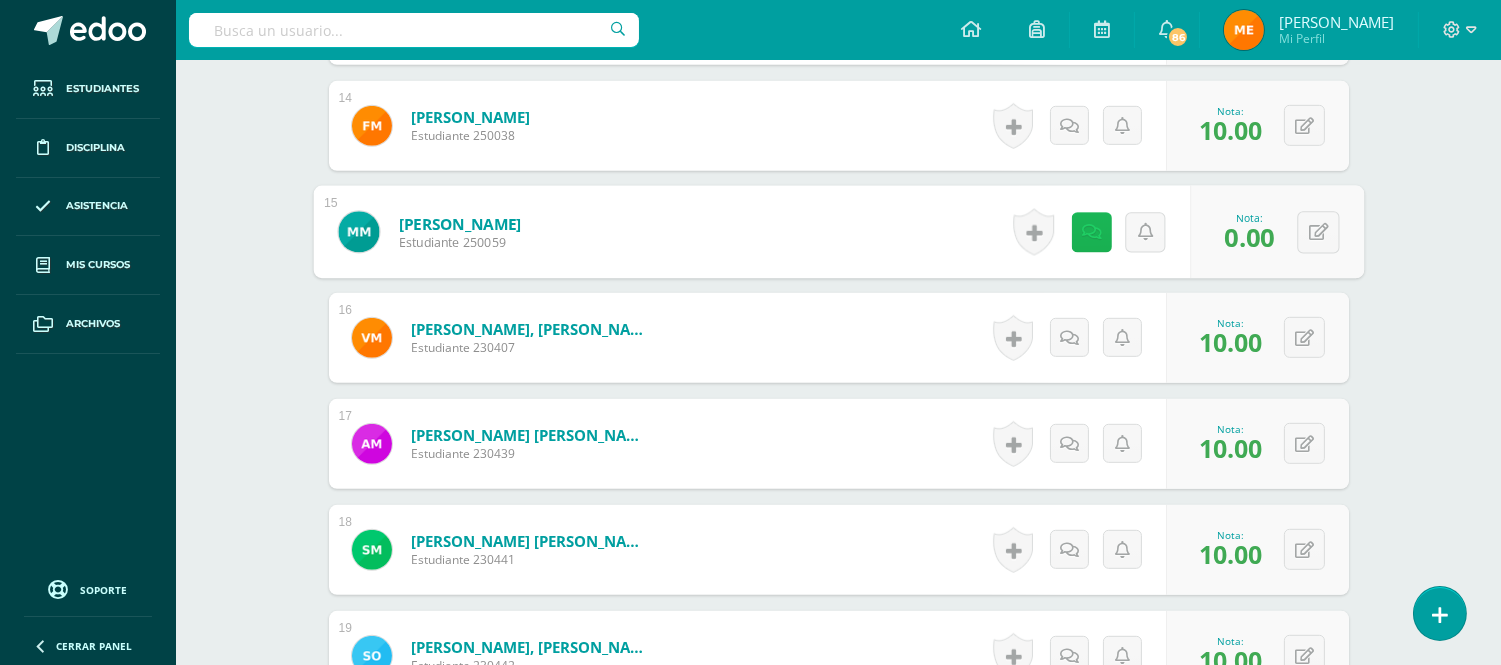 click at bounding box center [1091, 232] 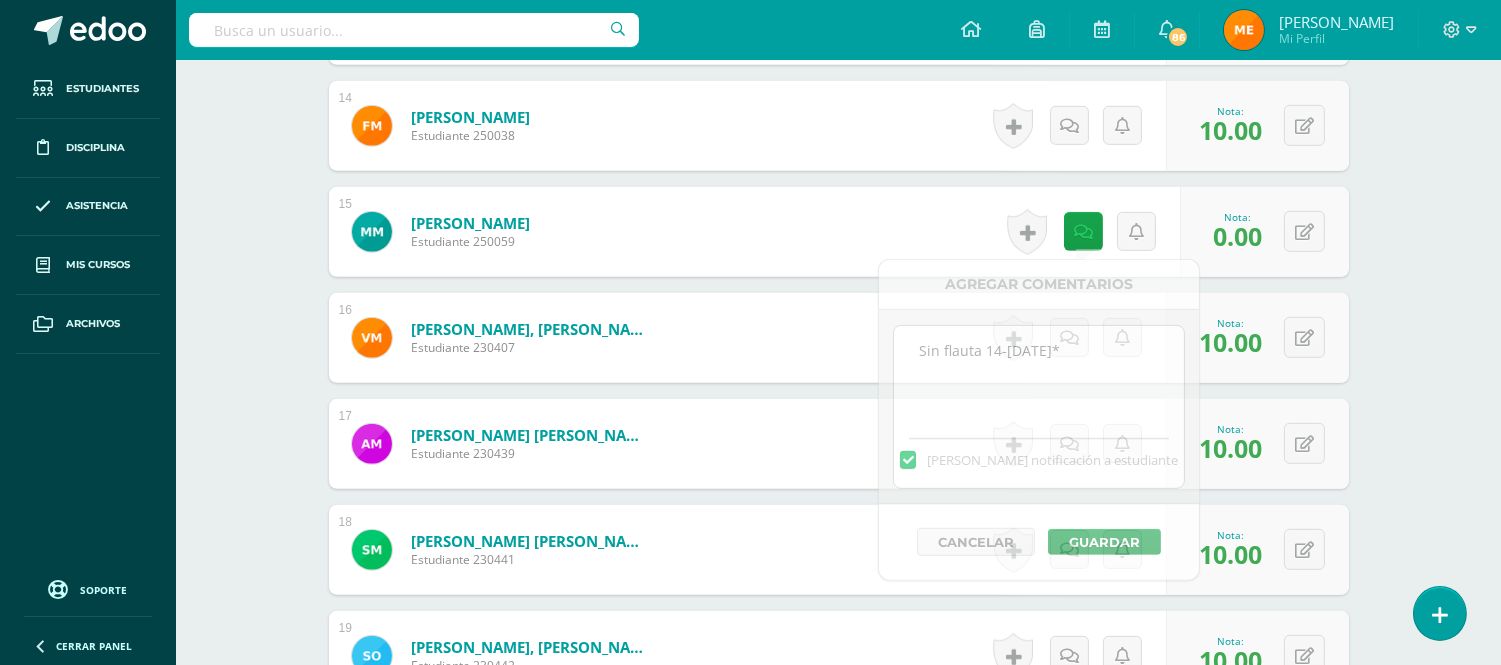 click on "Educación Musical
Tercero Básico "Tercero Básico B"
Herramientas
Detalle de asistencias
Actividad
Anuncios
Actividades
Estudiantes
Planificación
Dosificación
Conferencias
¿Estás seguro que quieres  eliminar  esta actividad?
Esto borrará la actividad y cualquier nota que hayas registrado
permanentemente. Esta acción no se puede revertir. Cancelar Eliminar
Administración de escalas de valoración
escala de valoración
Aún no has creado una escala de valoración.
Cancelar Agregar nueva escala de valoración: Cancelar         1" at bounding box center [838, -87] 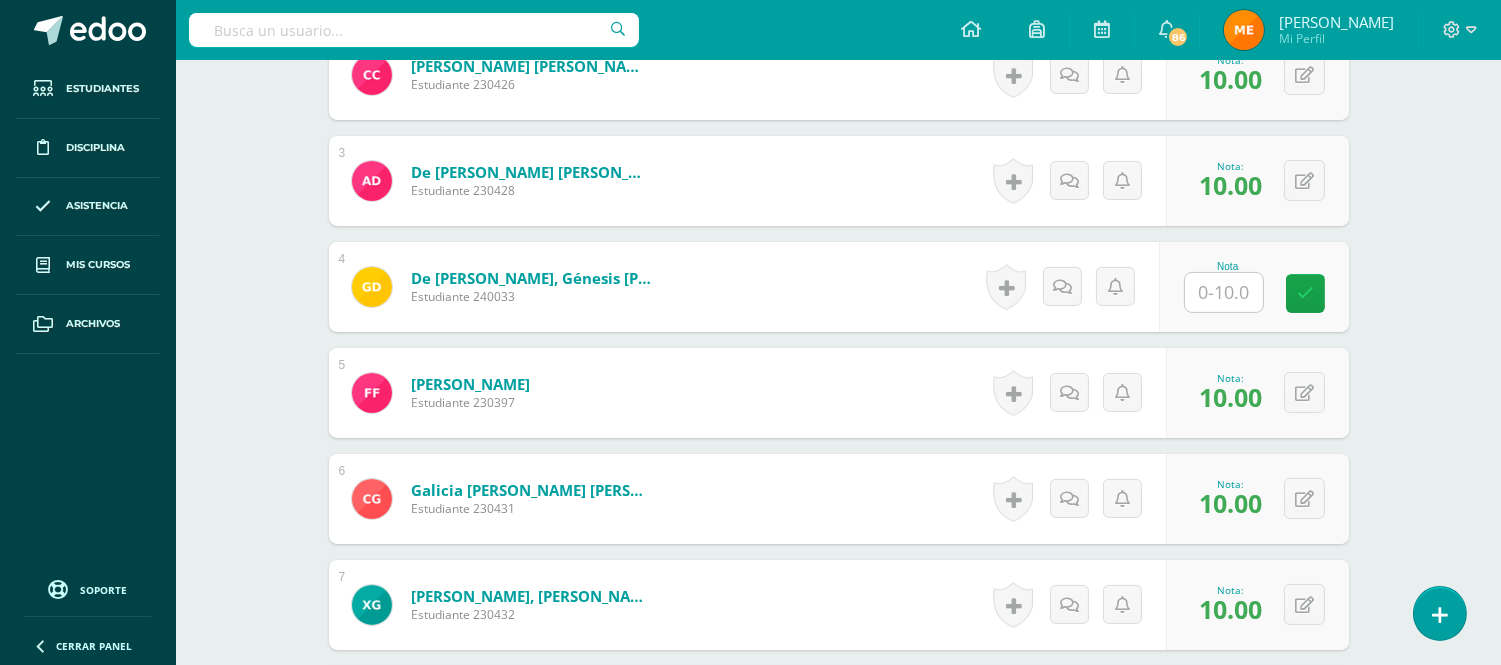 scroll, scrollTop: 788, scrollLeft: 0, axis: vertical 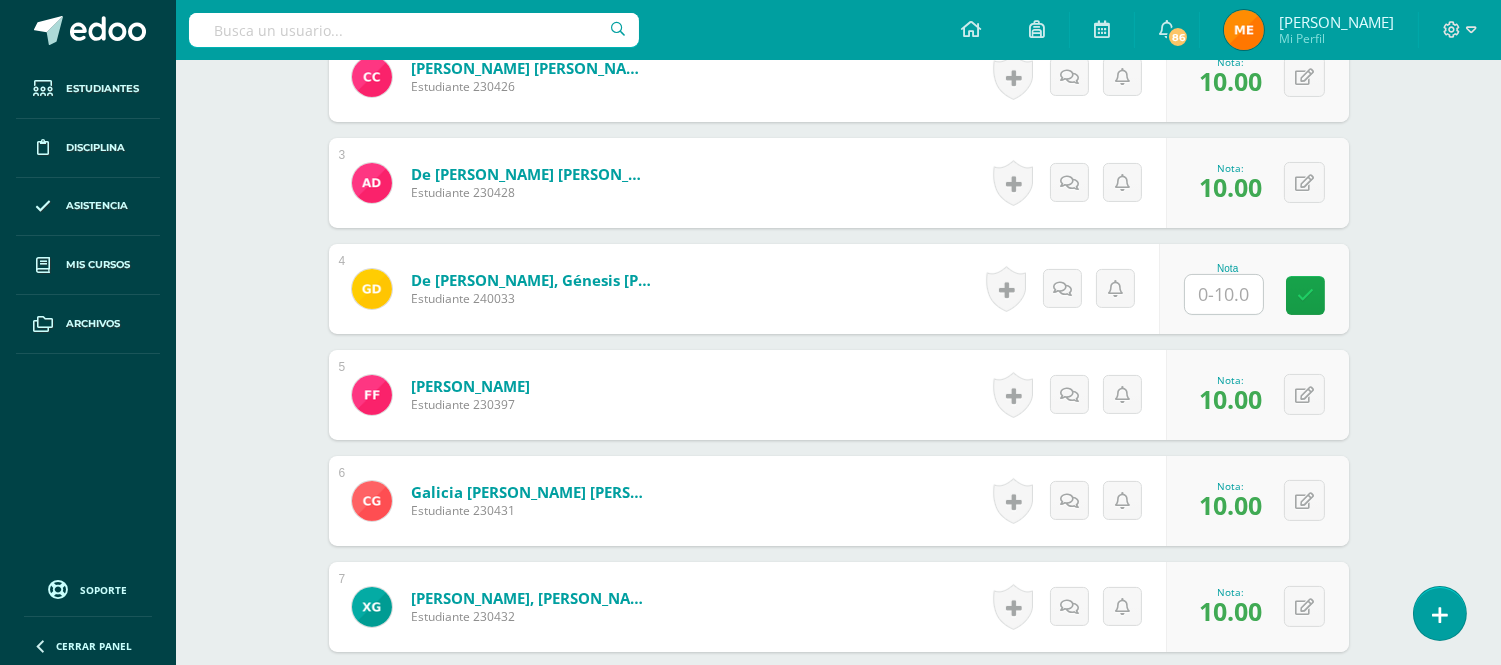 click at bounding box center (1224, 294) 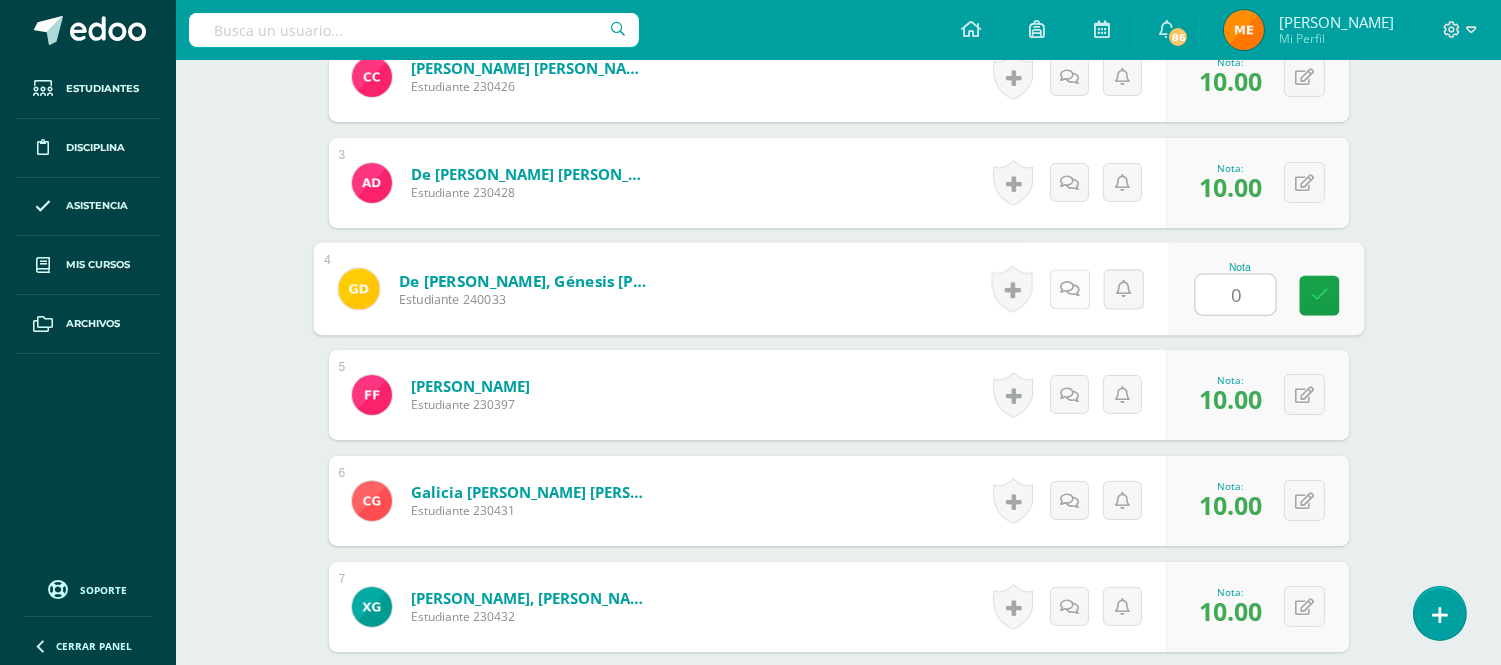 type on "0" 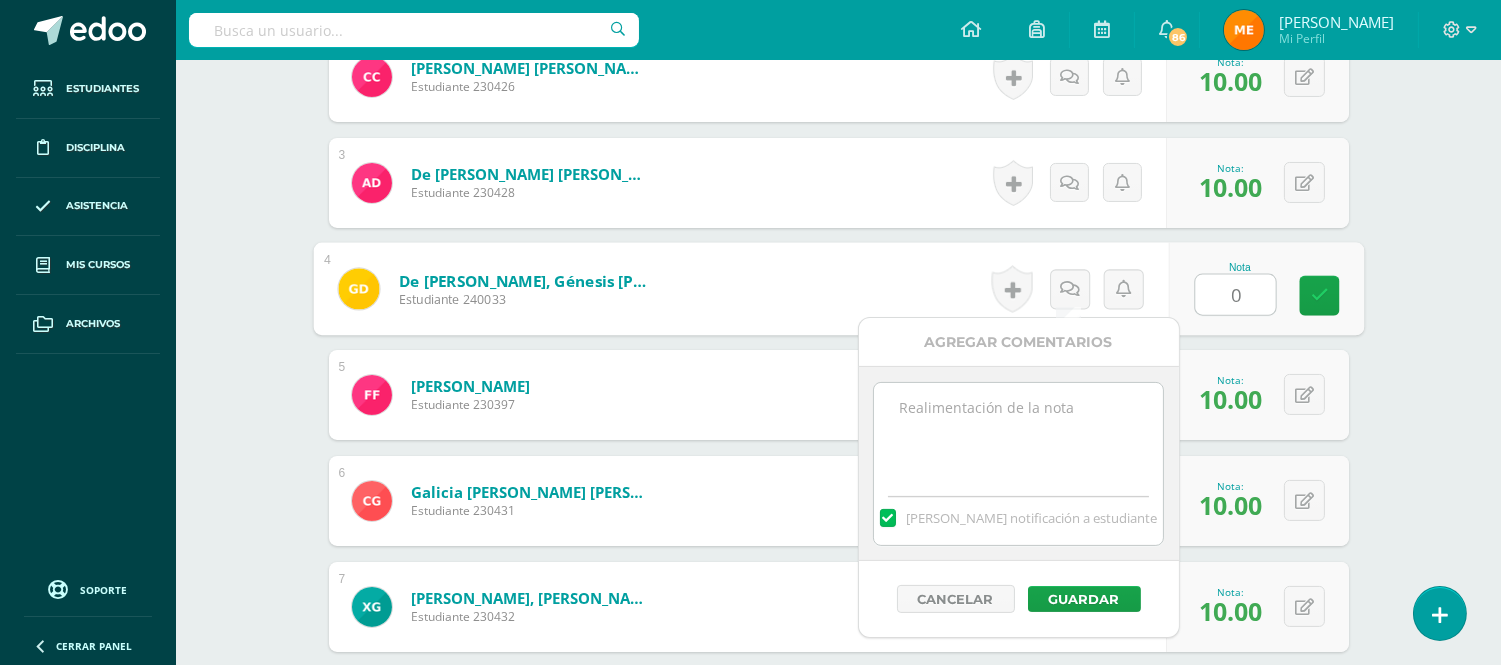 click at bounding box center (1018, 433) 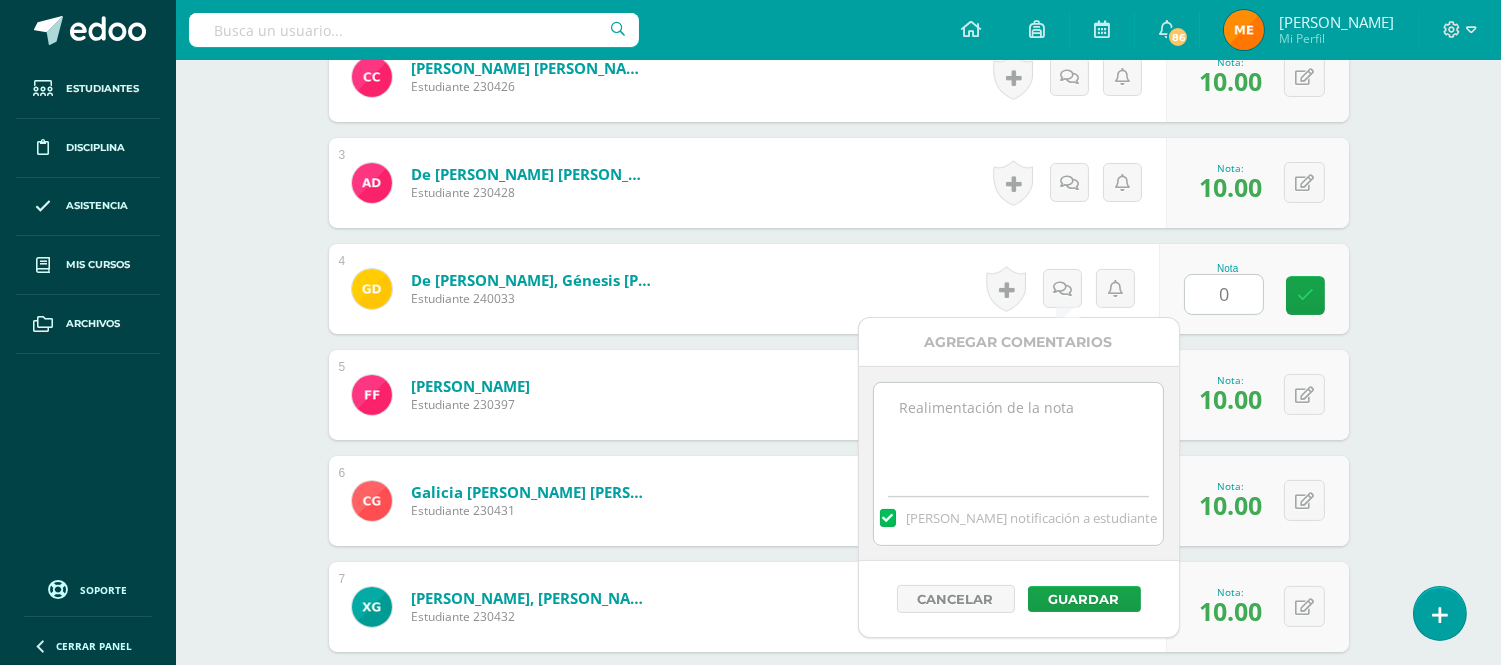 paste on "Sin flauta 14-Jul*" 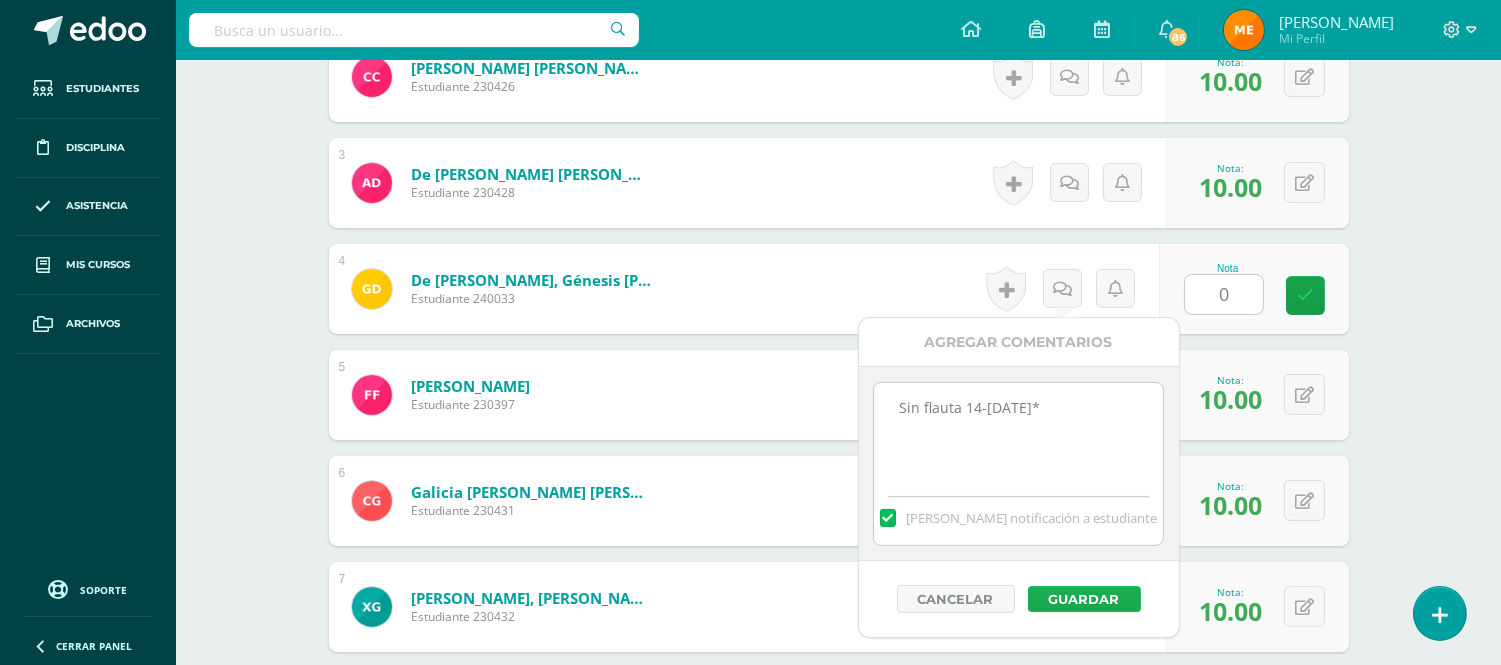 type on "Sin flauta 14-Jul*" 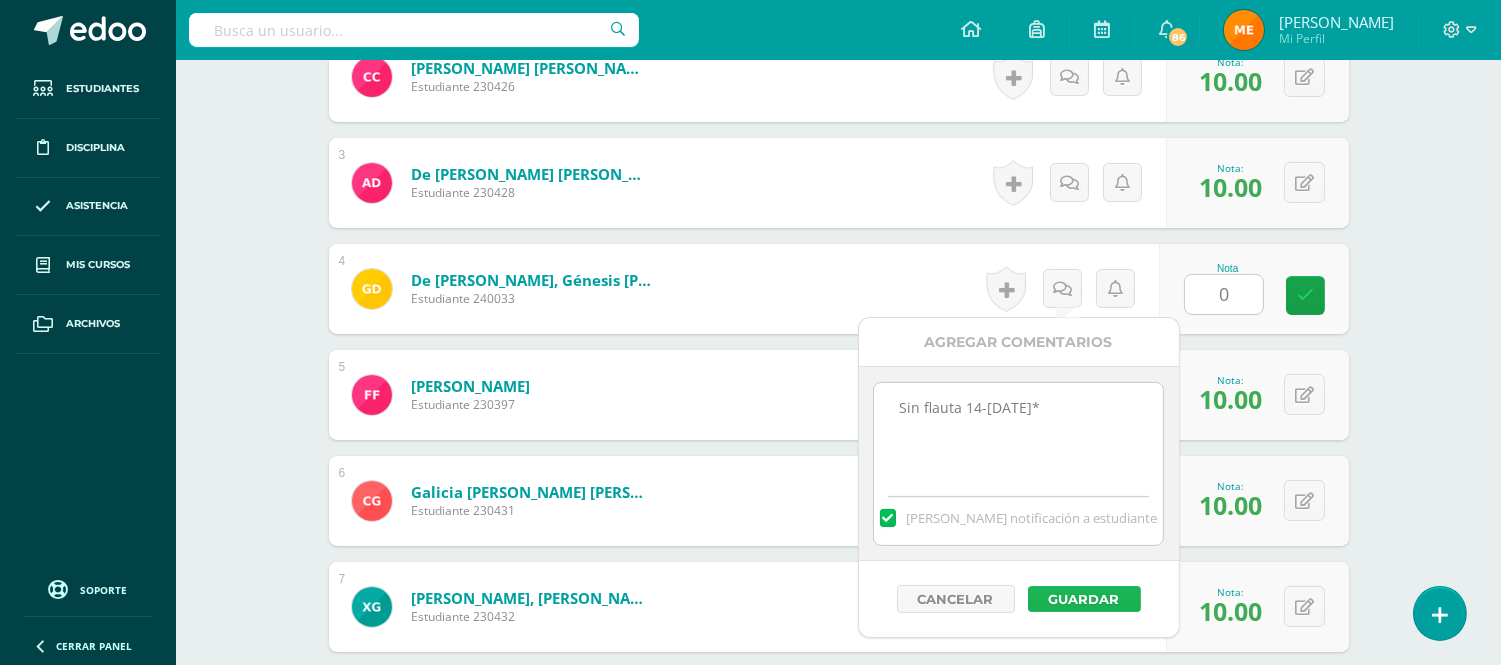 click on "Guardar" at bounding box center (1084, 599) 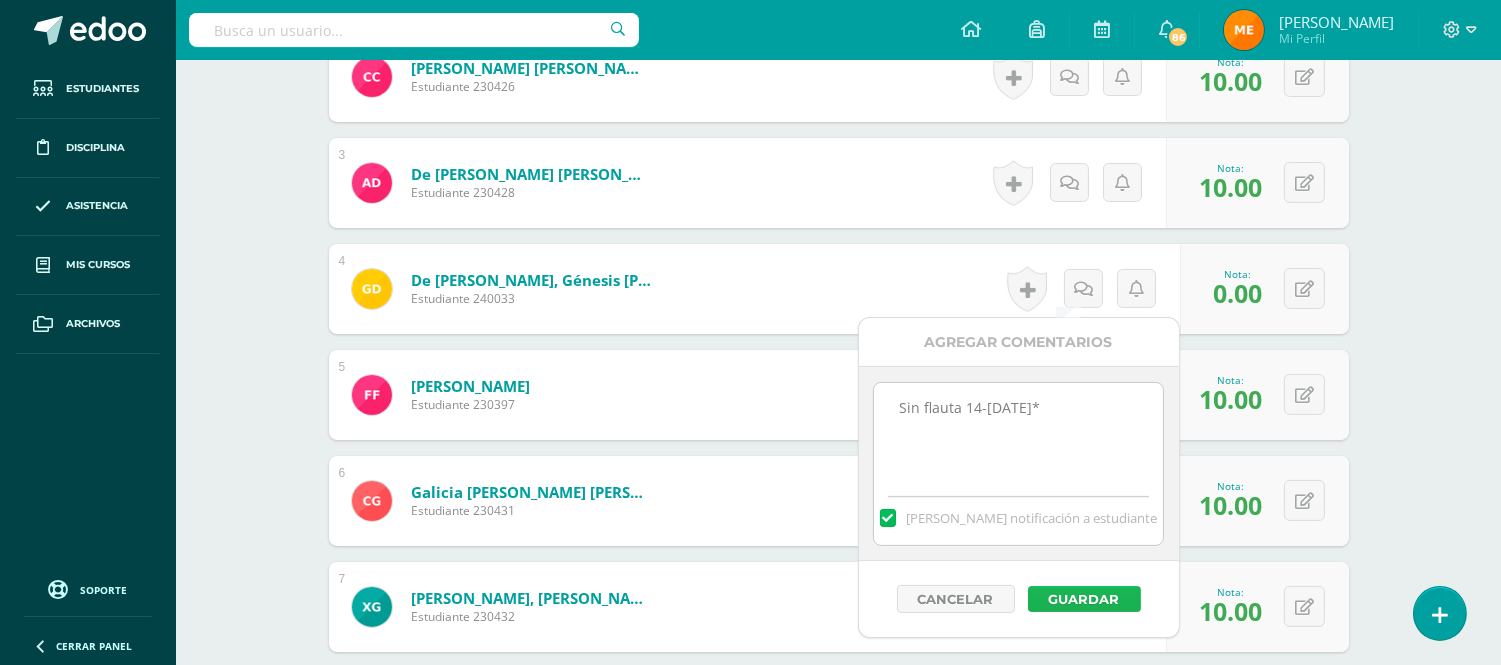 click on "Guardar" at bounding box center [1084, 599] 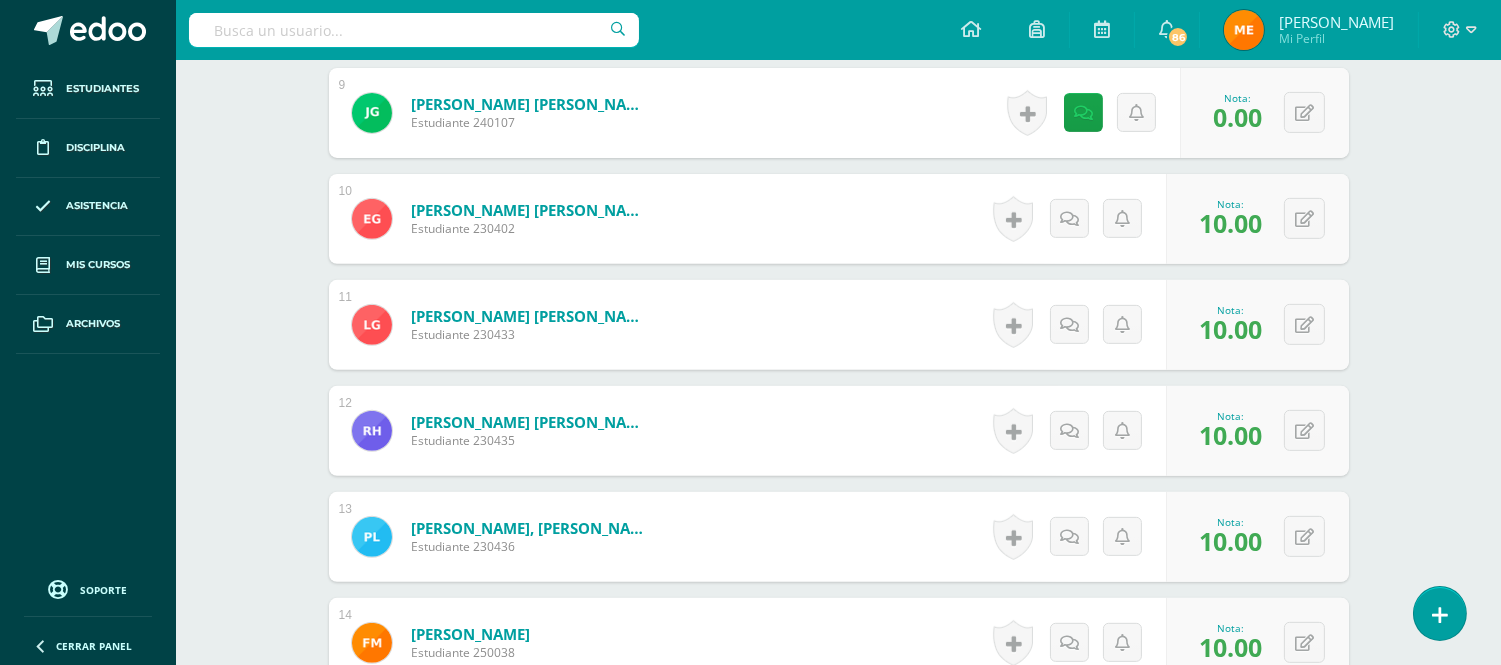 scroll, scrollTop: 1455, scrollLeft: 0, axis: vertical 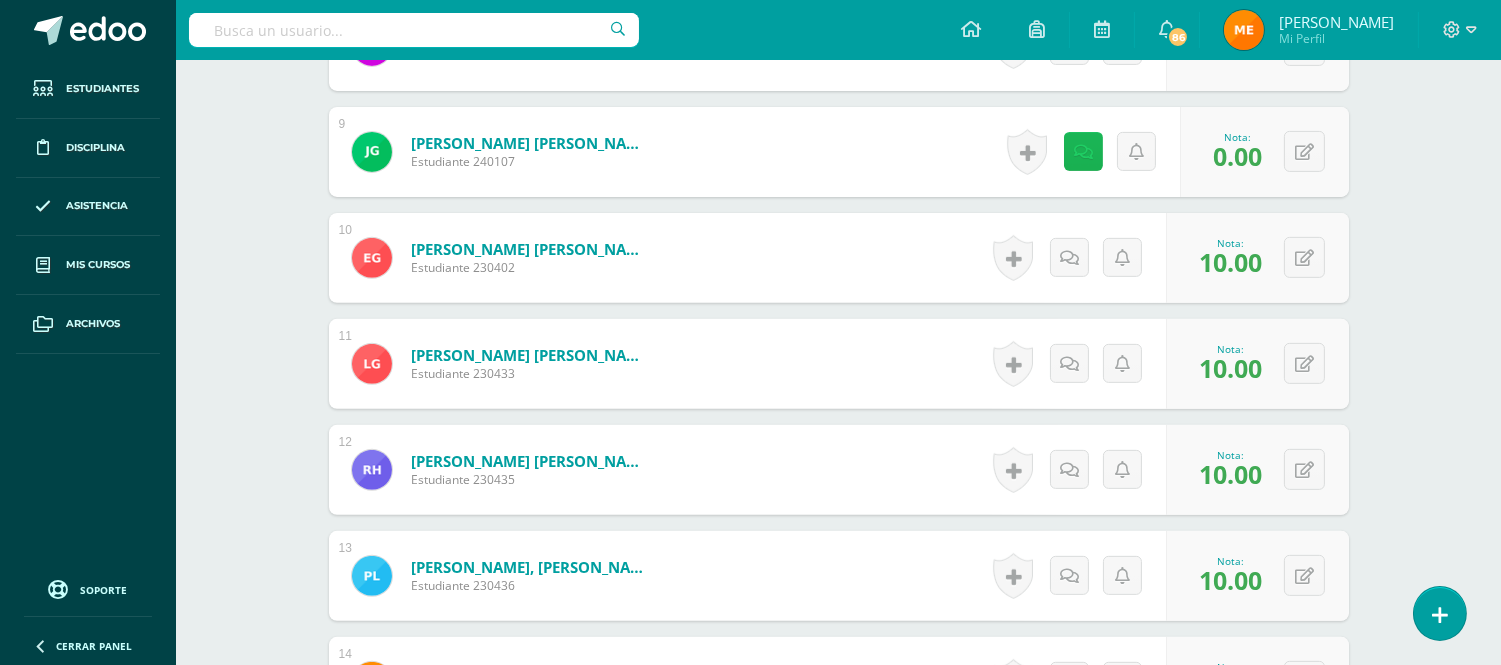 click at bounding box center [1083, 151] 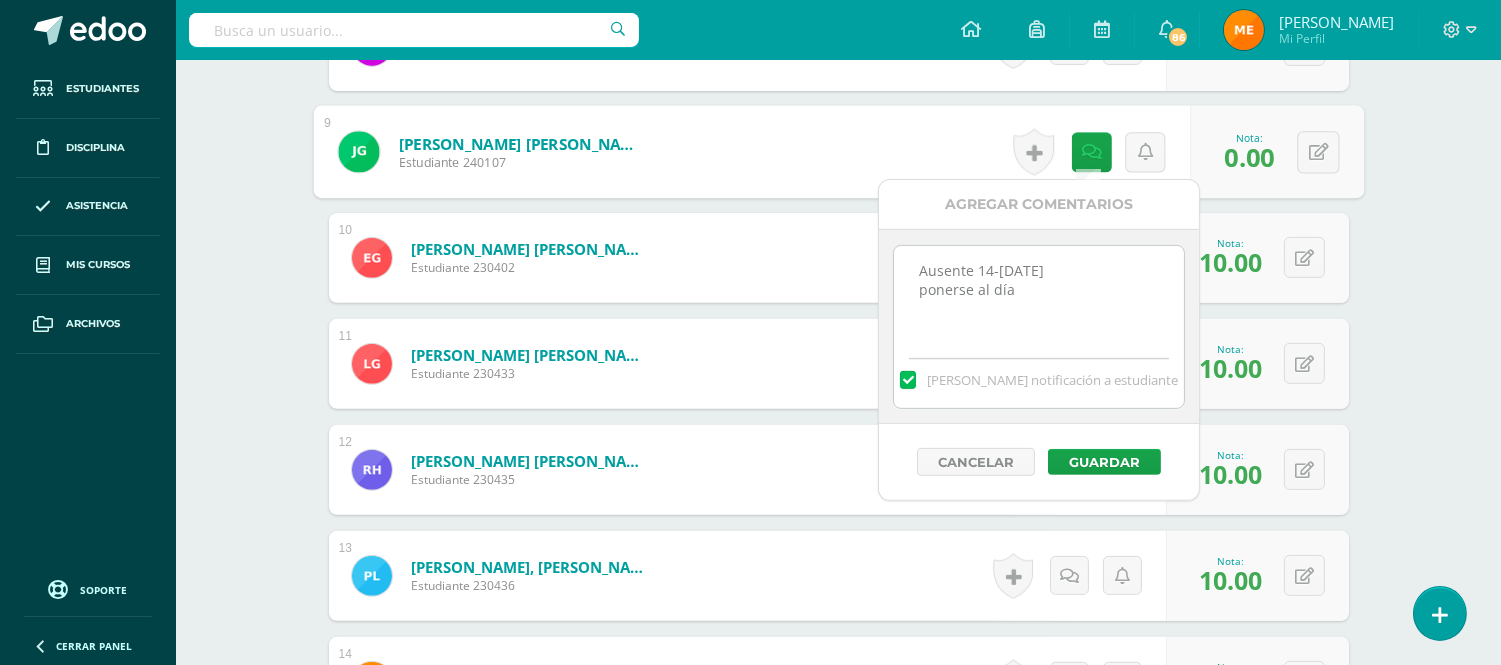 click on "Educación Musical
Tercero Básico "Tercero Básico B"
Herramientas
Detalle de asistencias
Actividad
Anuncios
Actividades
Estudiantes
Planificación
Dosificación
Conferencias
¿Estás seguro que quieres  eliminar  esta actividad?
Esto borrará la actividad y cualquier nota que hayas registrado
permanentemente. Esta acción no se puede revertir. Cancelar Eliminar
Administración de escalas de valoración
escala de valoración
Aún no has creado una escala de valoración.
Cancelar Agregar nueva escala de valoración: Cancelar         1" at bounding box center (838, 469) 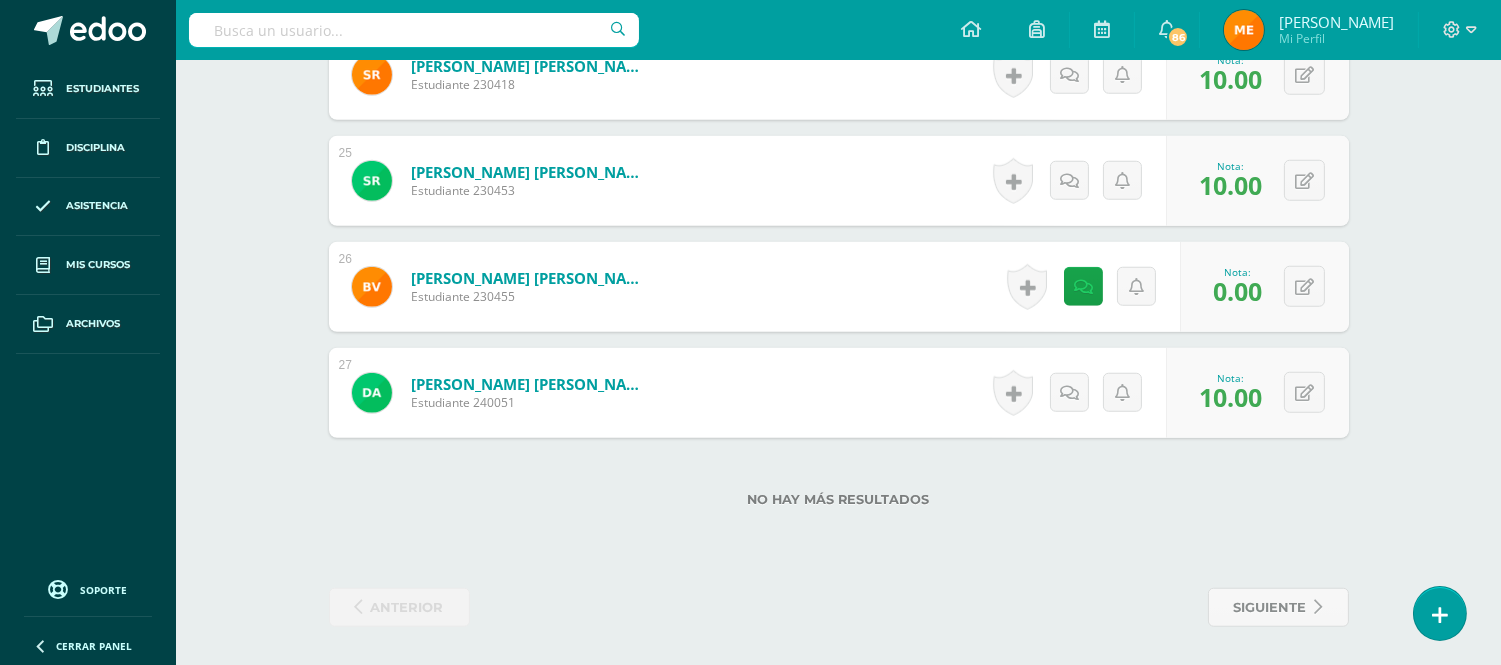 scroll, scrollTop: 2900, scrollLeft: 0, axis: vertical 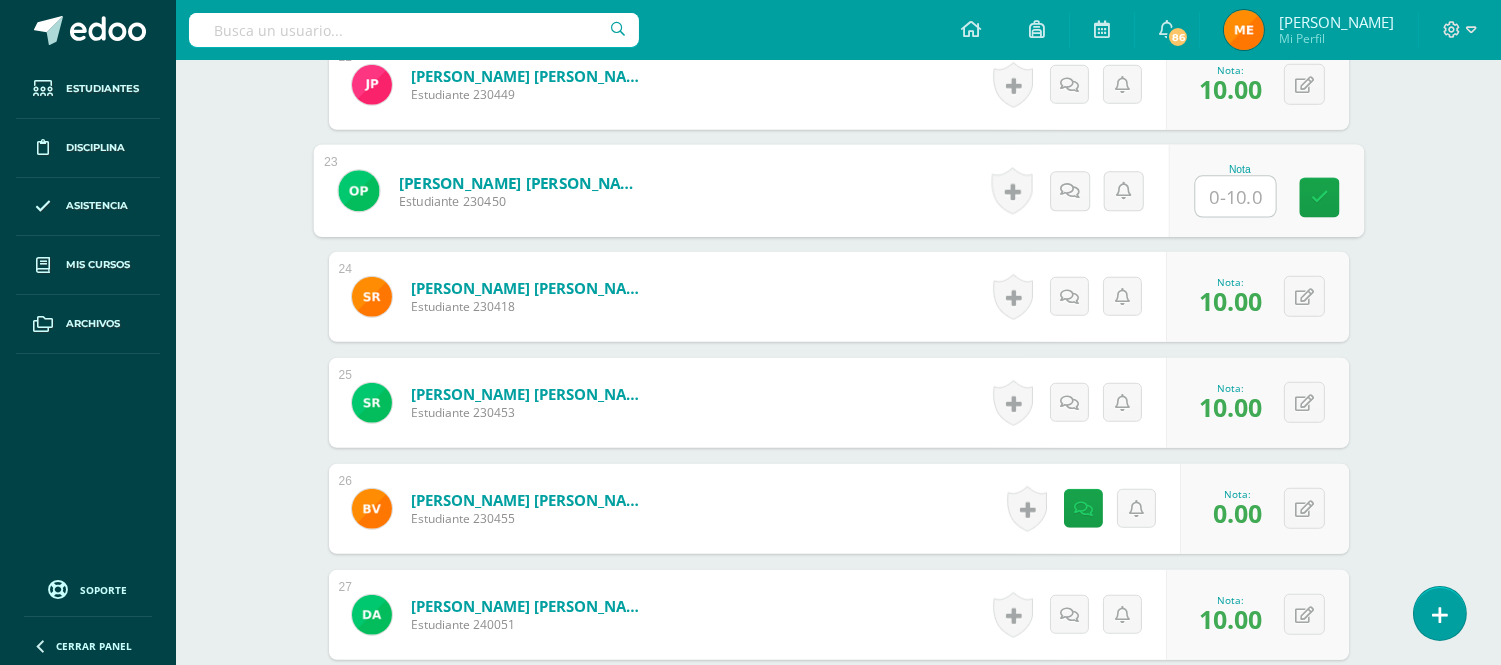 click at bounding box center [1235, 197] 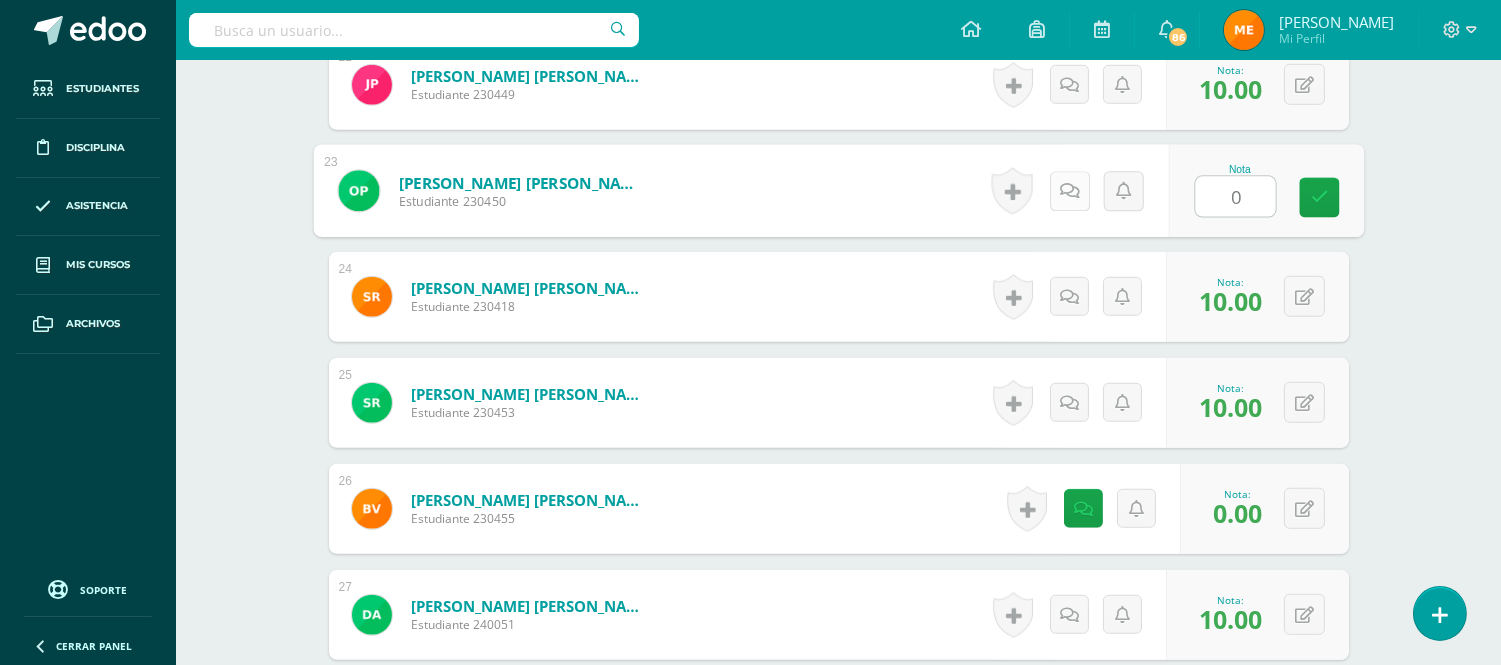 type on "0" 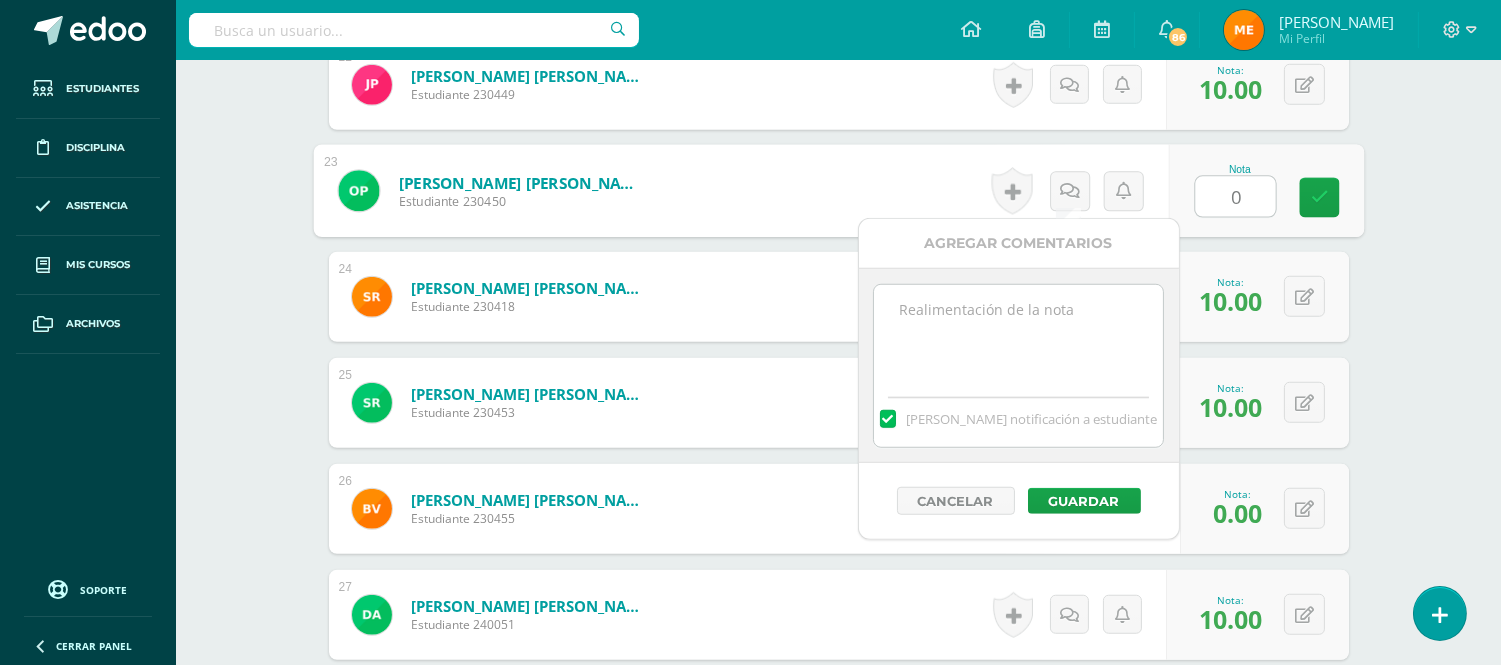 click at bounding box center (1018, 335) 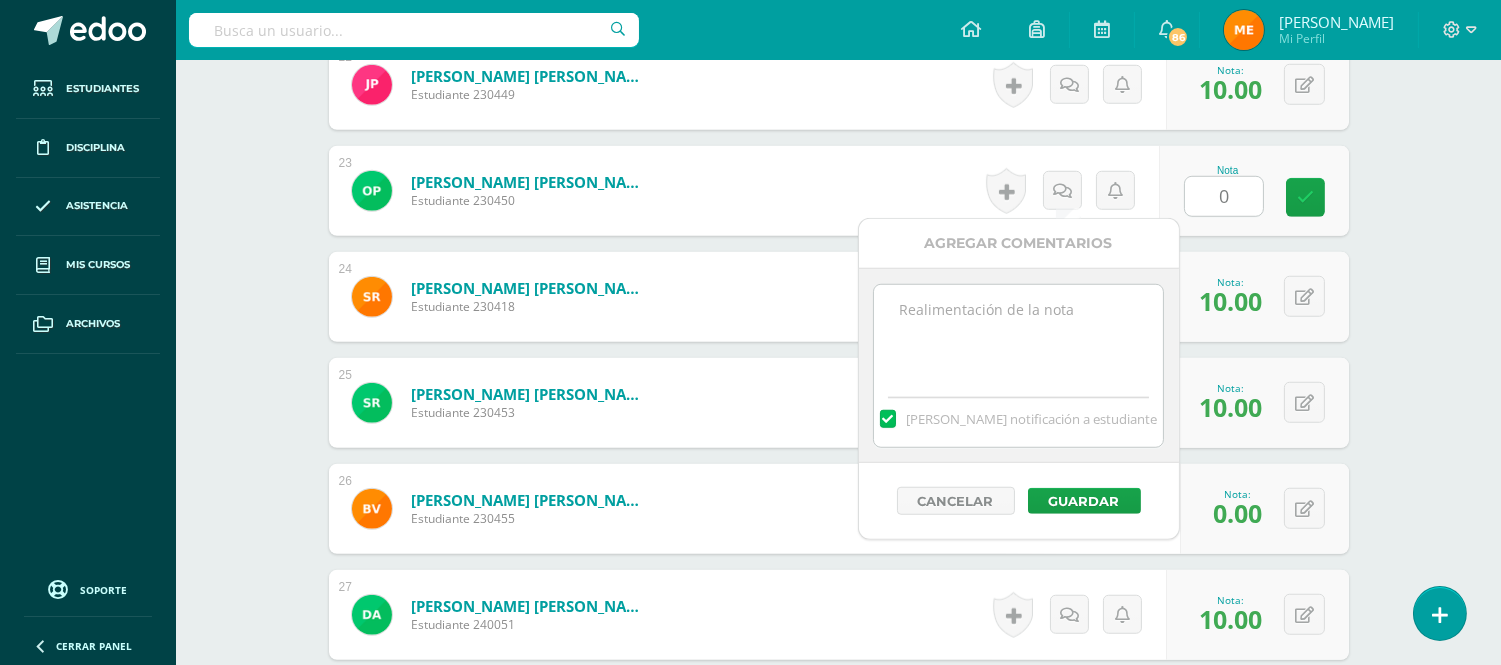 paste on "Sin flauta 14-Jul*" 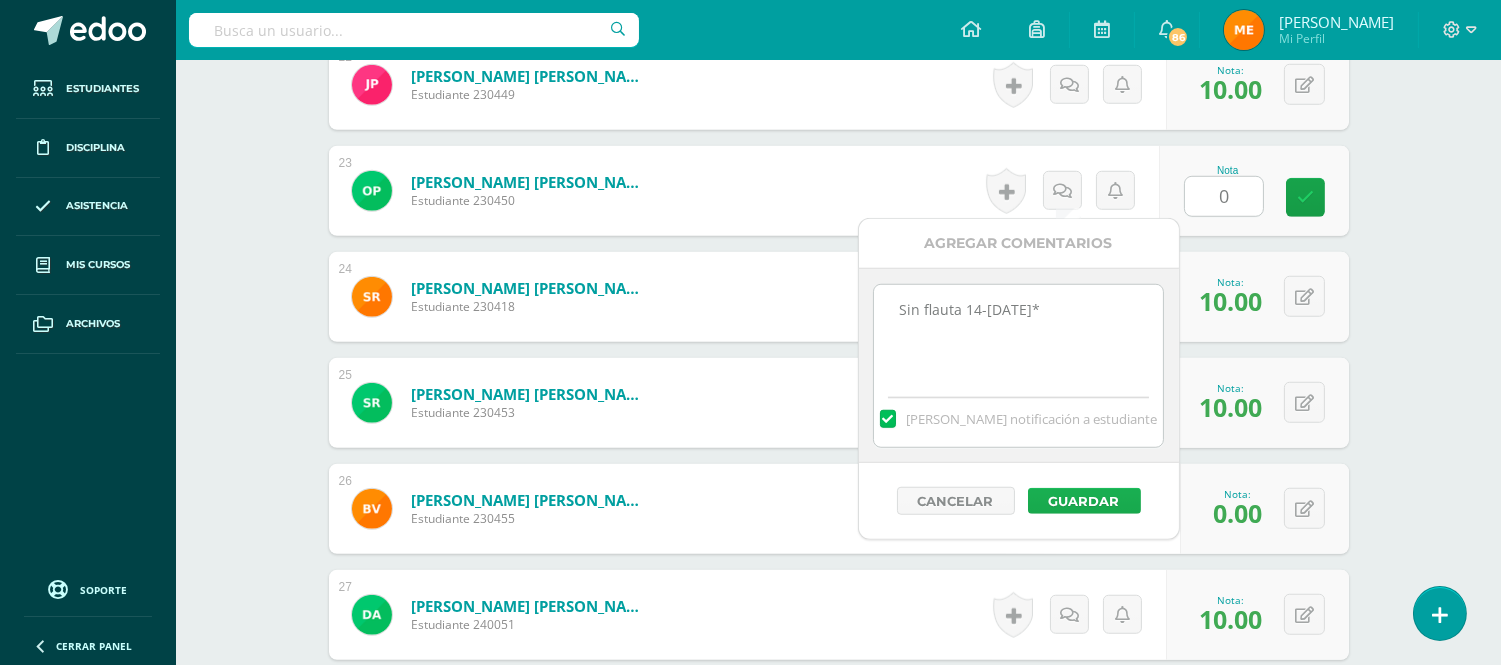 type on "Sin flauta 14-Jul*" 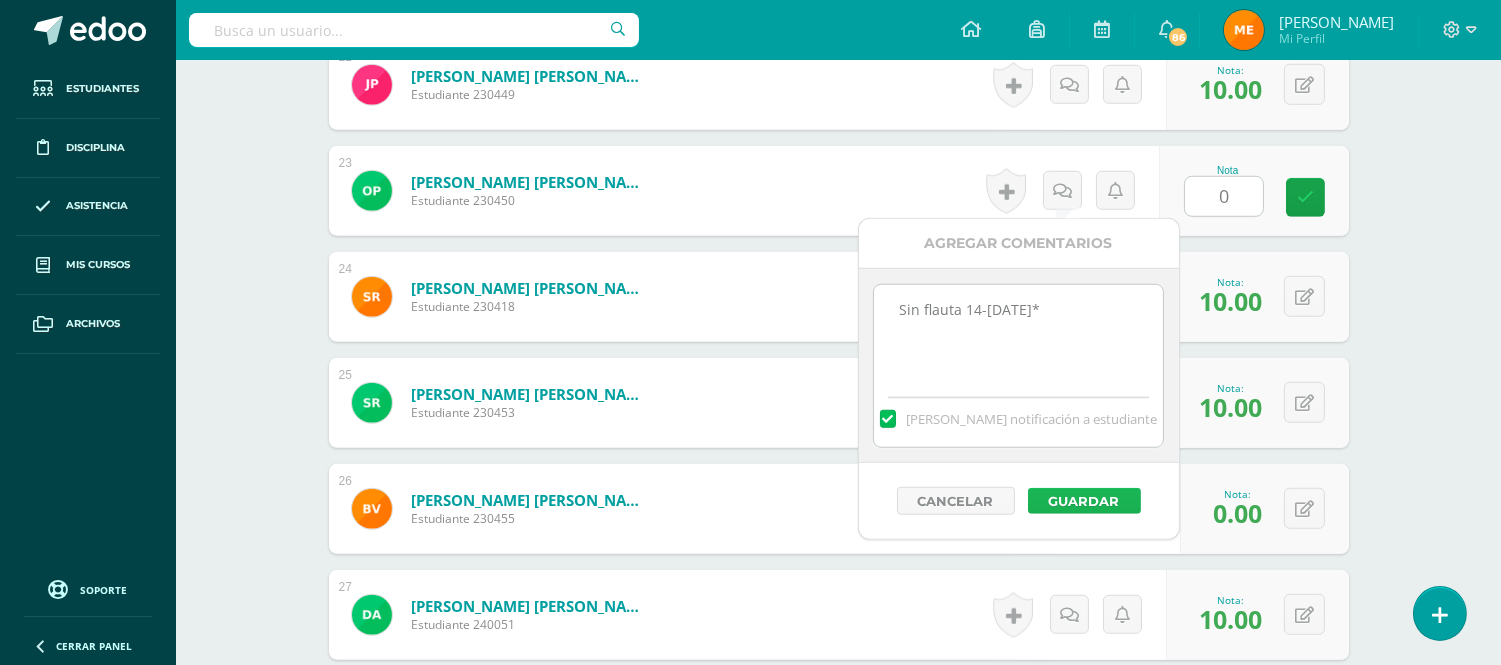 click on "Guardar" at bounding box center (1084, 501) 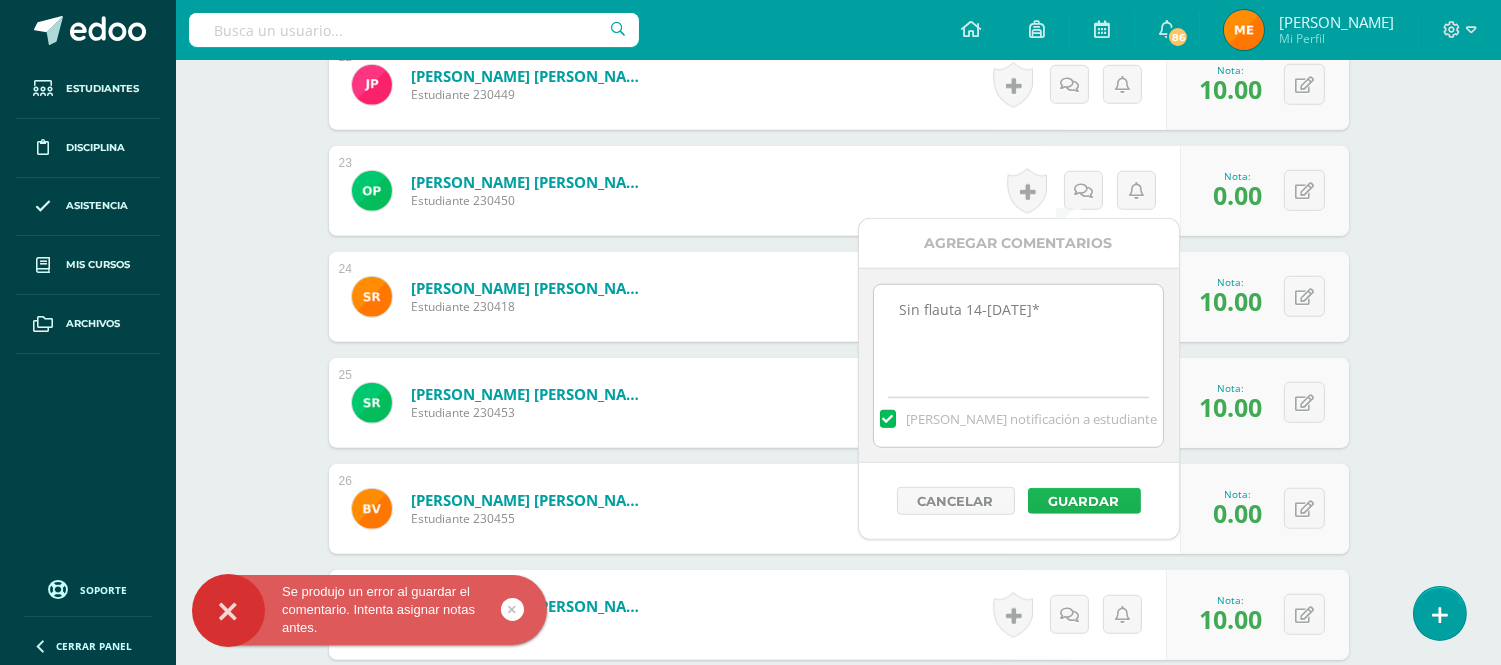 click on "Guardar" at bounding box center [1084, 501] 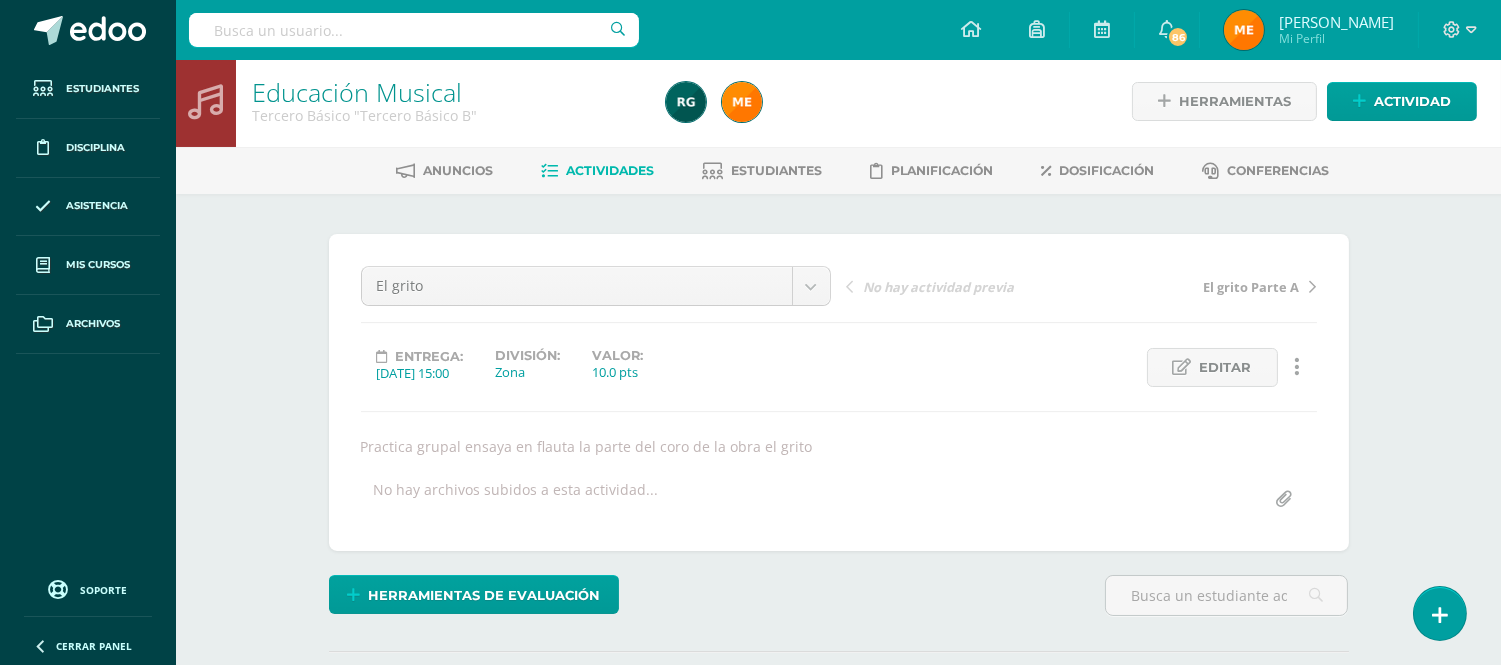 scroll, scrollTop: 0, scrollLeft: 0, axis: both 